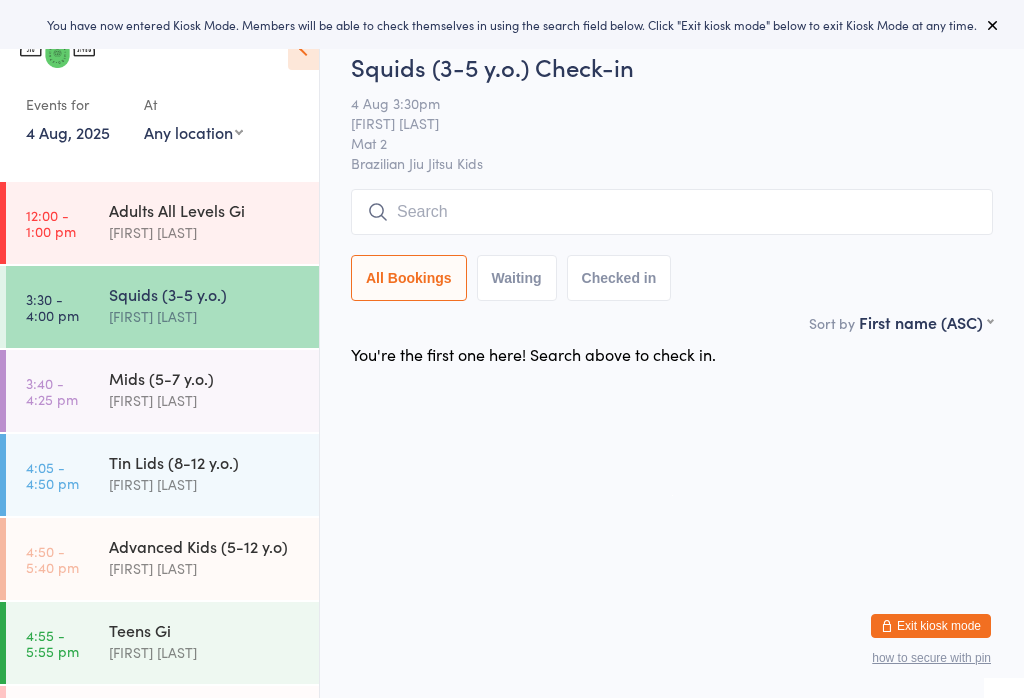 scroll, scrollTop: 0, scrollLeft: 0, axis: both 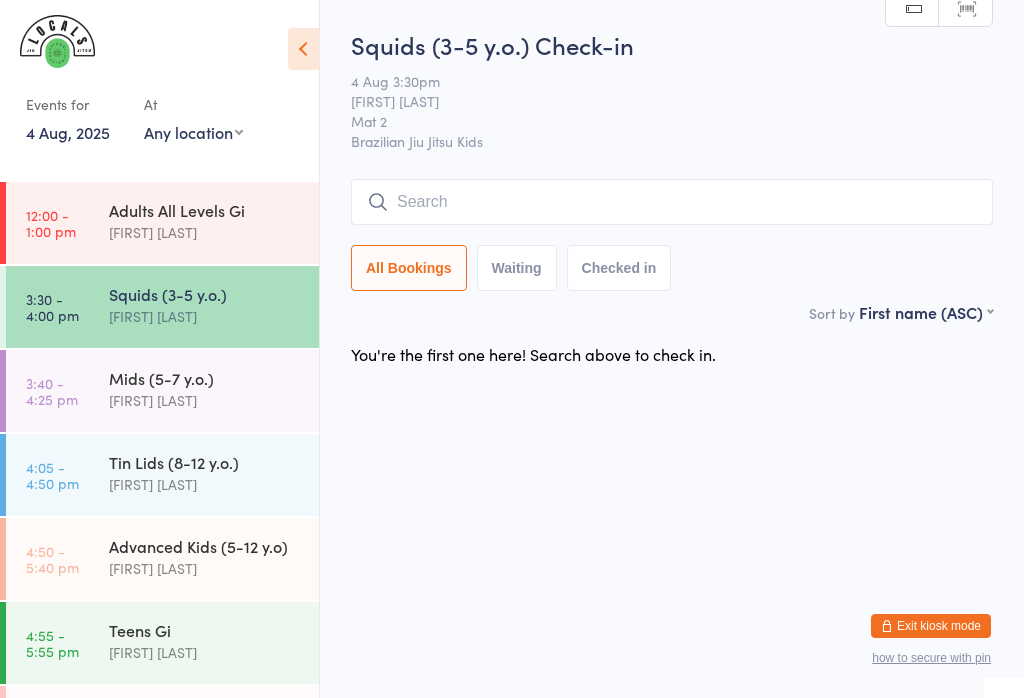 click on "[FIRST] [LAST]" at bounding box center [205, 232] 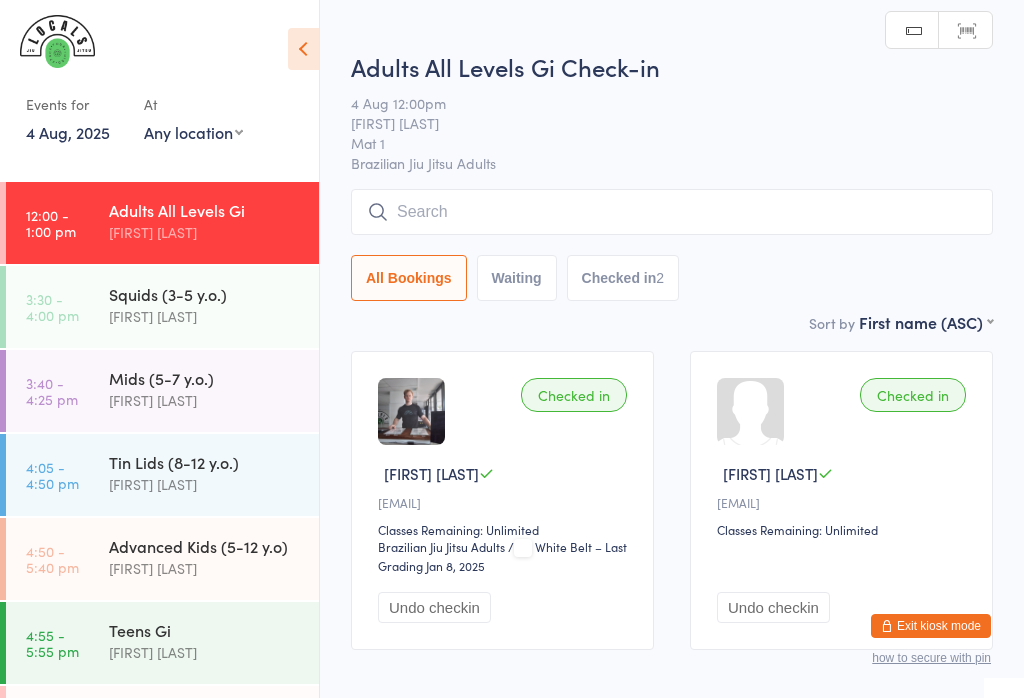 click on "Squids (3-5 y.o.)" at bounding box center [205, 294] 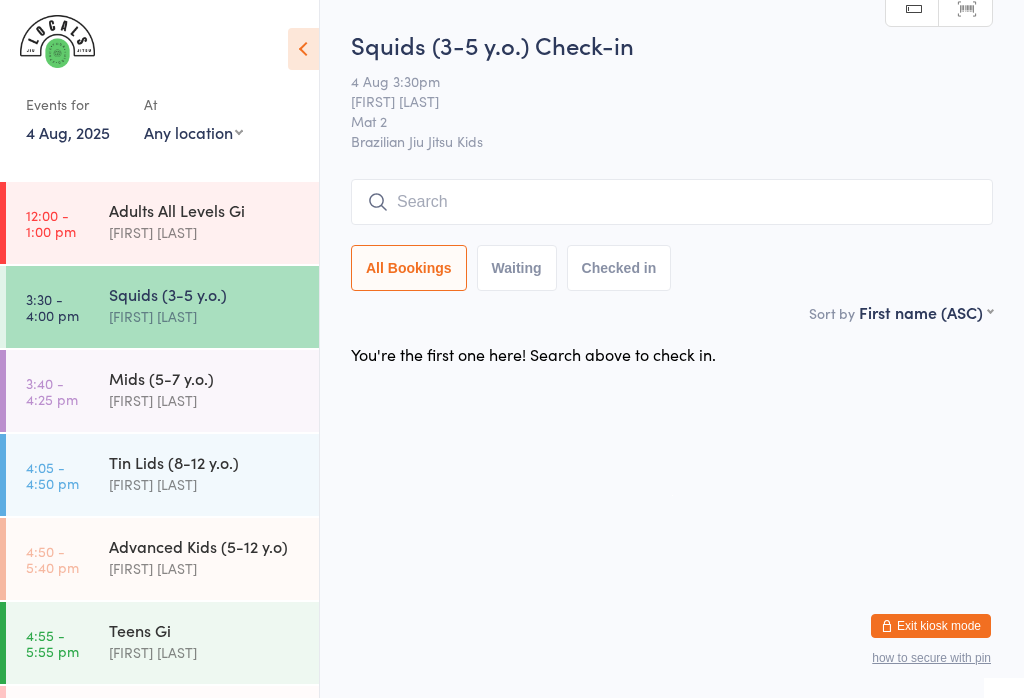 click at bounding box center [672, 202] 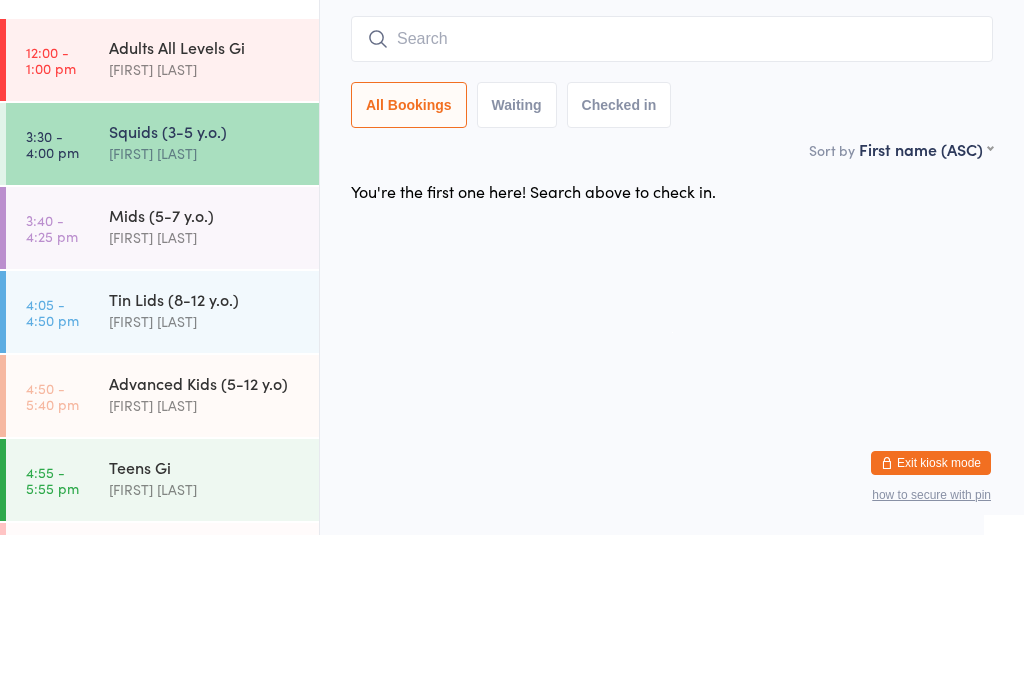 click on "Adults All Levels Gi" at bounding box center (205, 210) 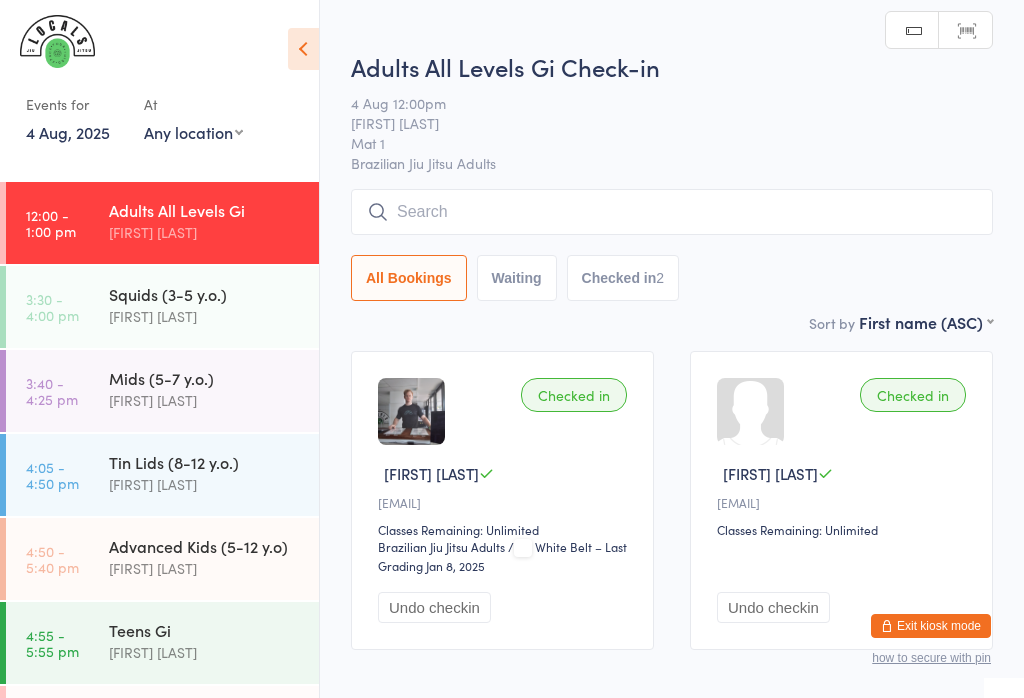 click at bounding box center [672, 212] 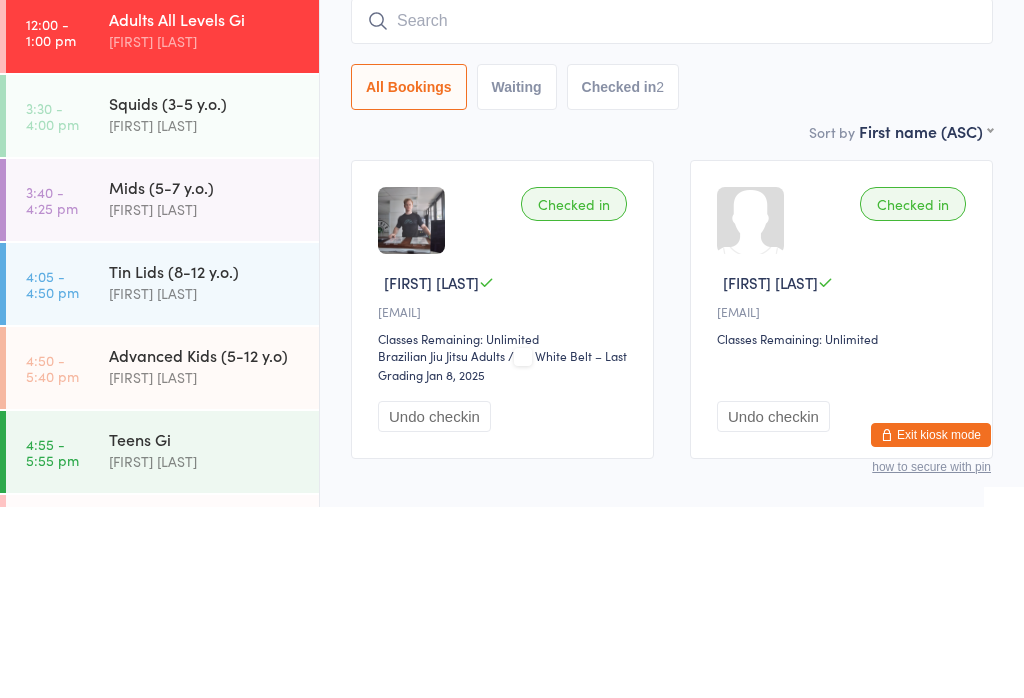click on "Squids (3-5 y.o.)" at bounding box center (205, 294) 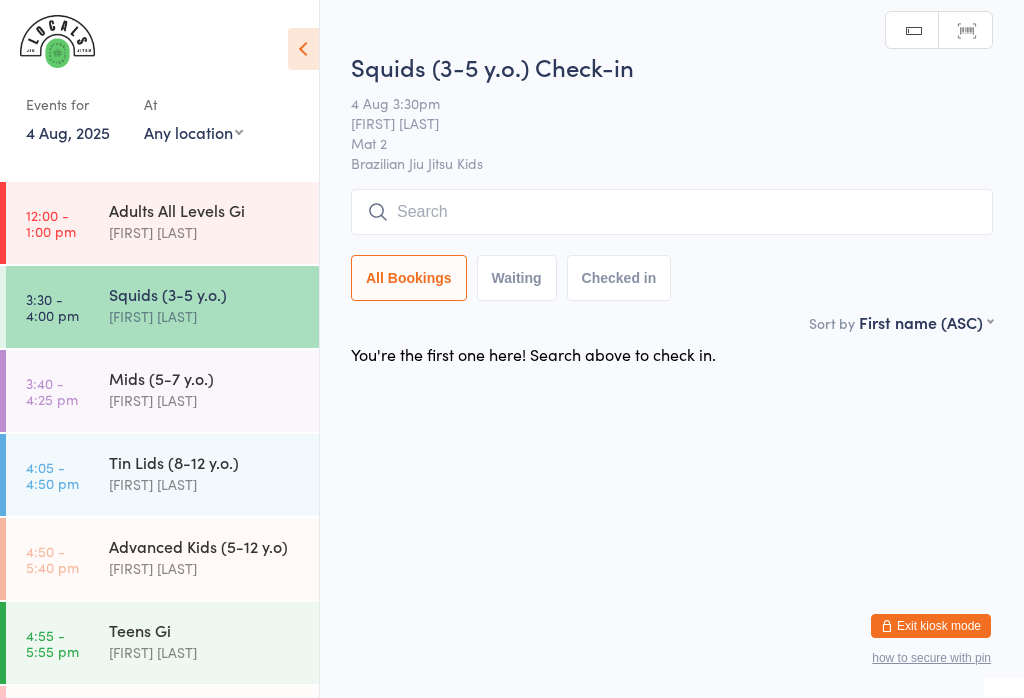 click on "[FIRST] [LAST]" at bounding box center [205, 400] 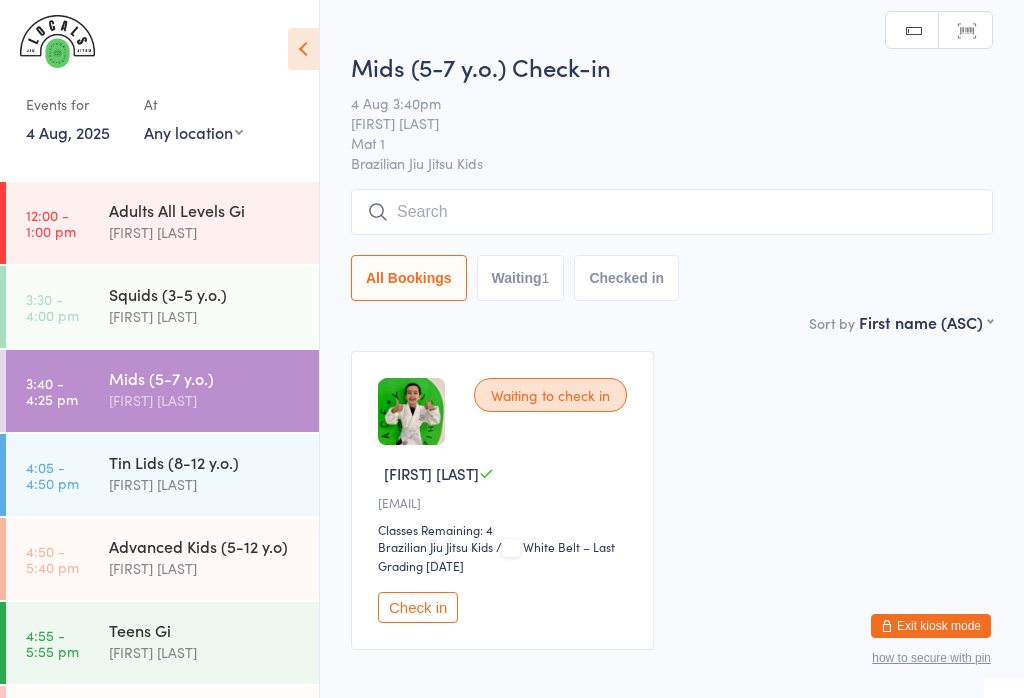 click at bounding box center [672, 212] 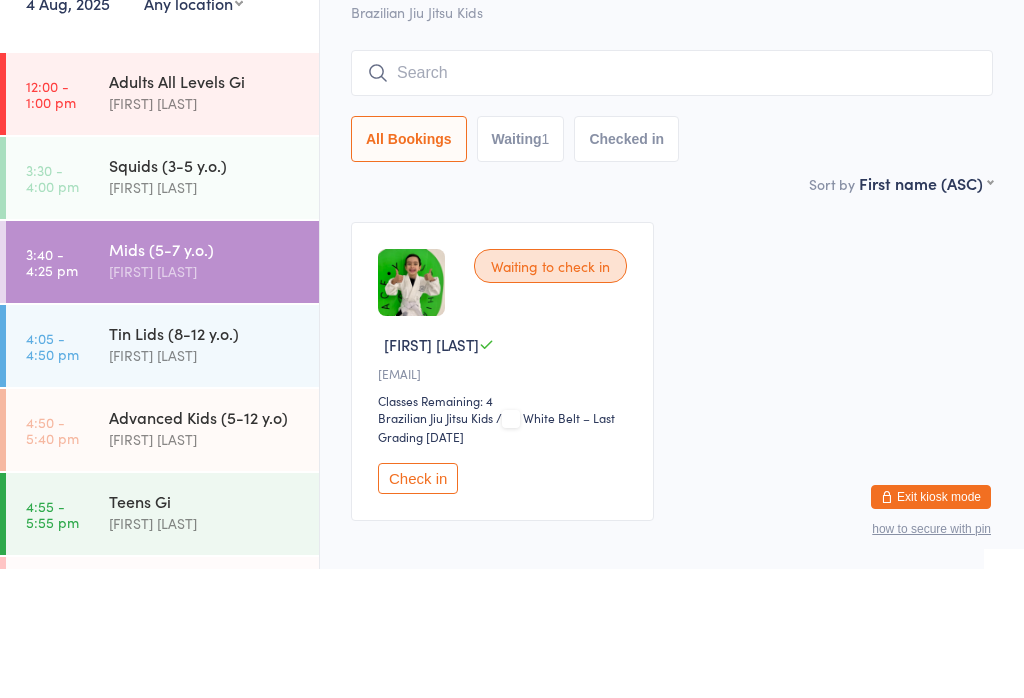 click at bounding box center (672, 202) 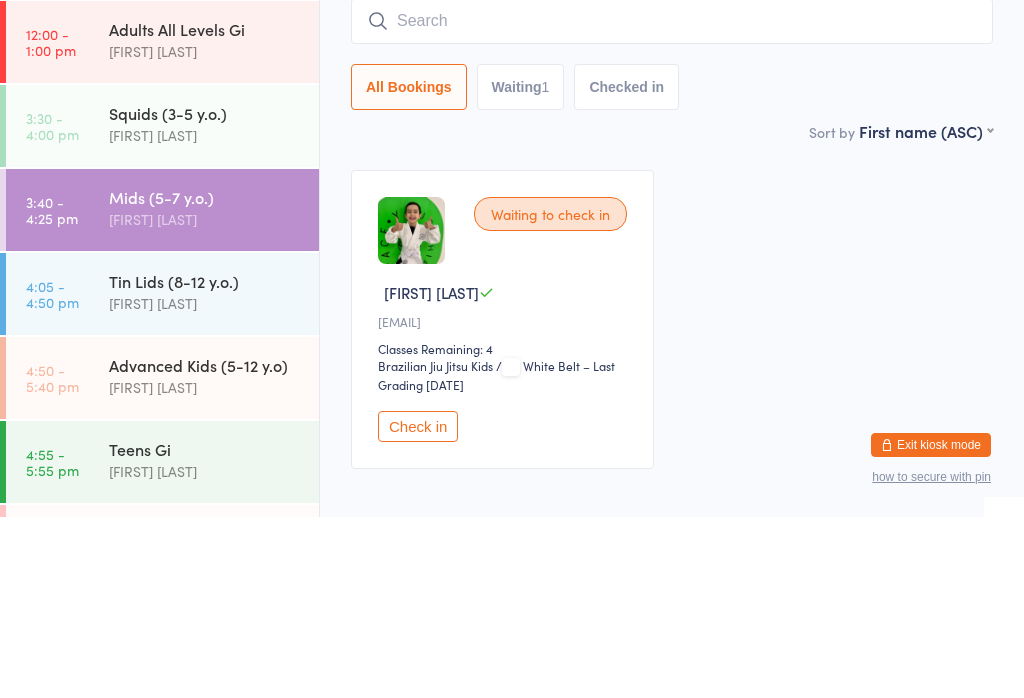 type on "J" 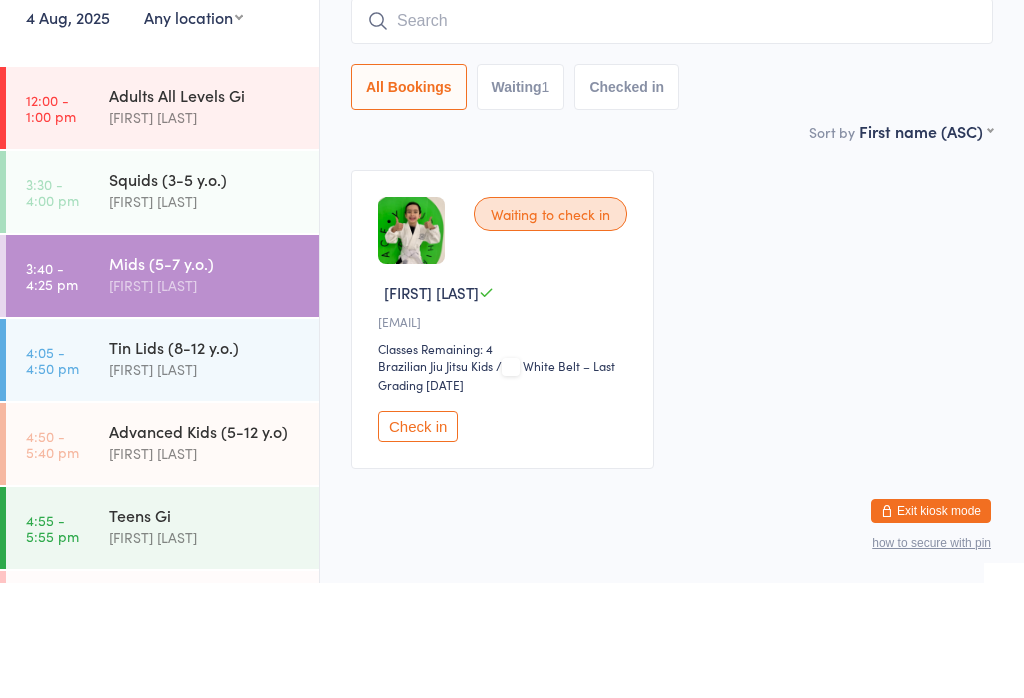 scroll, scrollTop: 104, scrollLeft: 0, axis: vertical 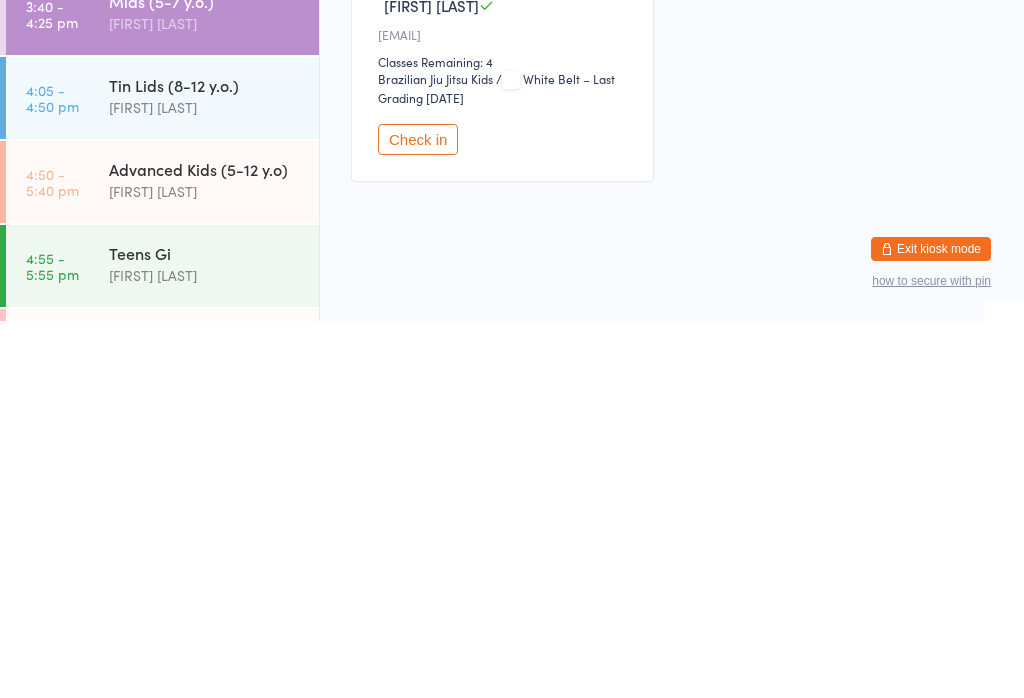 type on "0" 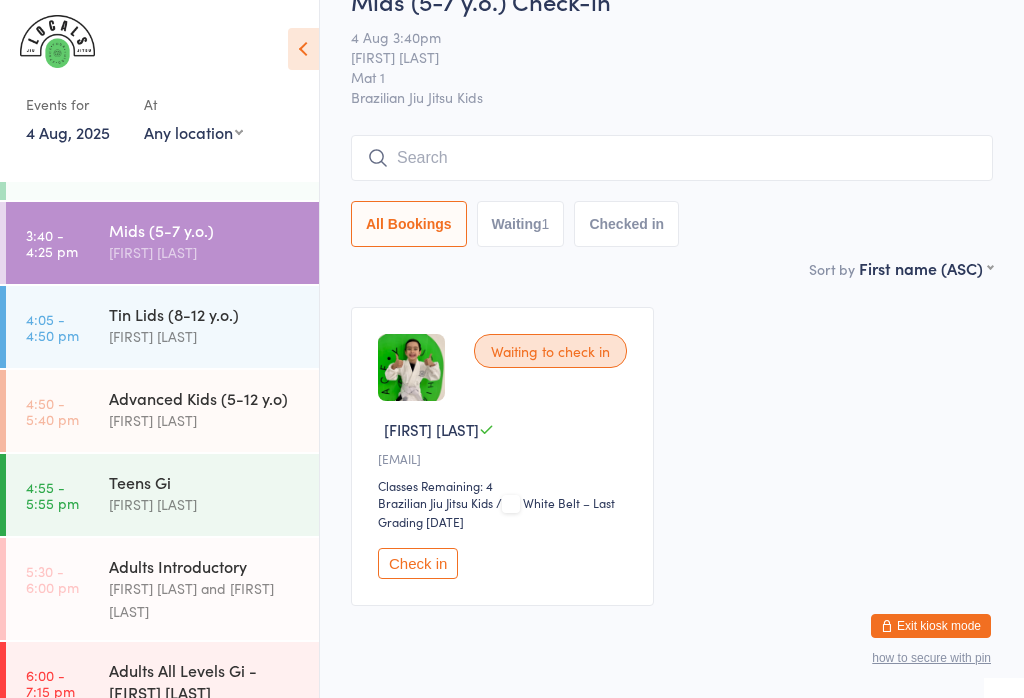 scroll, scrollTop: 152, scrollLeft: 0, axis: vertical 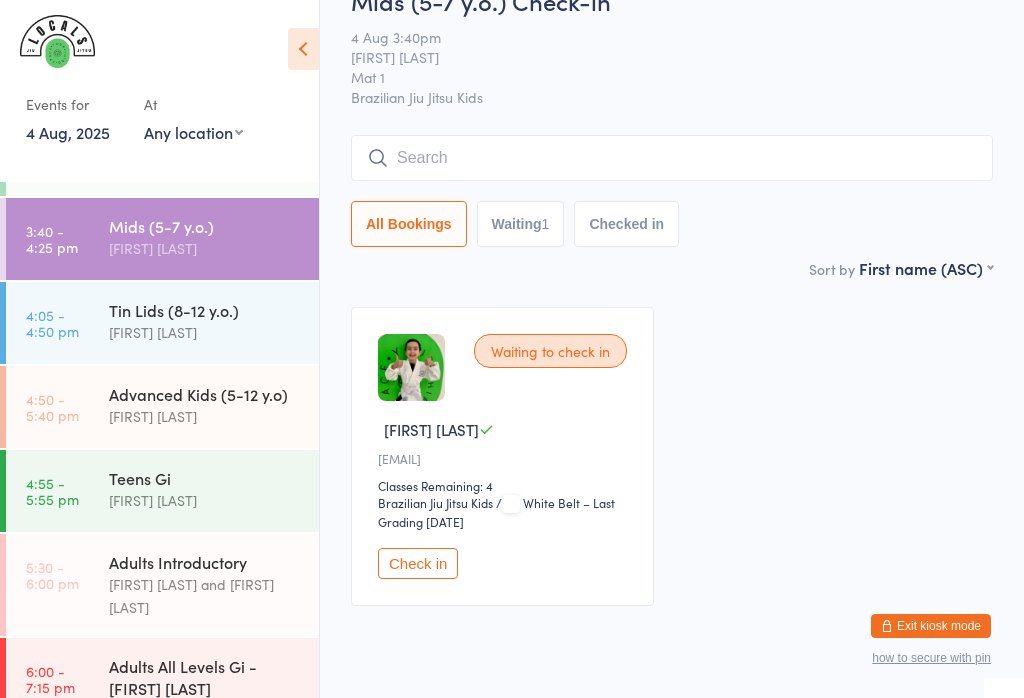 click at bounding box center [672, 158] 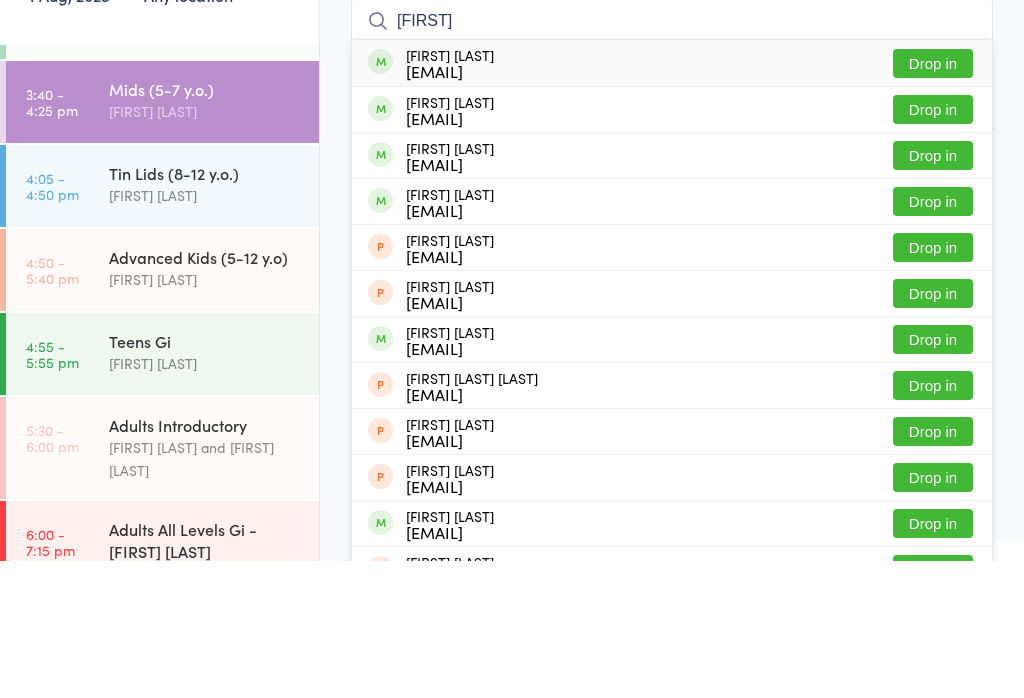 type on "[FIRST]" 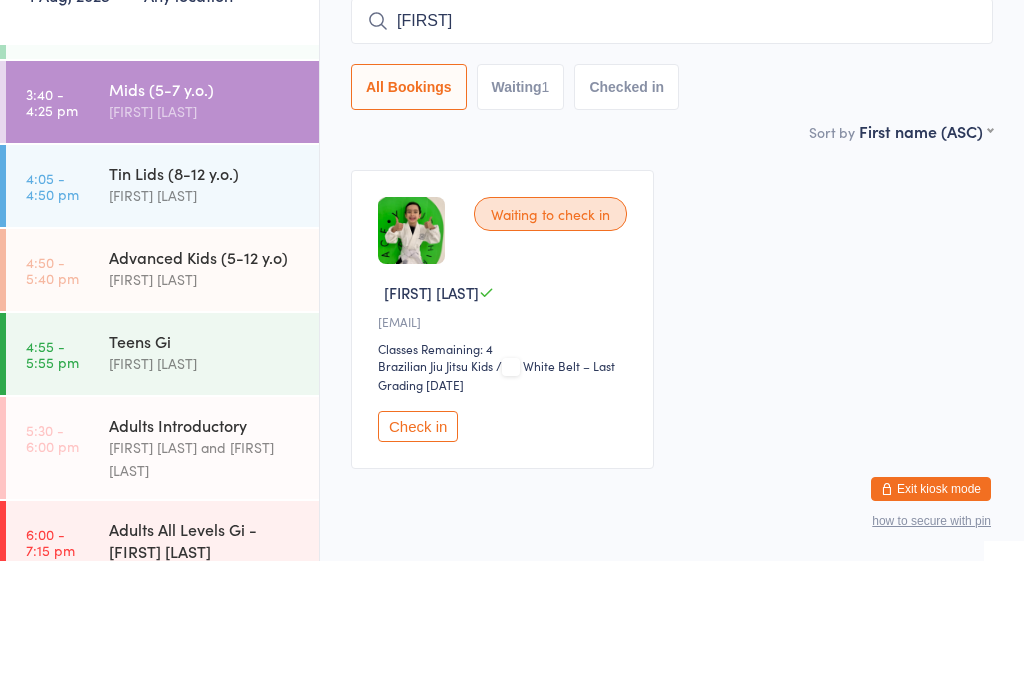 type 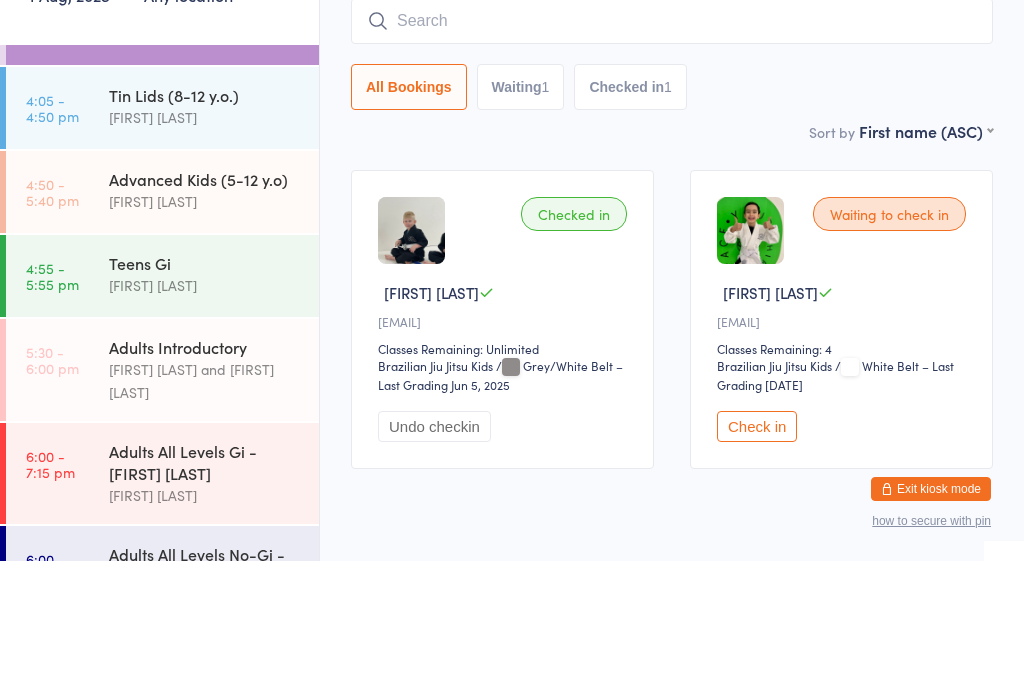 scroll, scrollTop: 229, scrollLeft: 0, axis: vertical 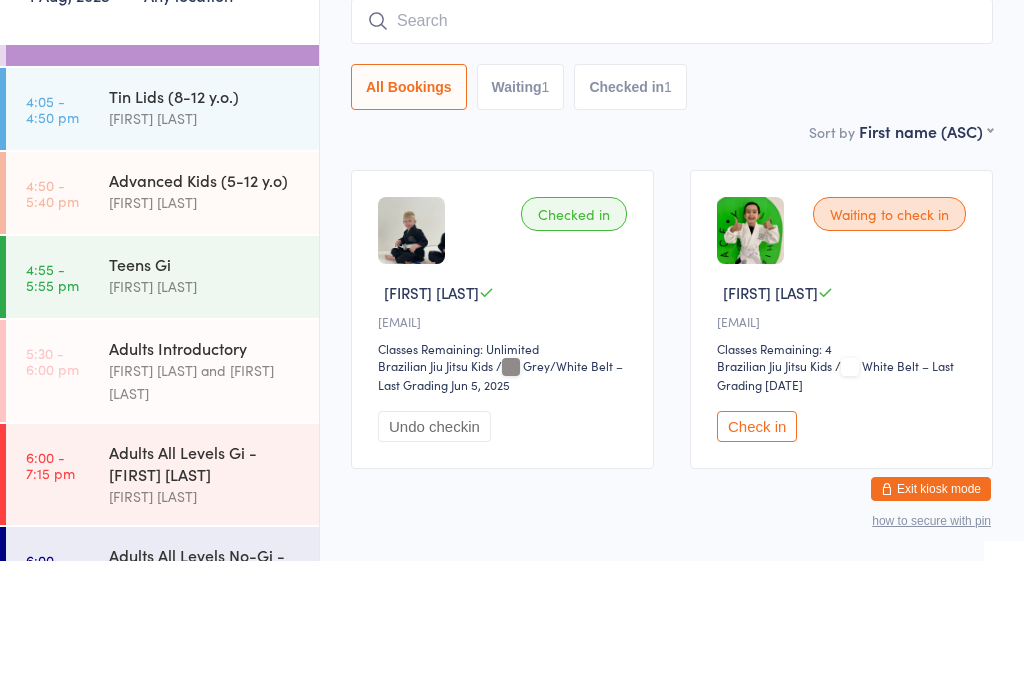 click on "Advanced Kids (5-12 y.o)" at bounding box center (205, 317) 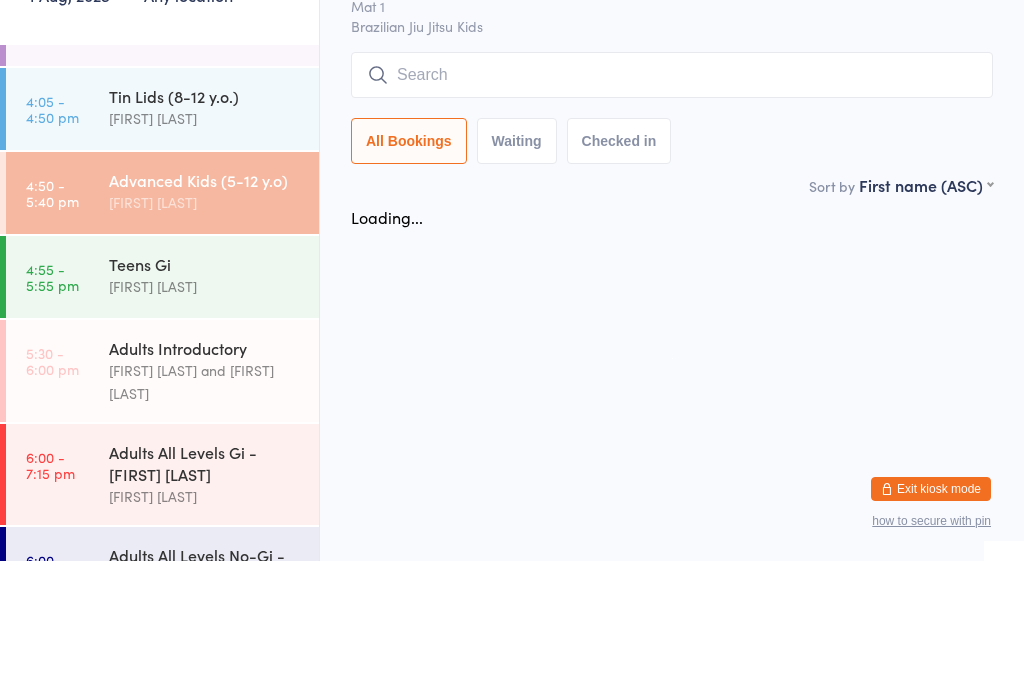 scroll, scrollTop: 0, scrollLeft: 0, axis: both 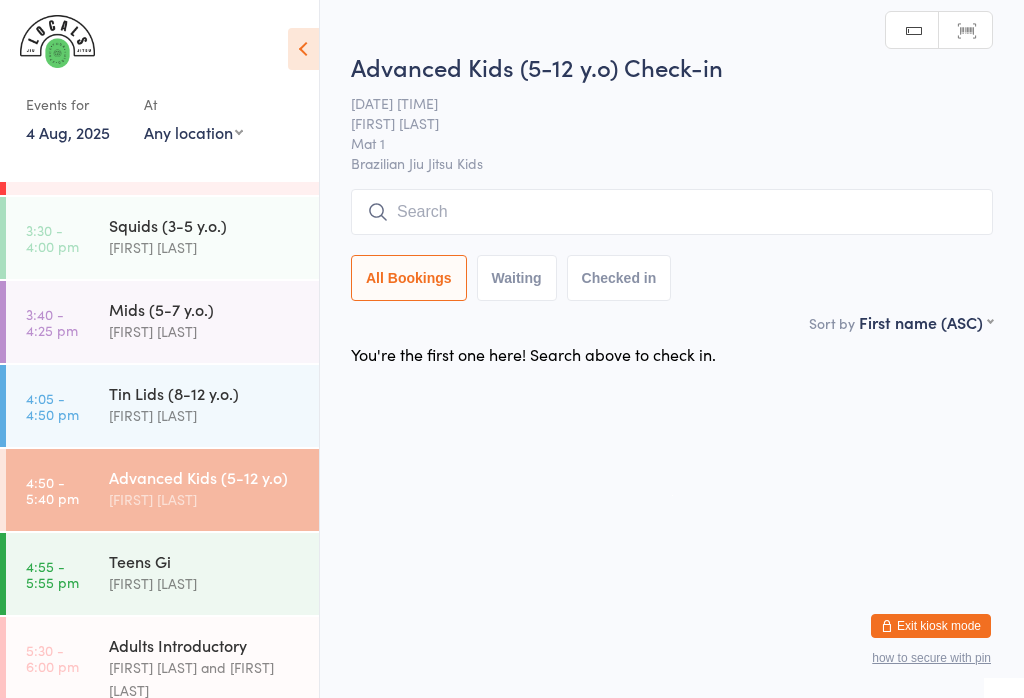 click at bounding box center (672, 212) 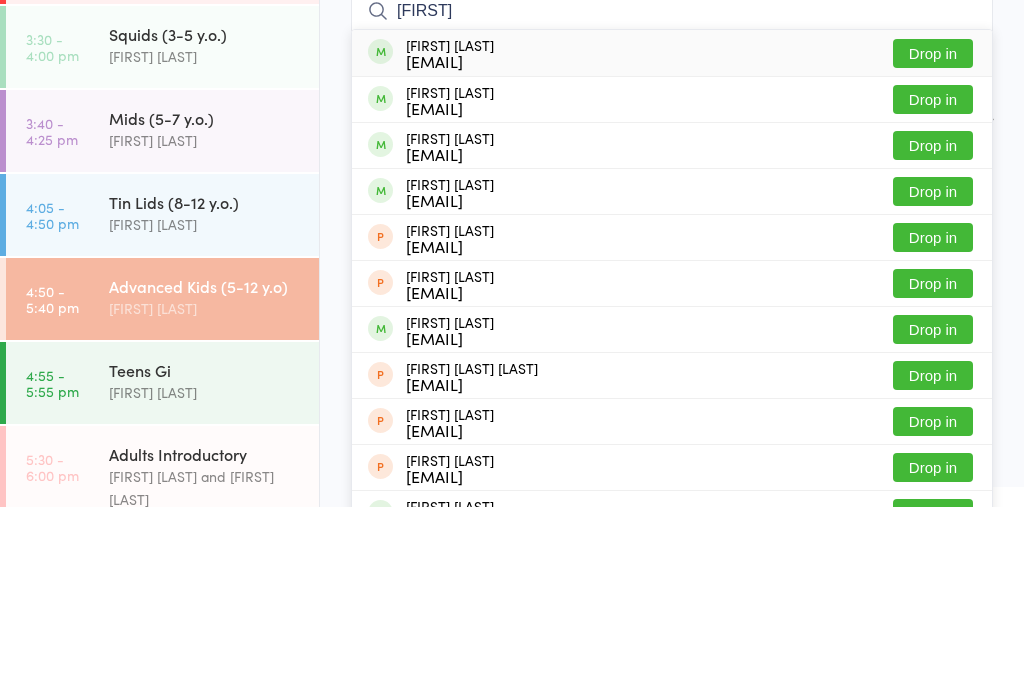 type on "[FIRST]" 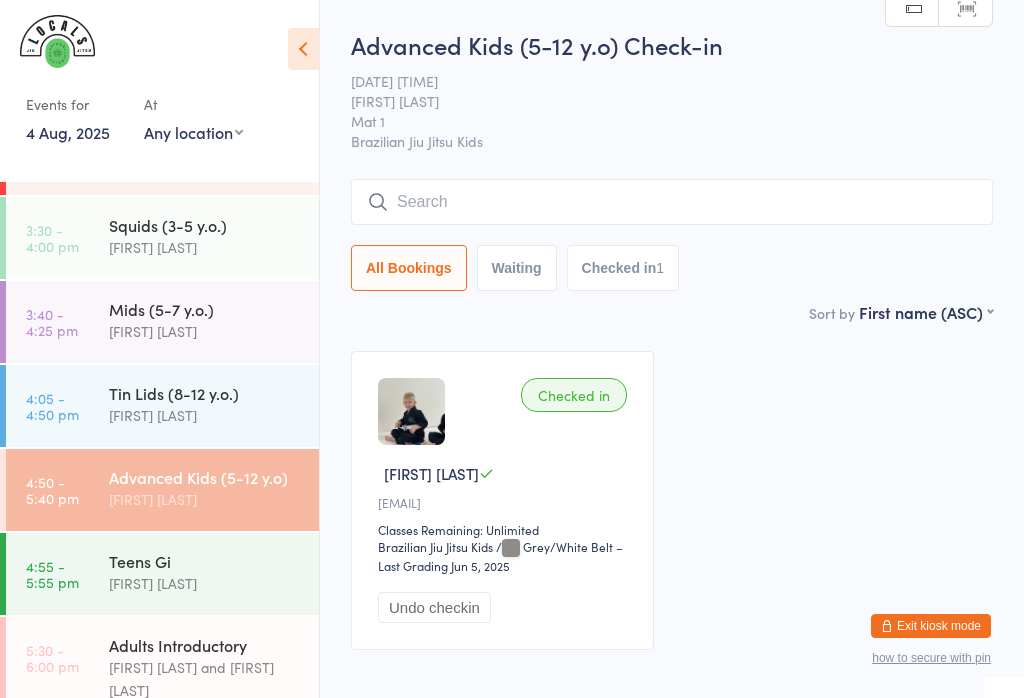 click on "Squids (3-5 y.o.)" at bounding box center (205, 225) 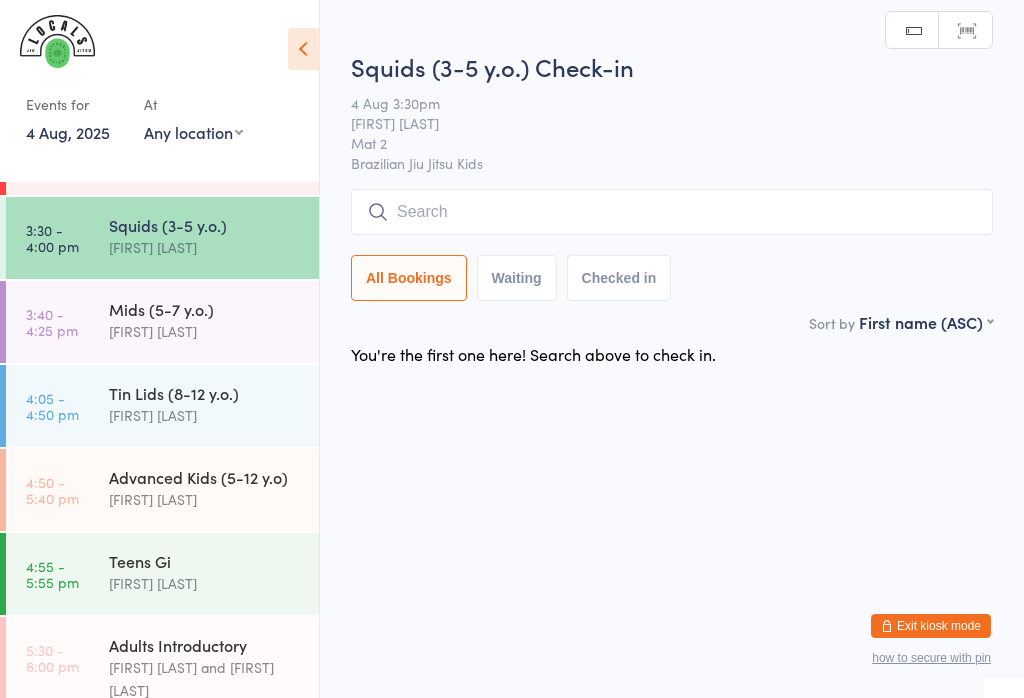 click at bounding box center (672, 212) 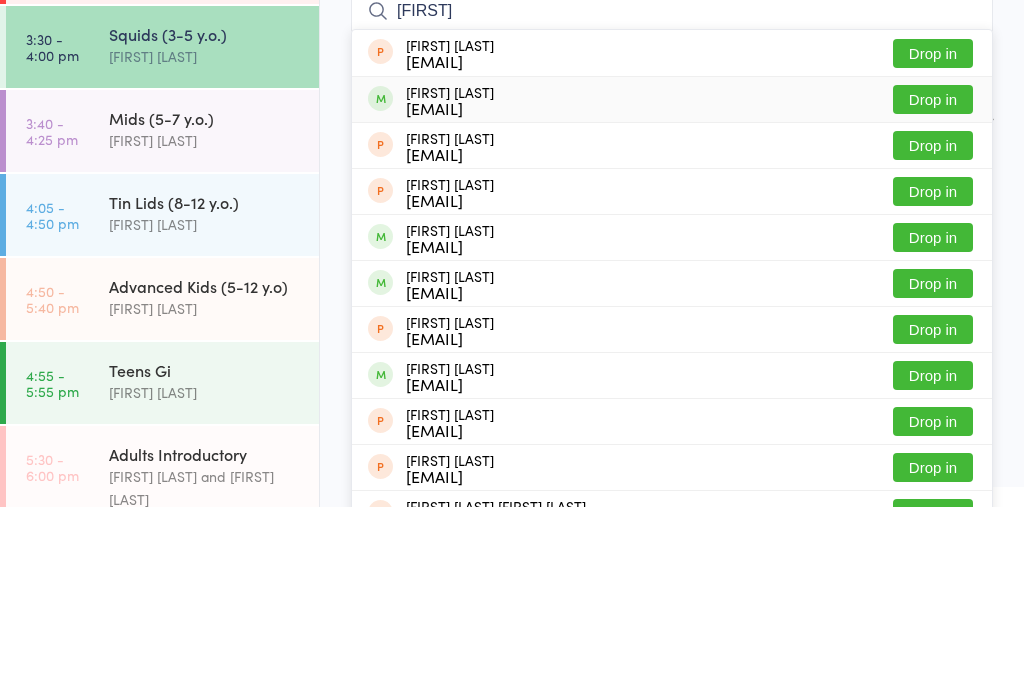 type on "[FIRST]" 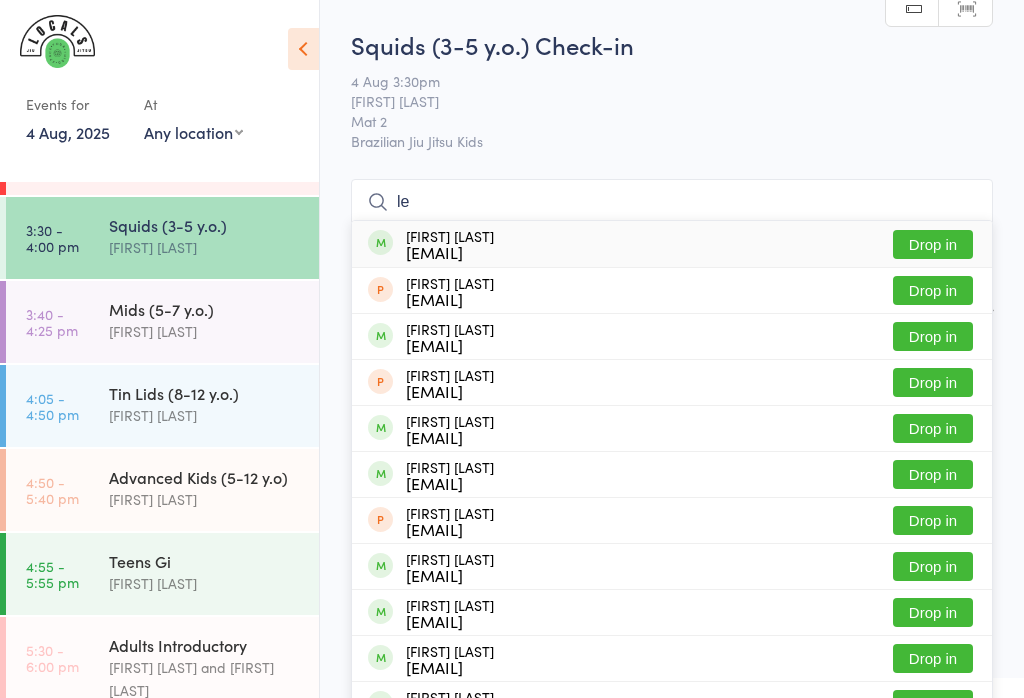 type on "l" 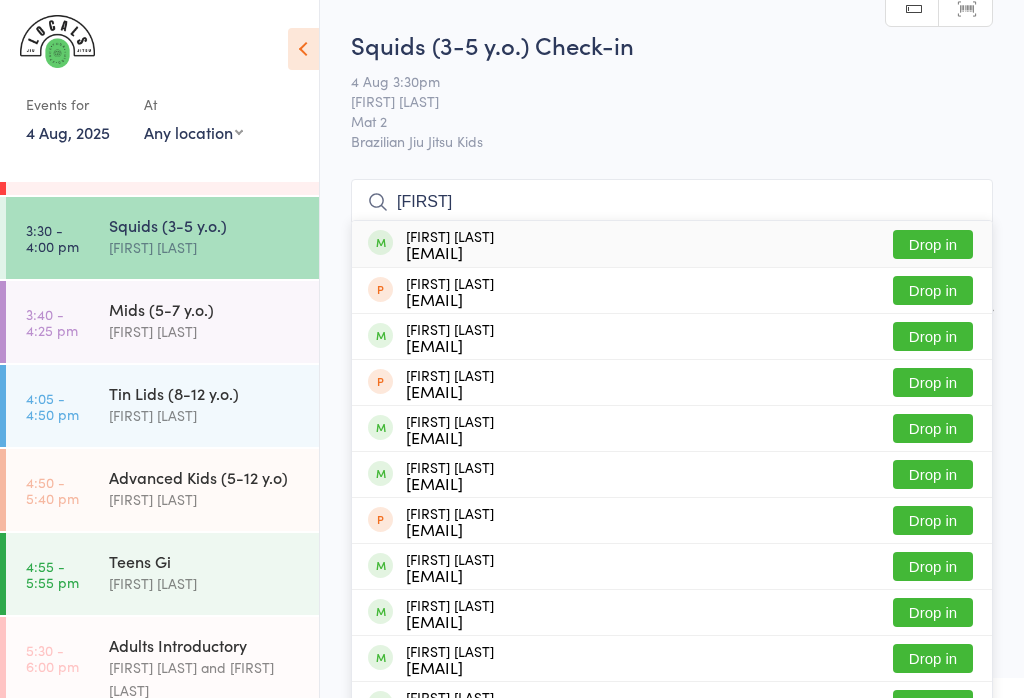 type on "[FIRST]" 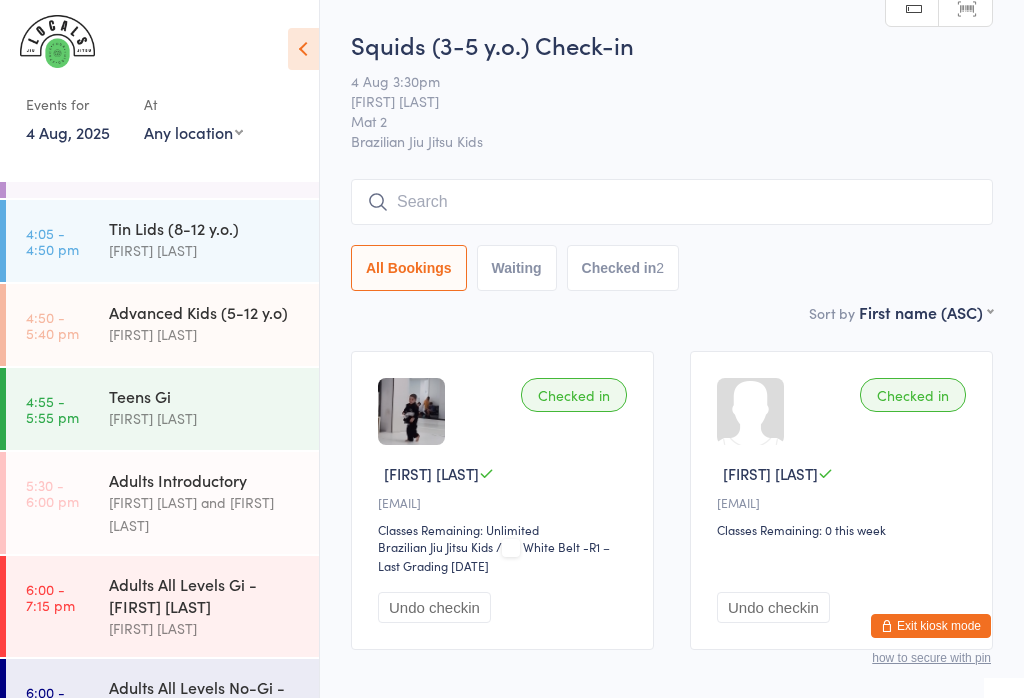scroll, scrollTop: 238, scrollLeft: 0, axis: vertical 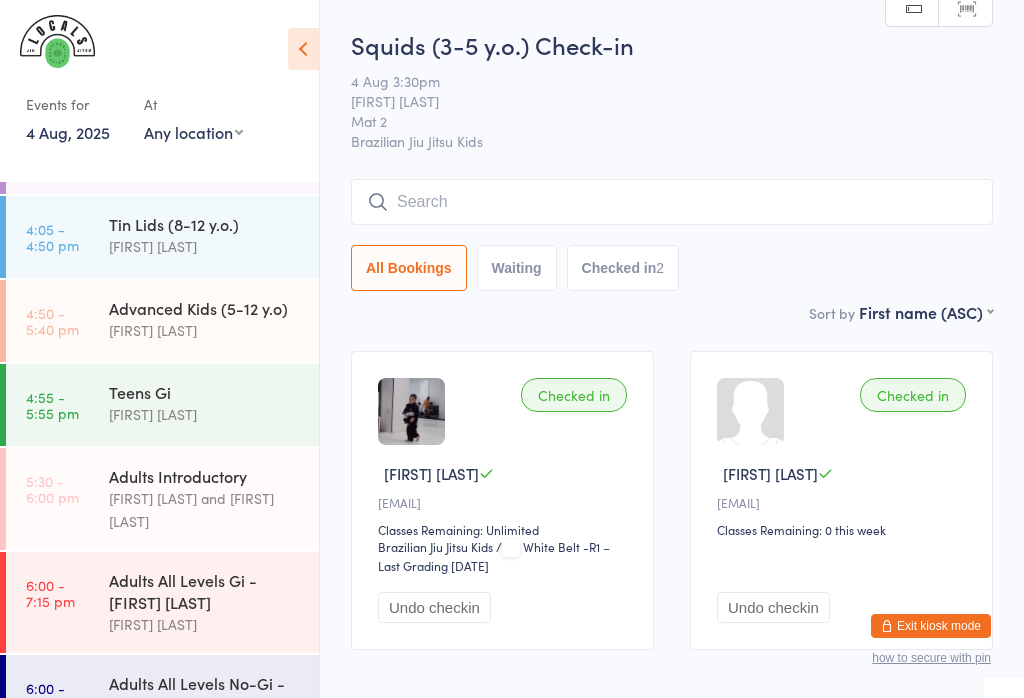 click on "Tin Lids (8-12 y.o.)" at bounding box center (205, 224) 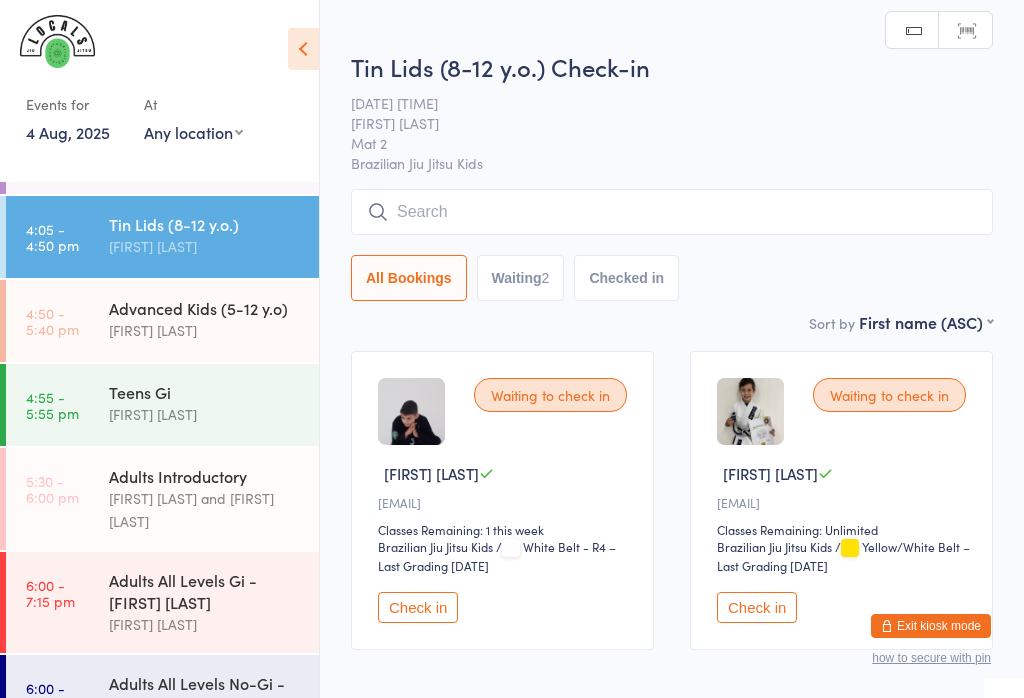 click on "All Bookings Waiting  2 Checked in" at bounding box center [672, 278] 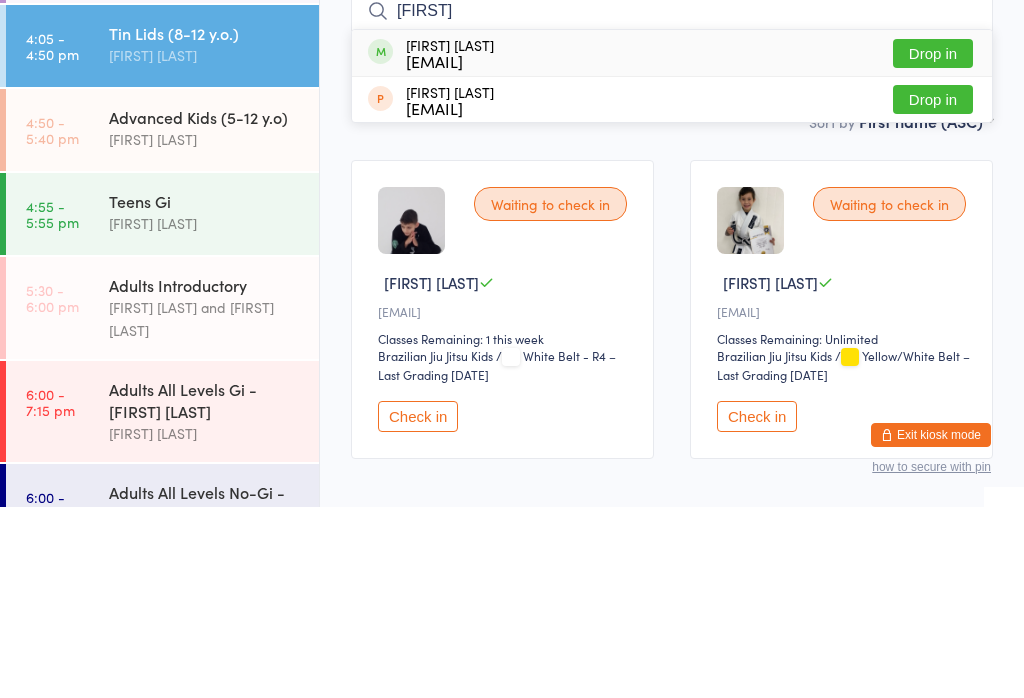 type on "[FIRST]" 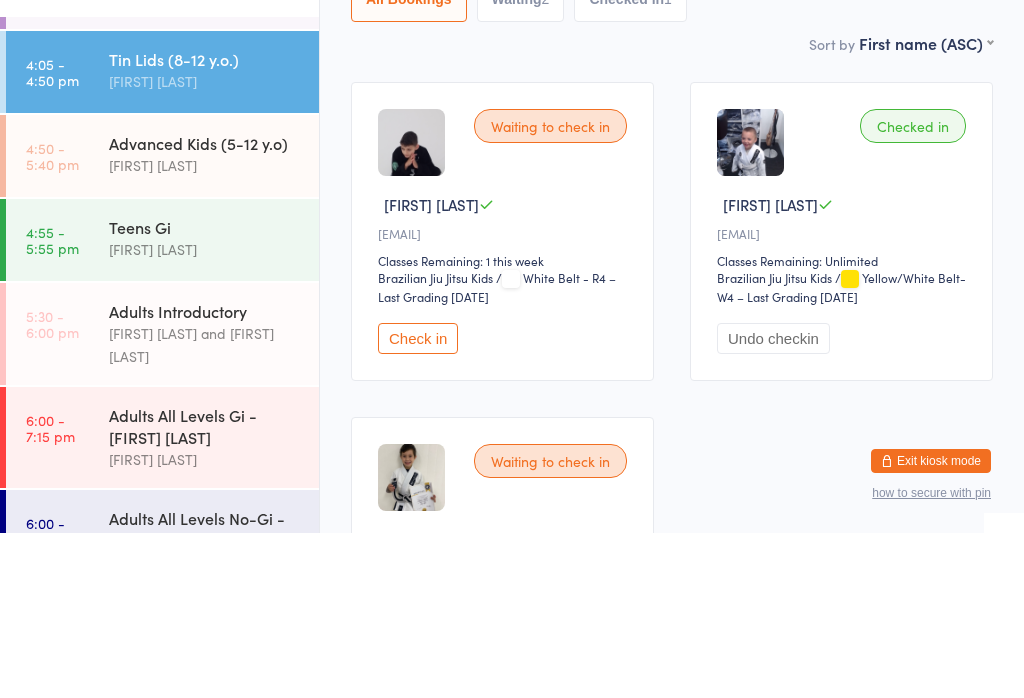 scroll, scrollTop: 105, scrollLeft: 0, axis: vertical 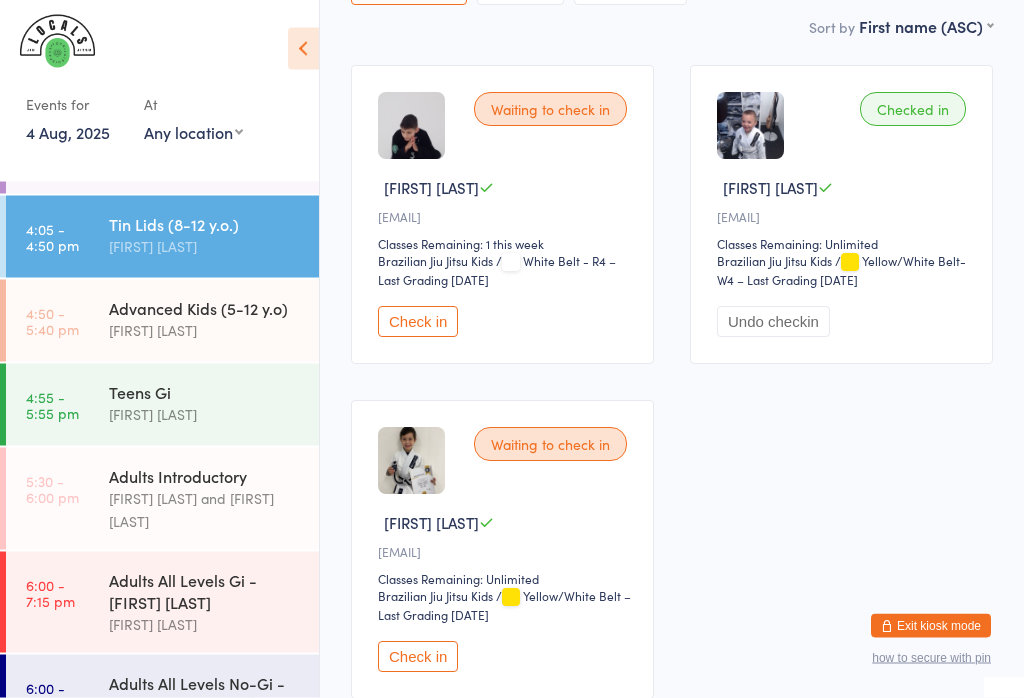 click on "Check in" at bounding box center [418, 657] 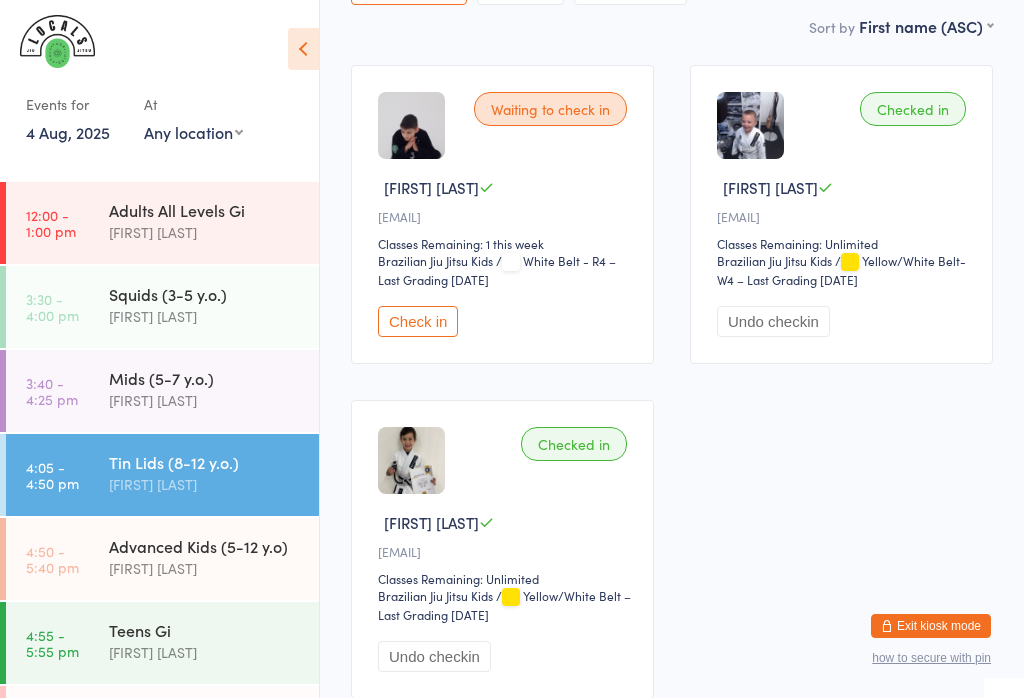 scroll, scrollTop: 0, scrollLeft: 0, axis: both 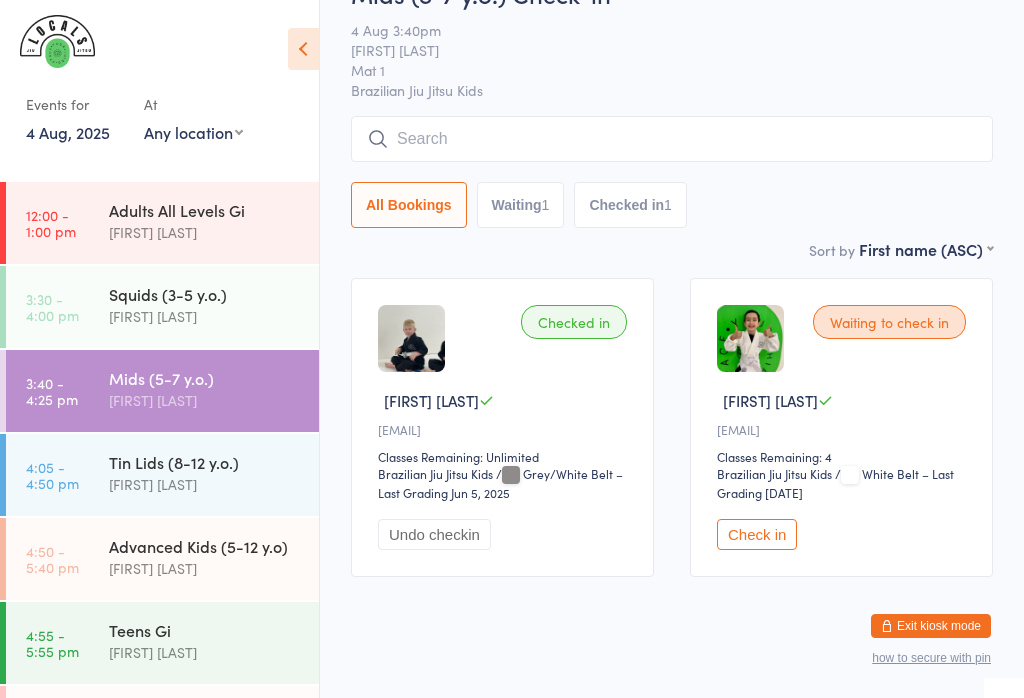 click on "Check in" at bounding box center (757, 534) 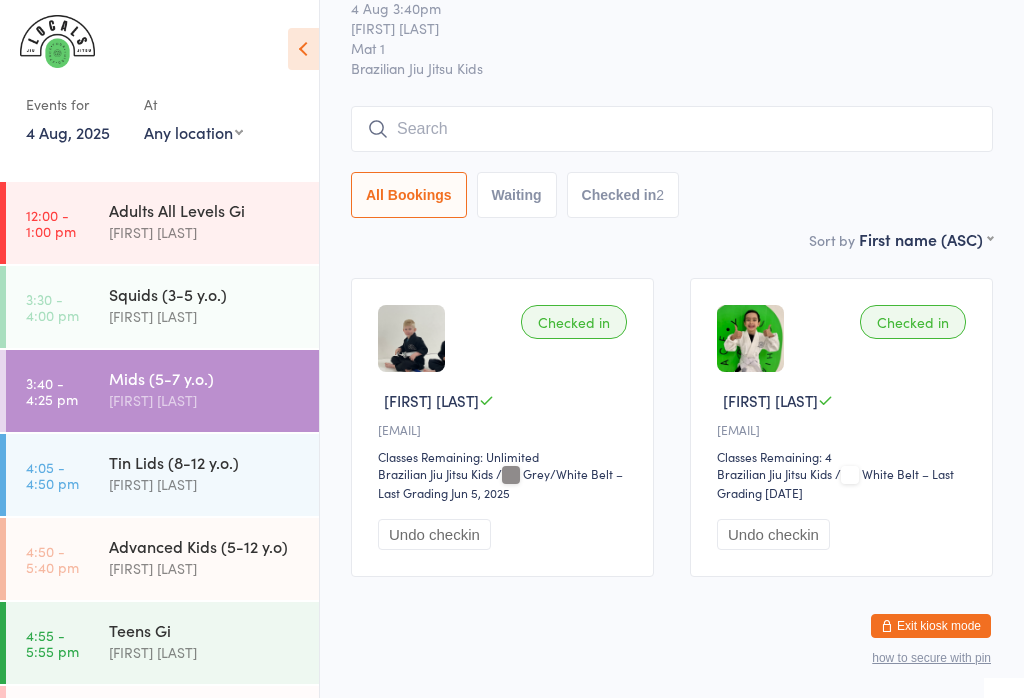 click at bounding box center (672, 129) 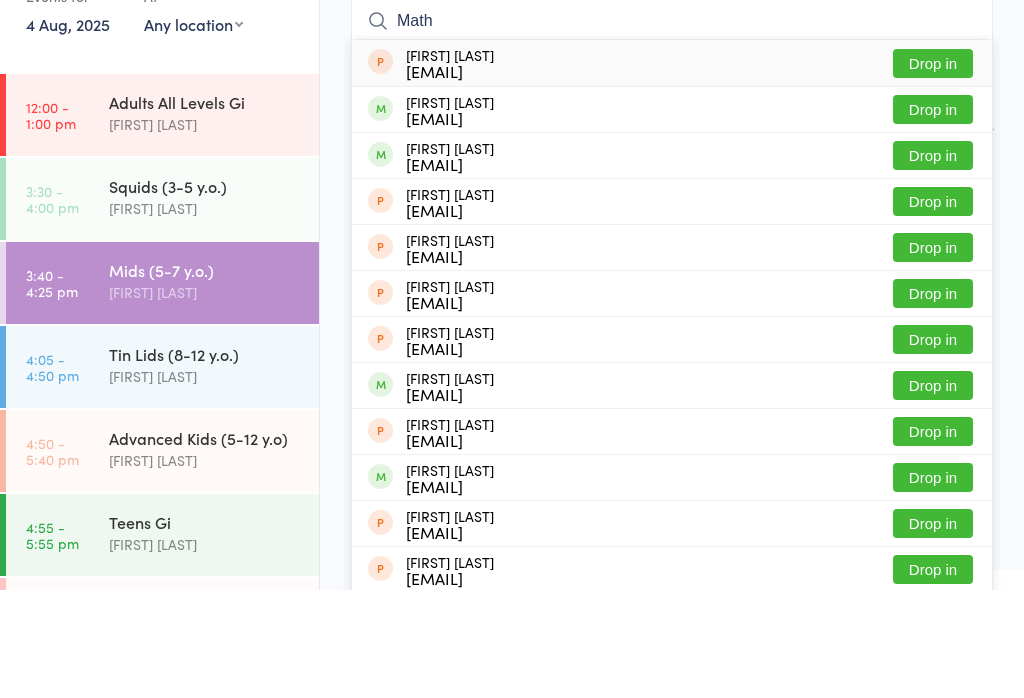 type on "Math" 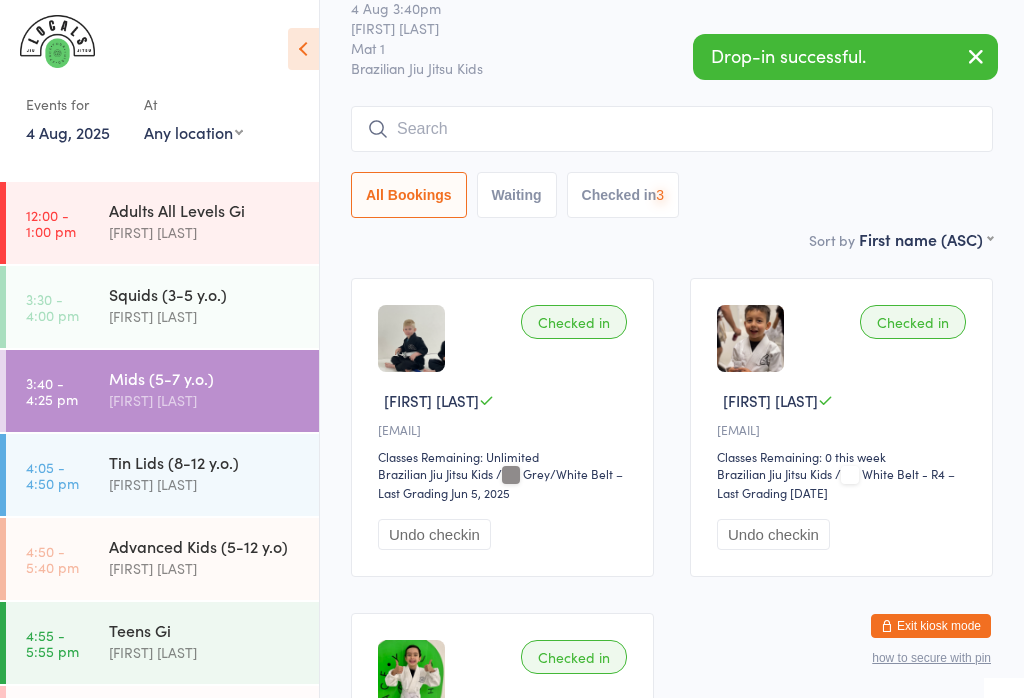 click on "All Bookings Waiting Checked in 3" at bounding box center [672, 195] 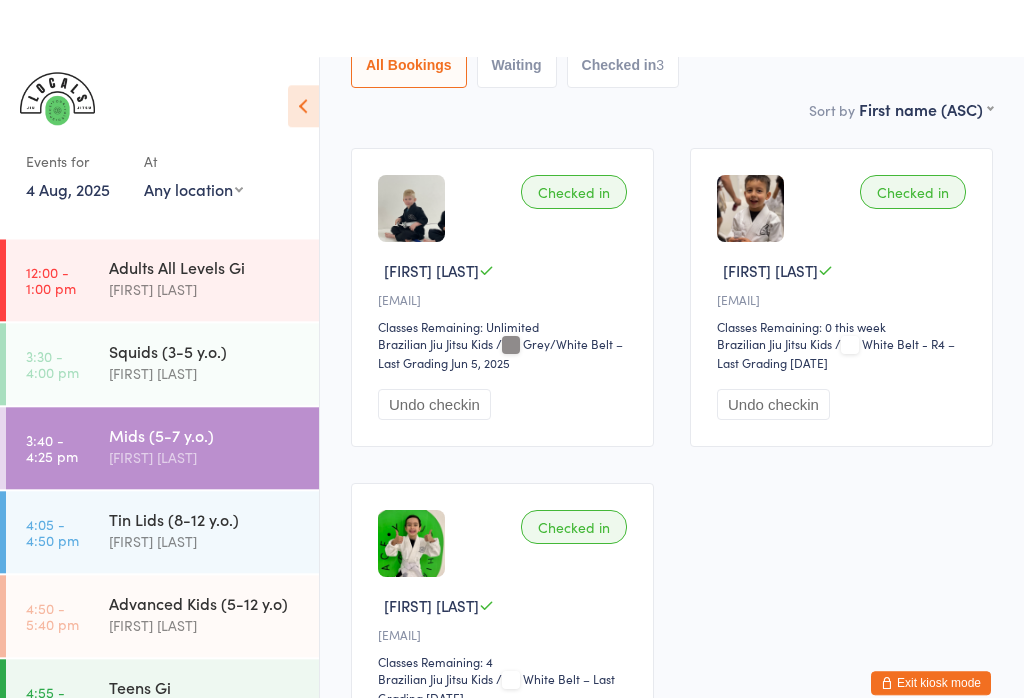 scroll, scrollTop: 0, scrollLeft: 0, axis: both 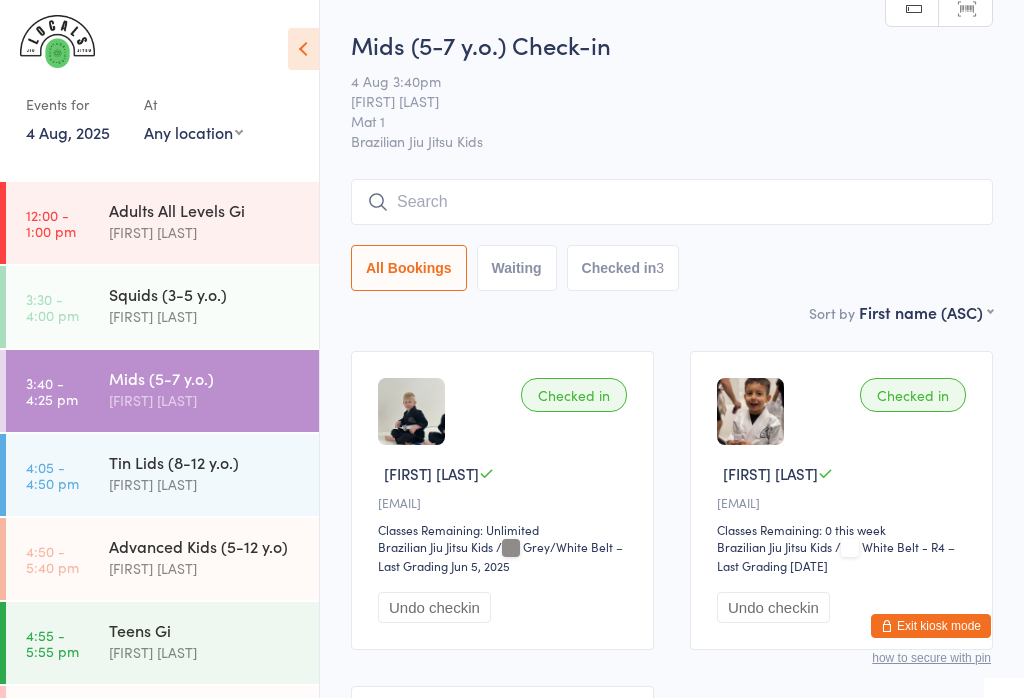 click at bounding box center [672, 202] 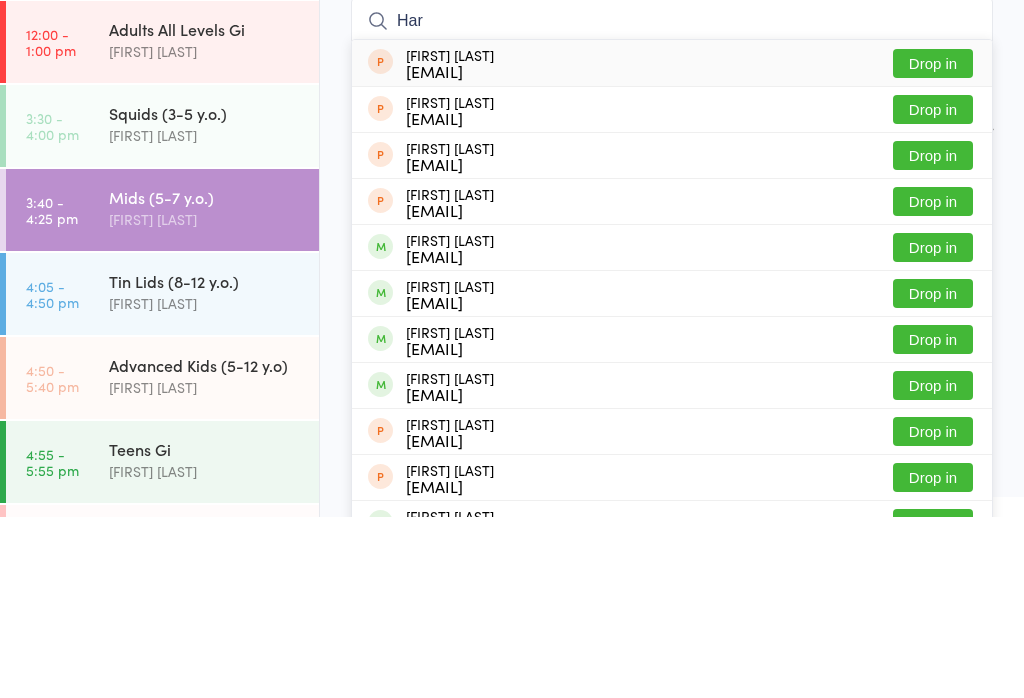 type on "Harl" 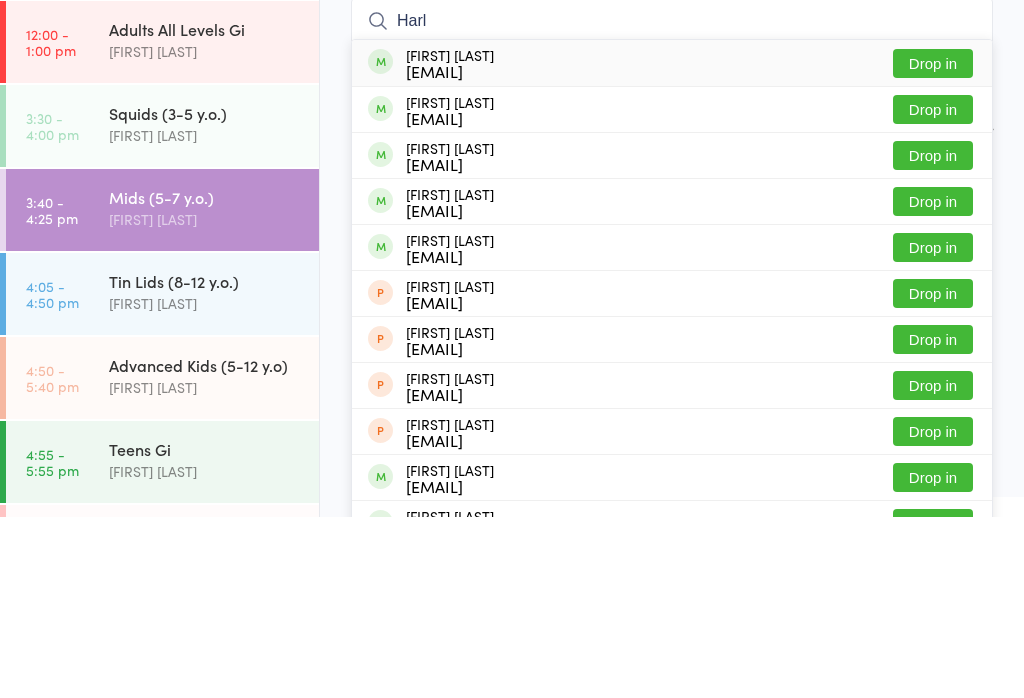 click on "[TIME] - [TIME] Squids (3-5 y.o.) [FIRST] [LAST]" at bounding box center (162, 307) 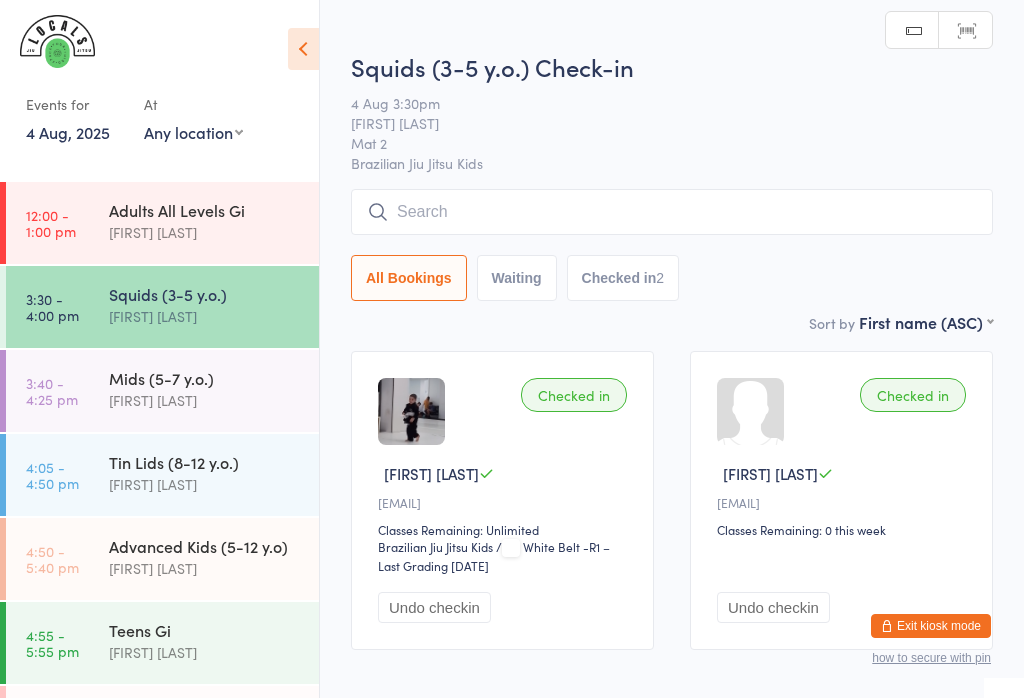 click at bounding box center [672, 212] 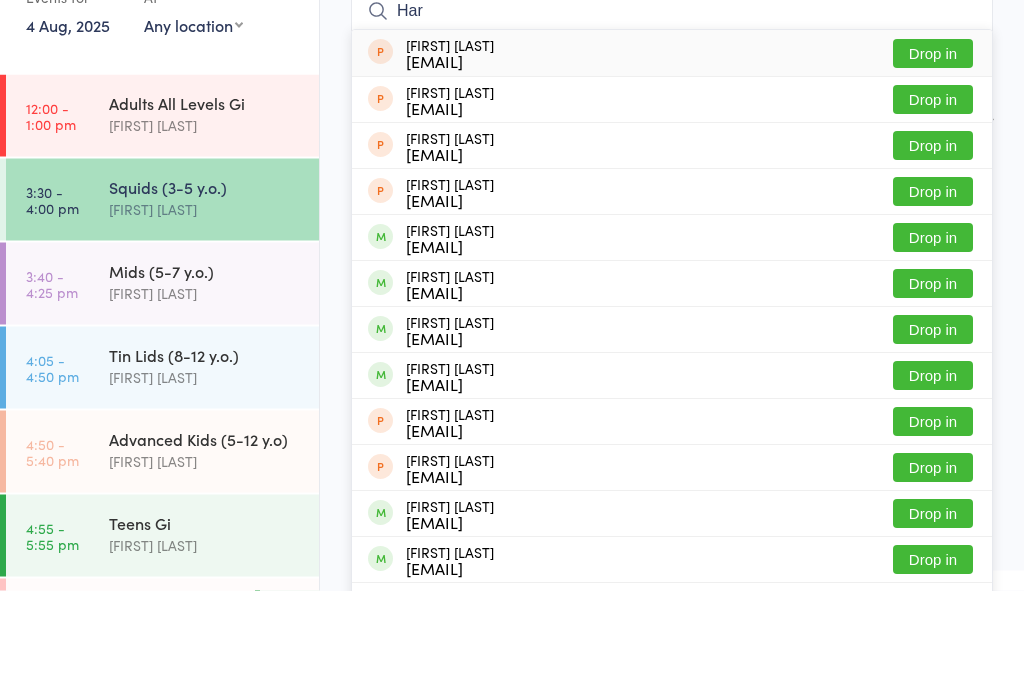 scroll, scrollTop: 84, scrollLeft: 0, axis: vertical 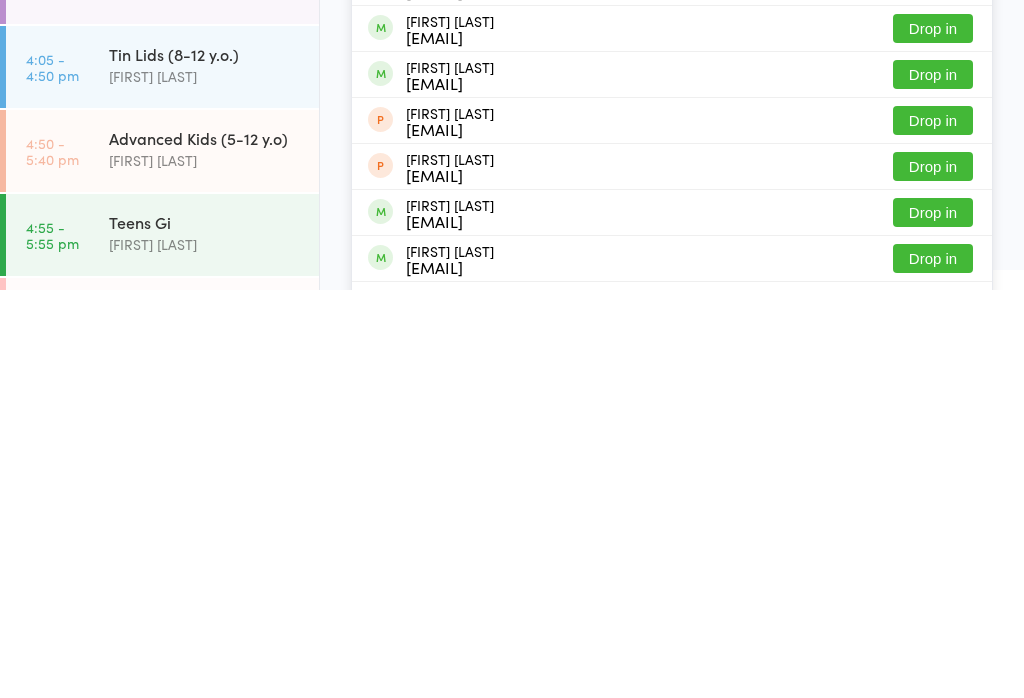 type on "Har" 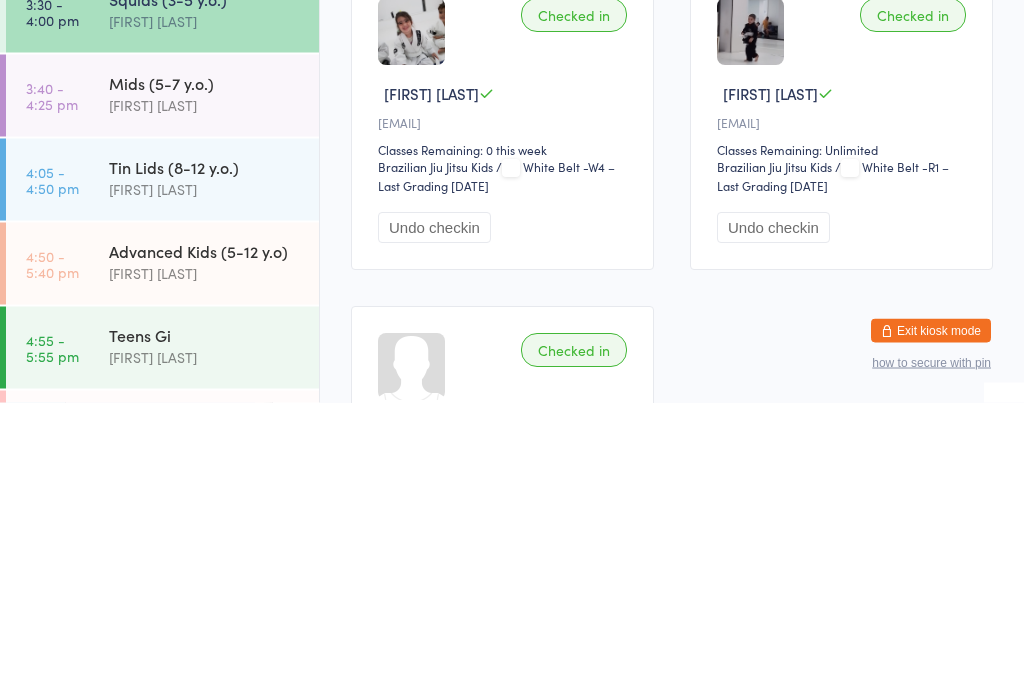 click on "Advanced Kids (5-12 y.o)" at bounding box center [205, 546] 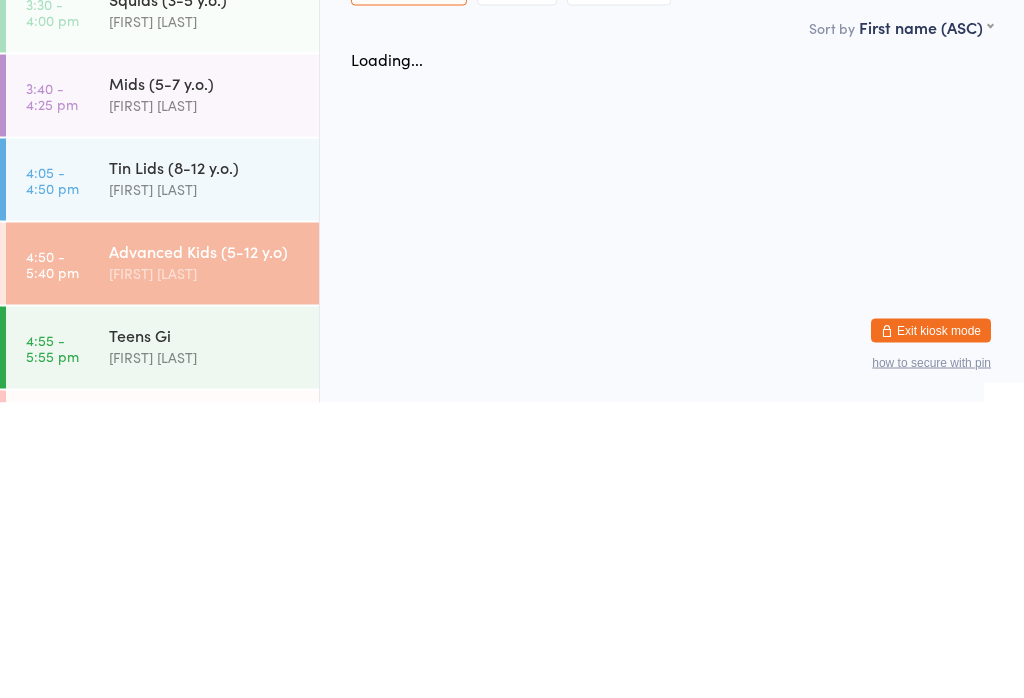click on "Advanced Kids (5-12 y.o) [FIRST] [LAST]" at bounding box center [214, 557] 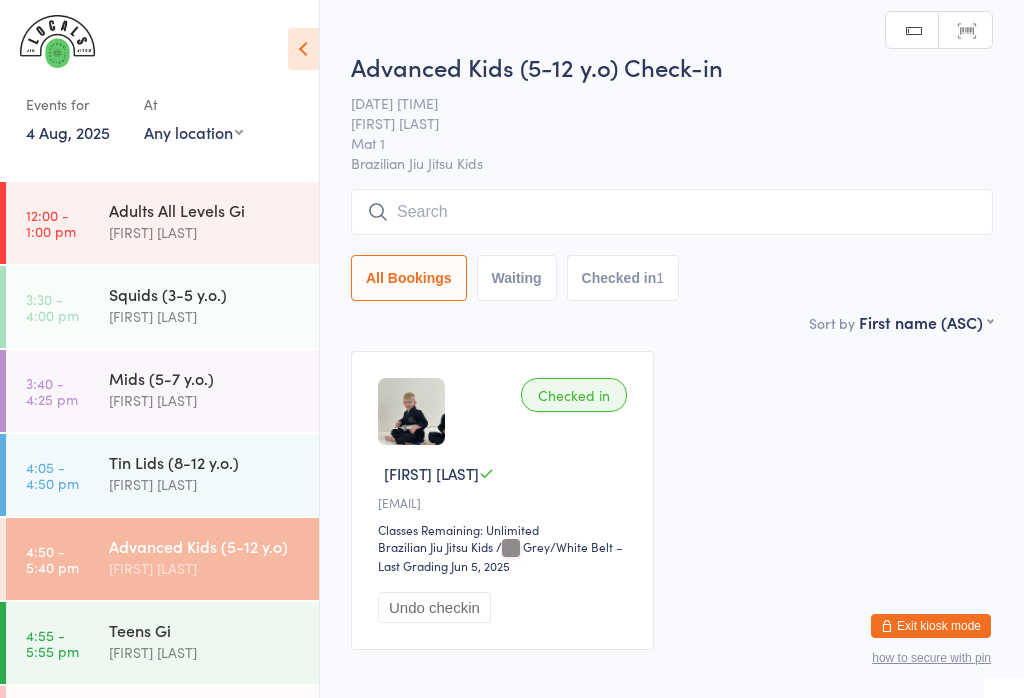 click on "[FIRST] [LAST]" at bounding box center (205, 484) 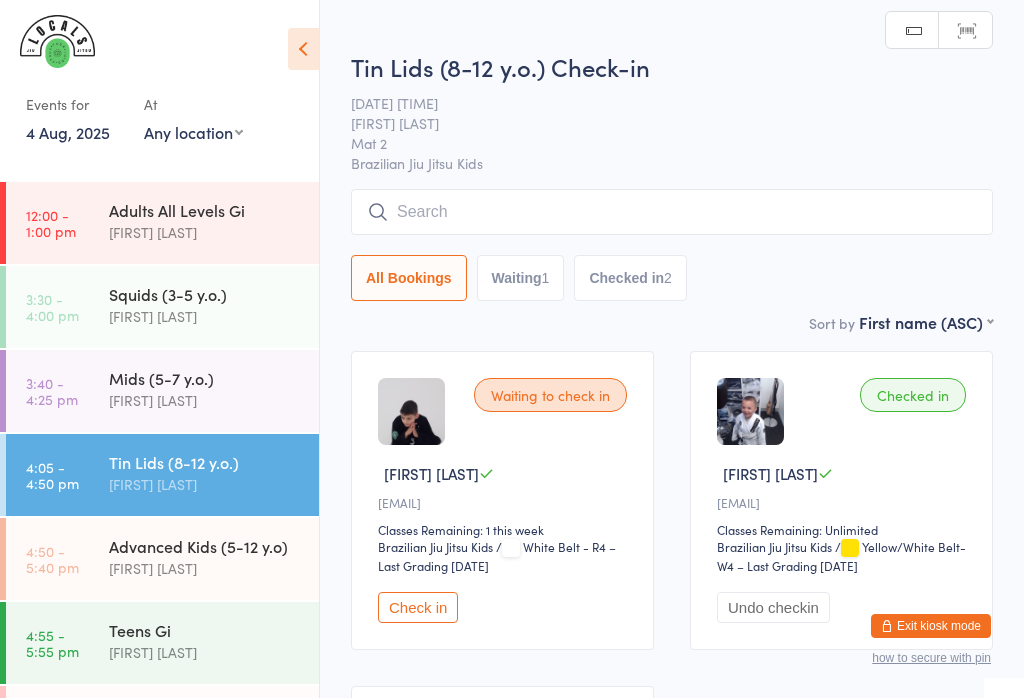 click at bounding box center (672, 212) 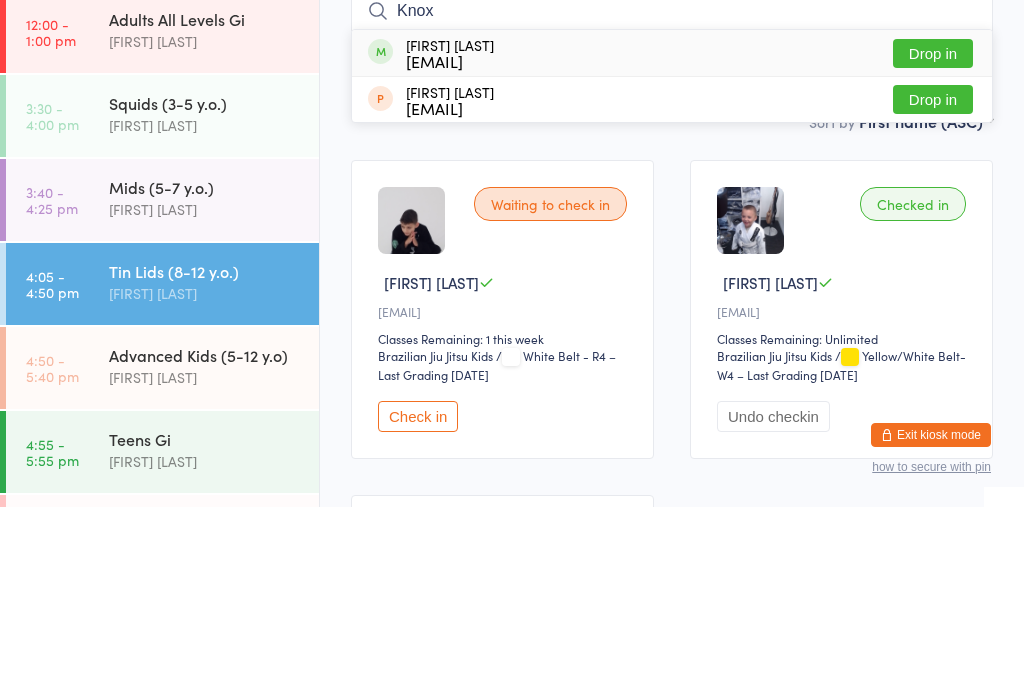 type on "Knox" 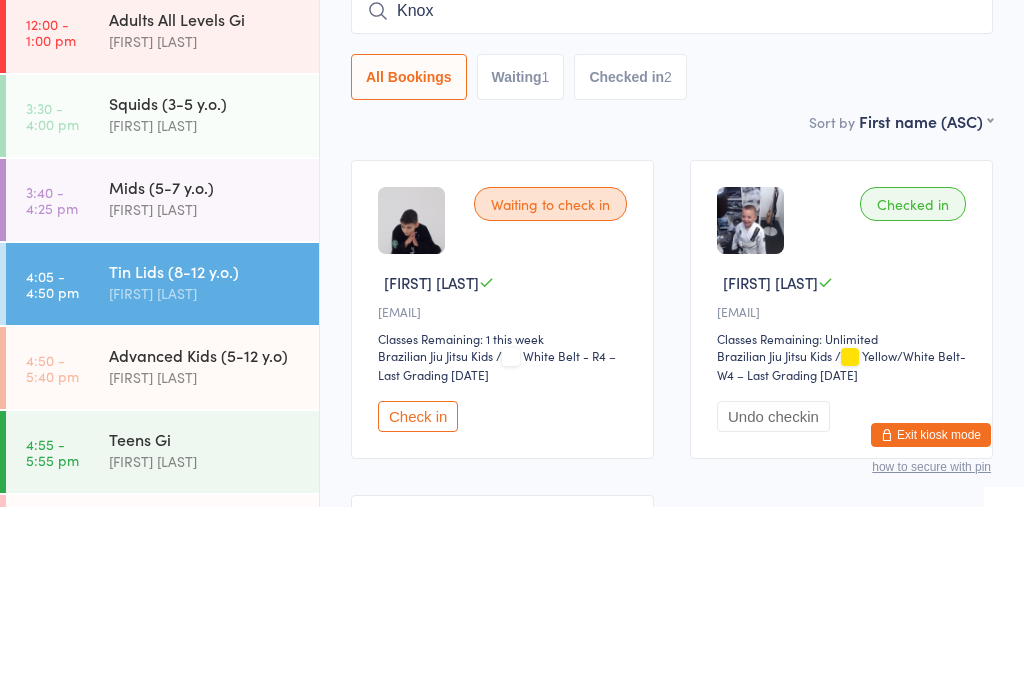 type 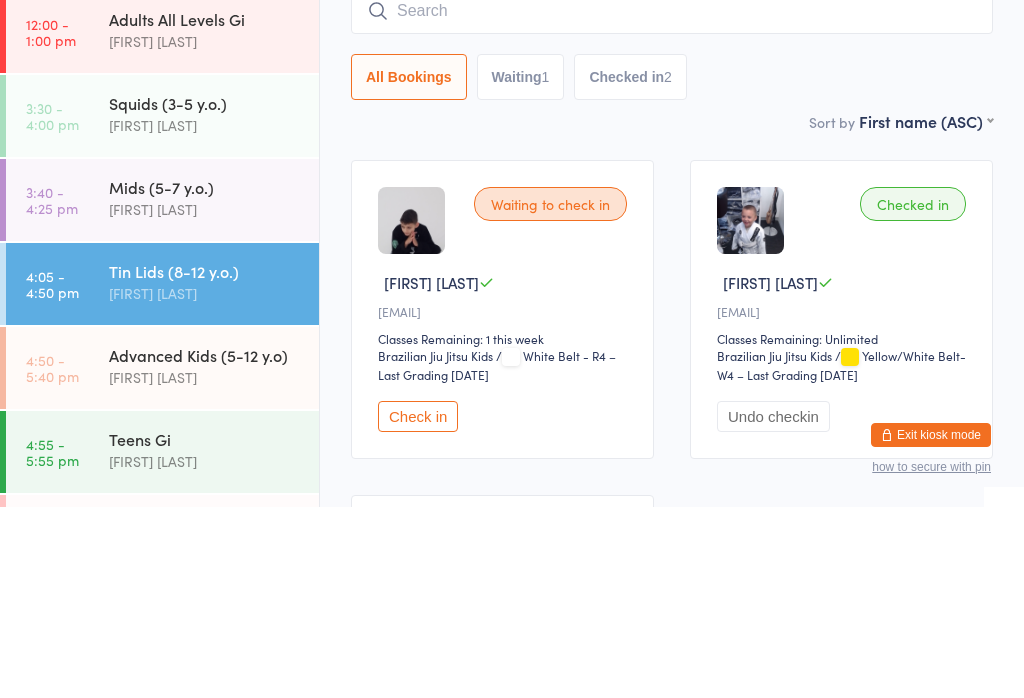 scroll, scrollTop: 191, scrollLeft: 0, axis: vertical 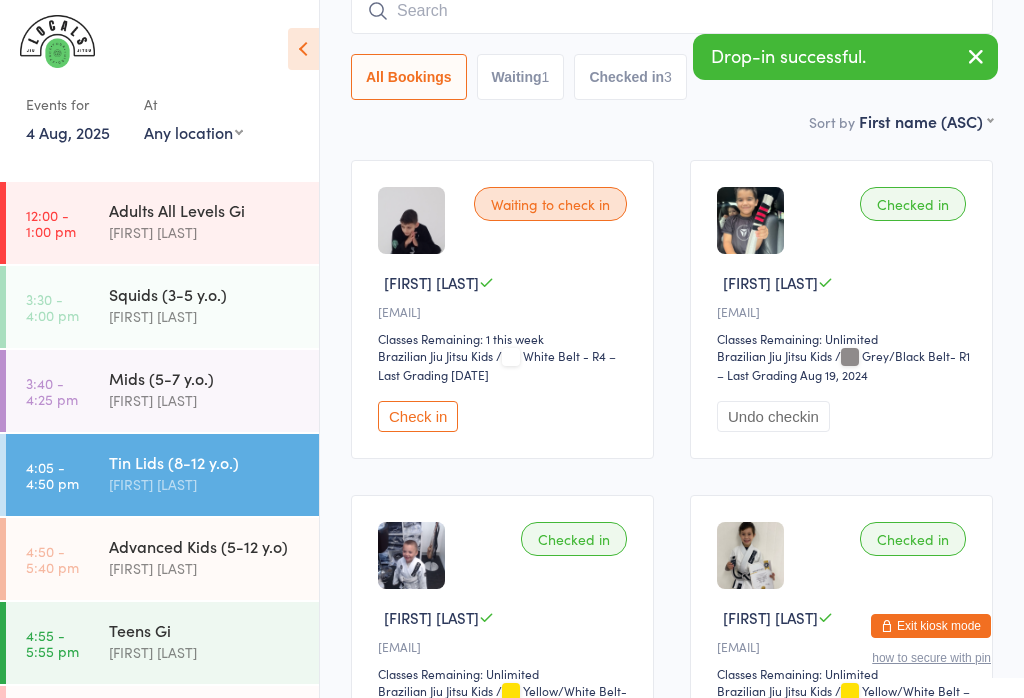 click on "[TIME] - [TIME] pm Teens Gi [FIRST] [LAST]" at bounding box center (162, 643) 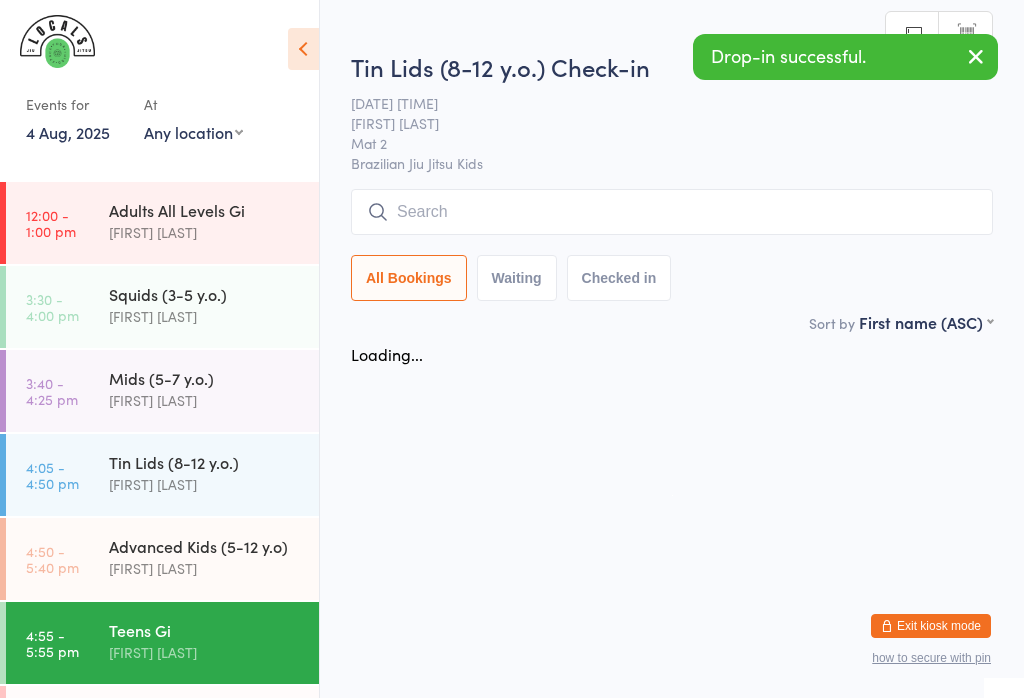 scroll, scrollTop: 0, scrollLeft: 0, axis: both 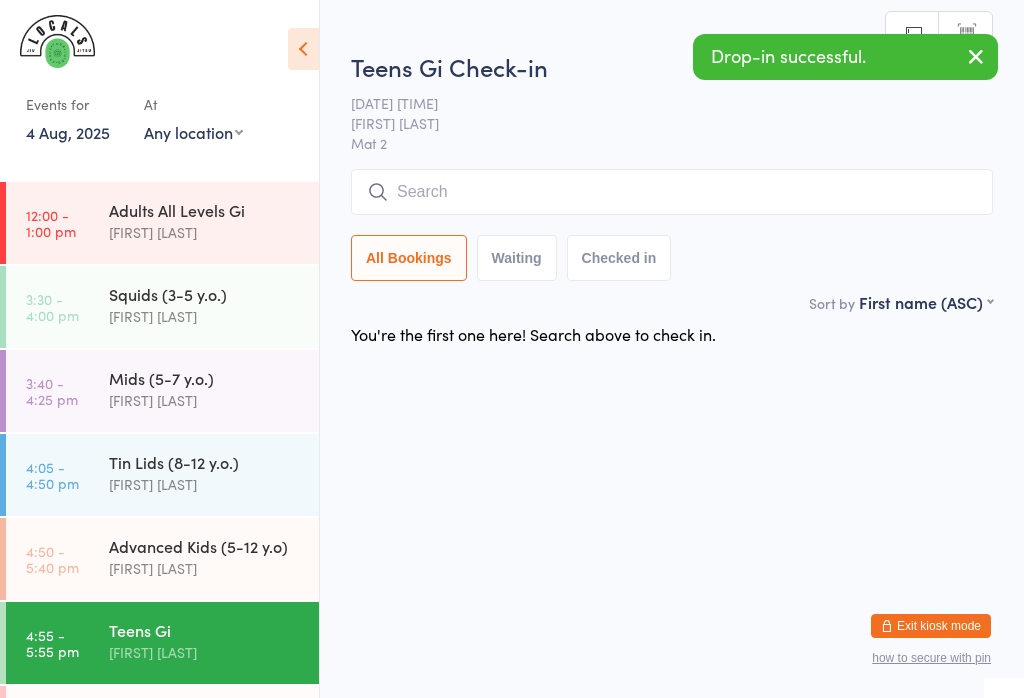 click at bounding box center (672, 192) 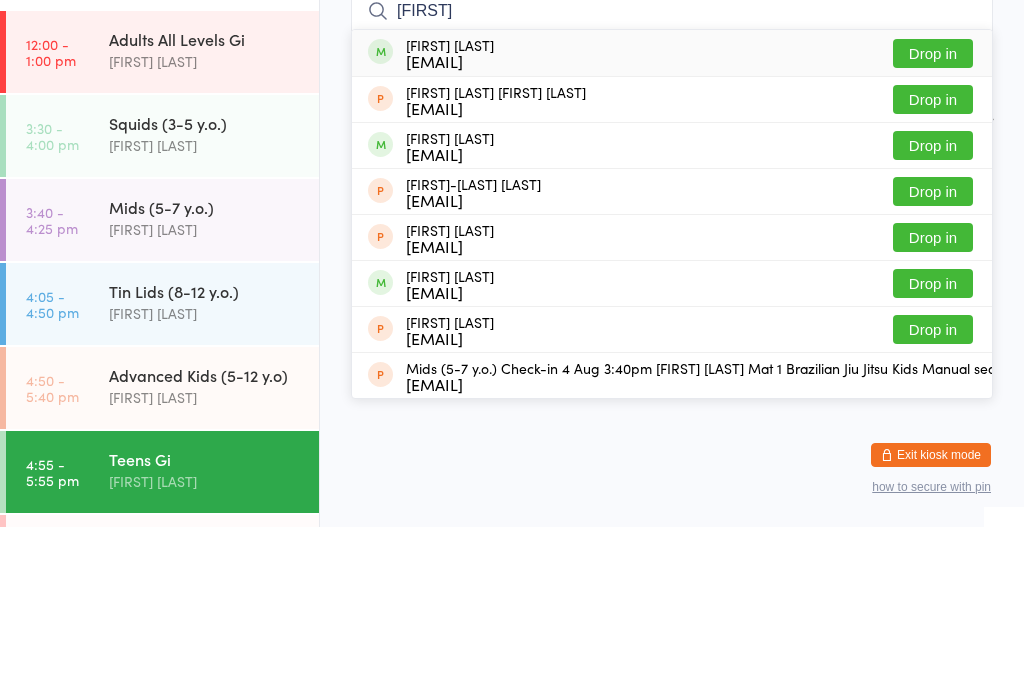 type on "[FIRST]" 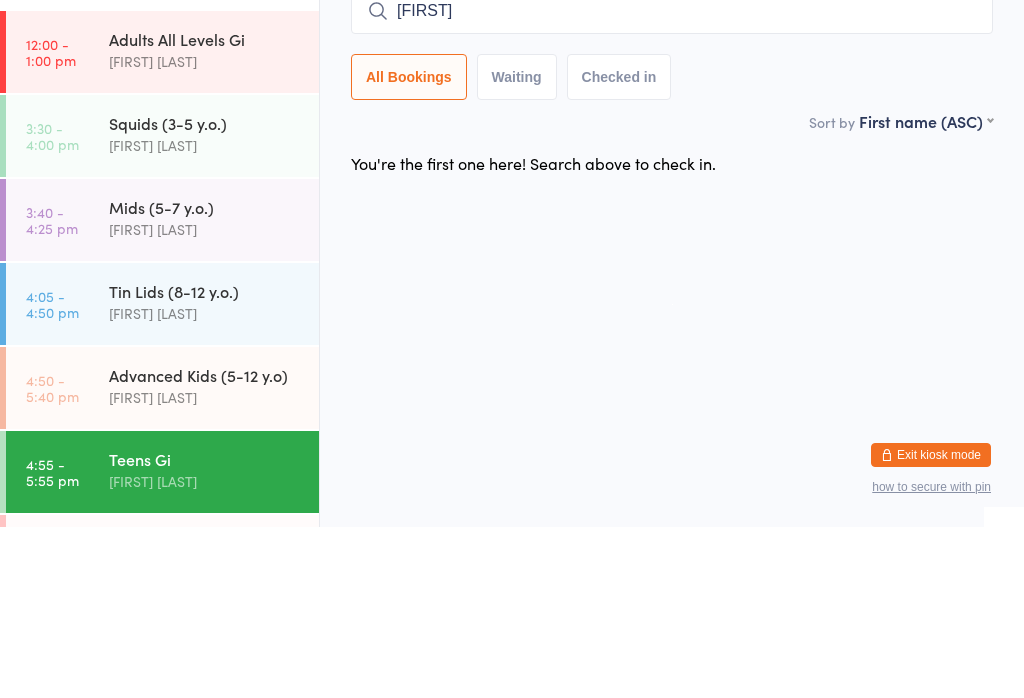 type 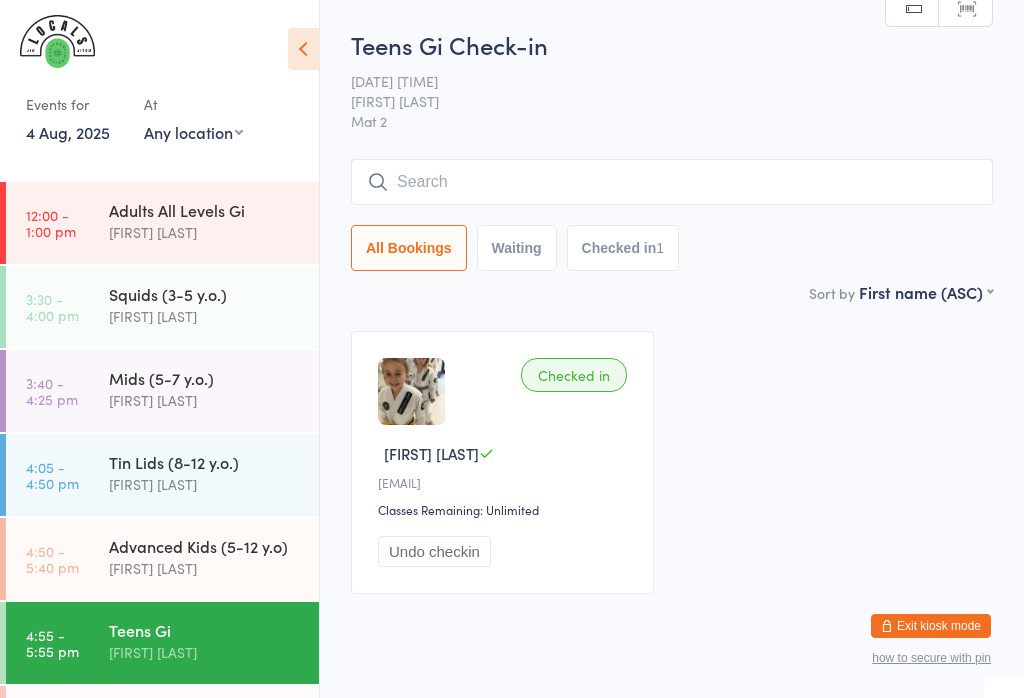 click on "[FIRST] [LAST]" at bounding box center [205, 400] 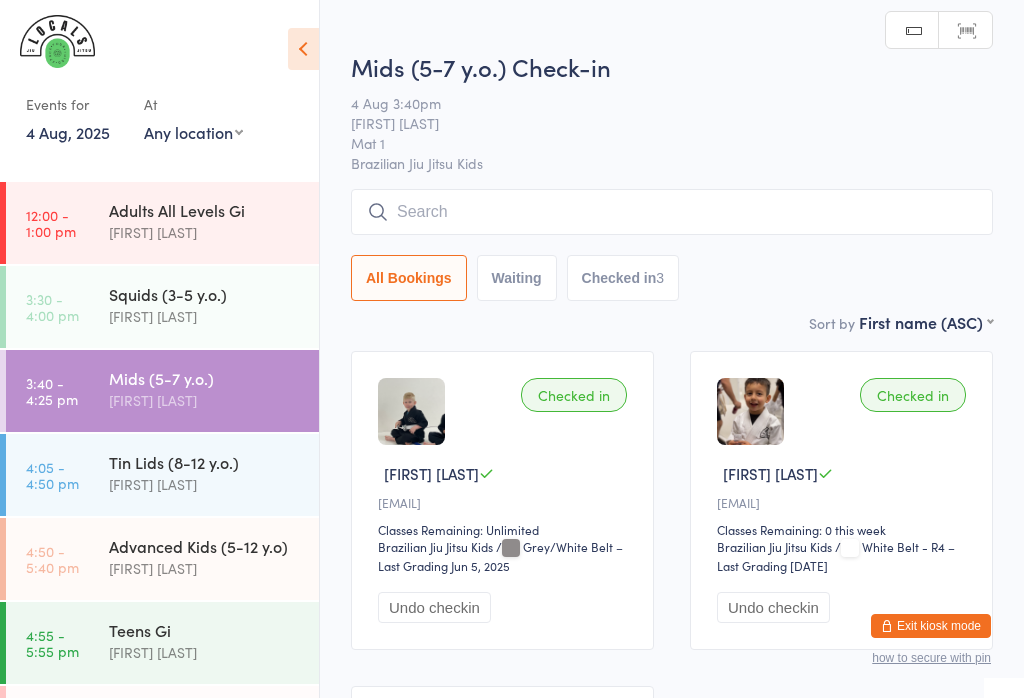 click at bounding box center [672, 212] 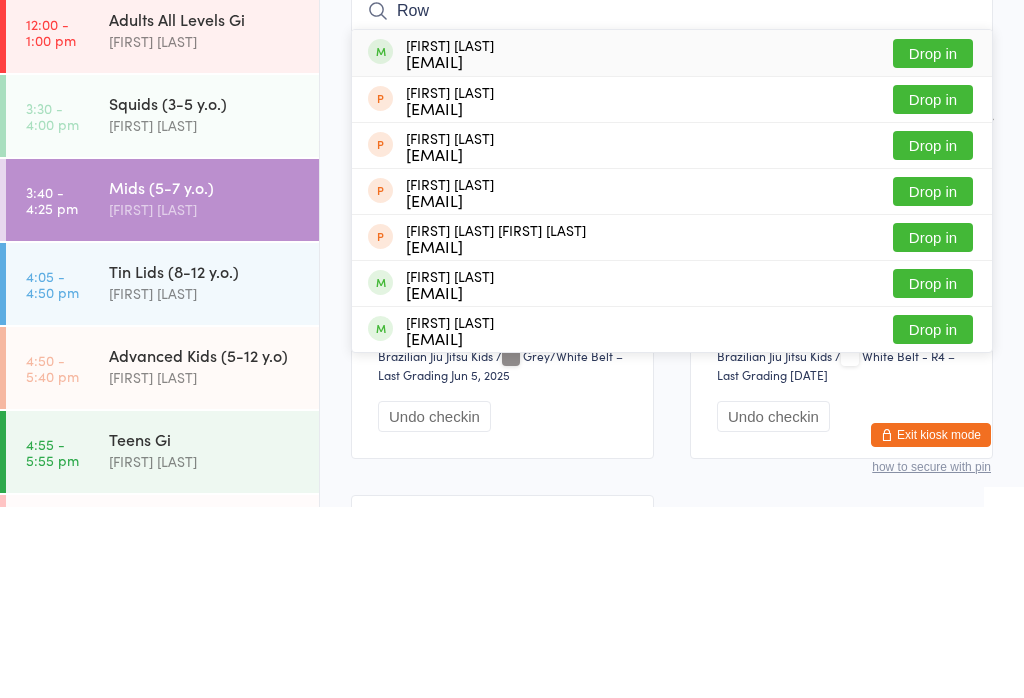 type on "Row" 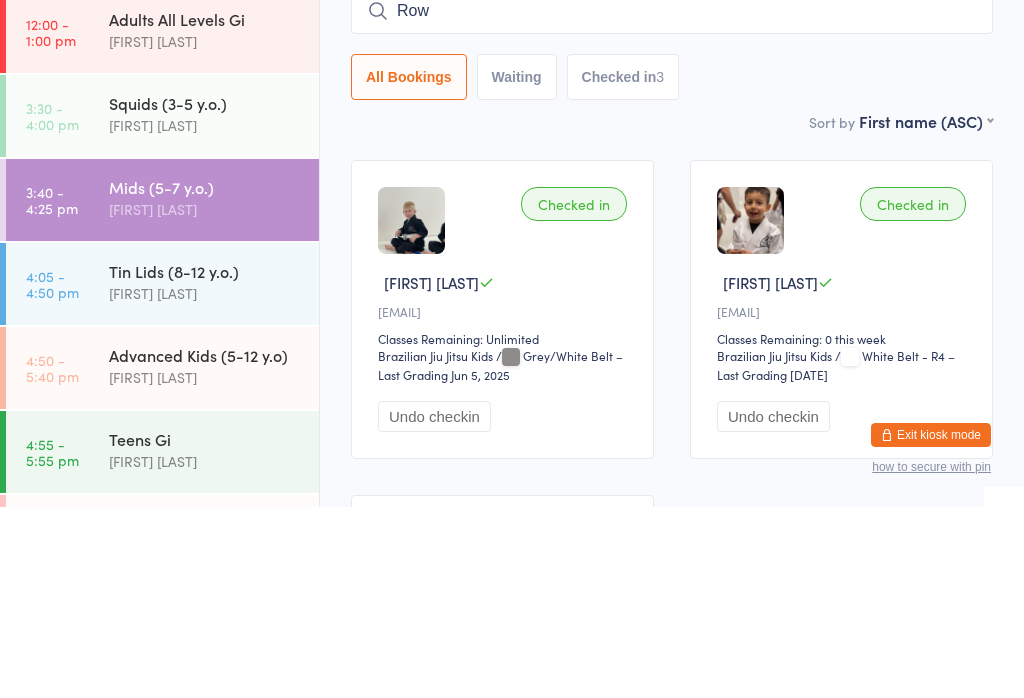 type 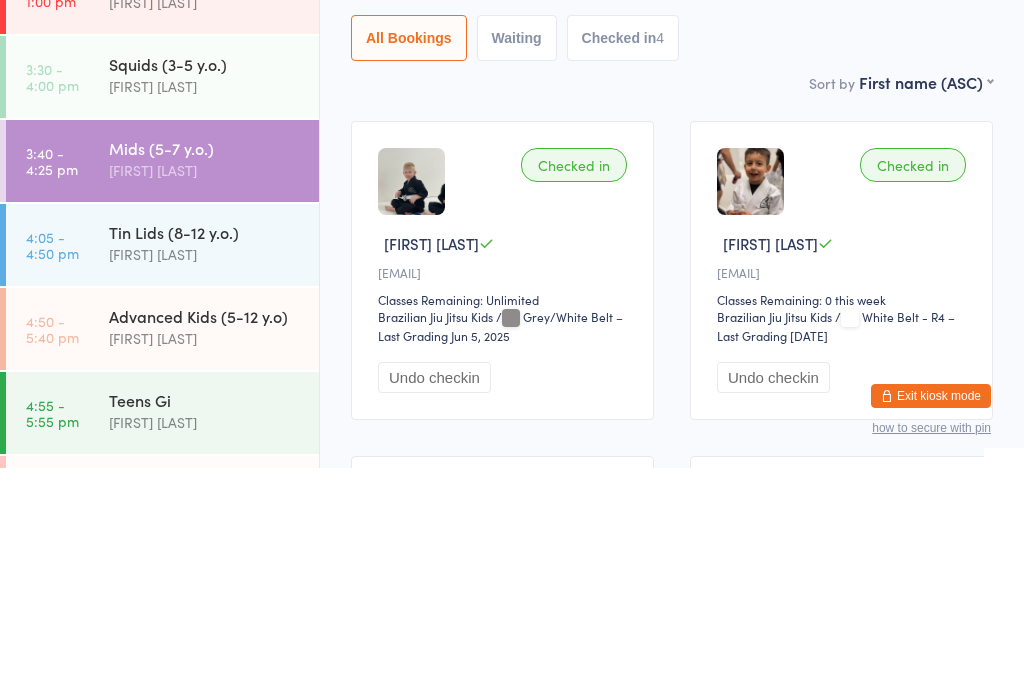 click on "Squids (3-5 y.o.)" at bounding box center [205, 294] 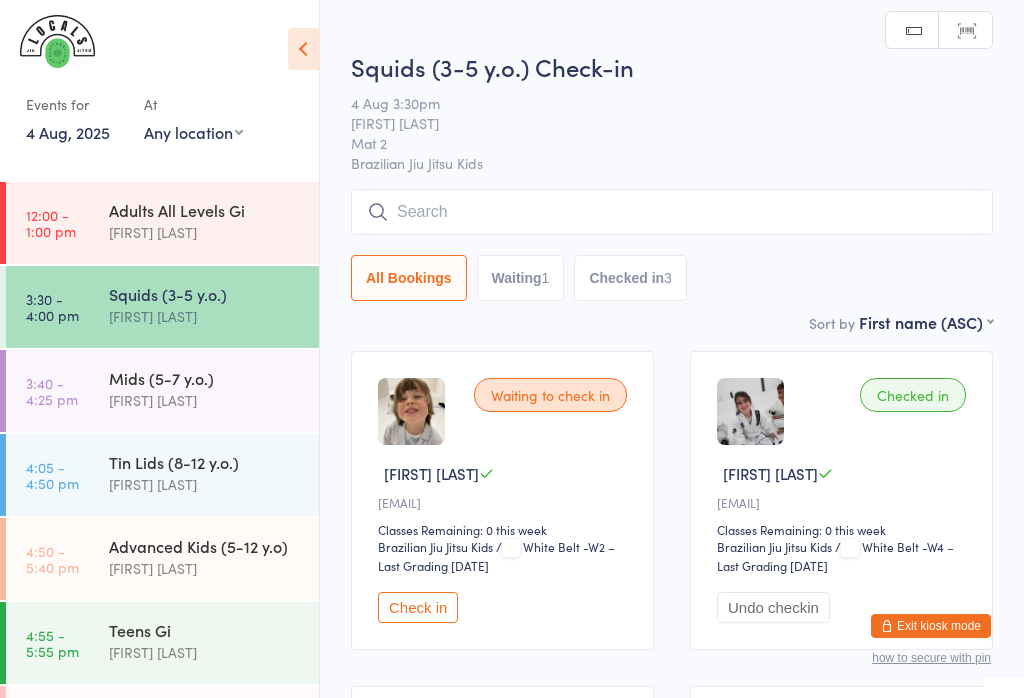 click on "Check in" at bounding box center [418, 607] 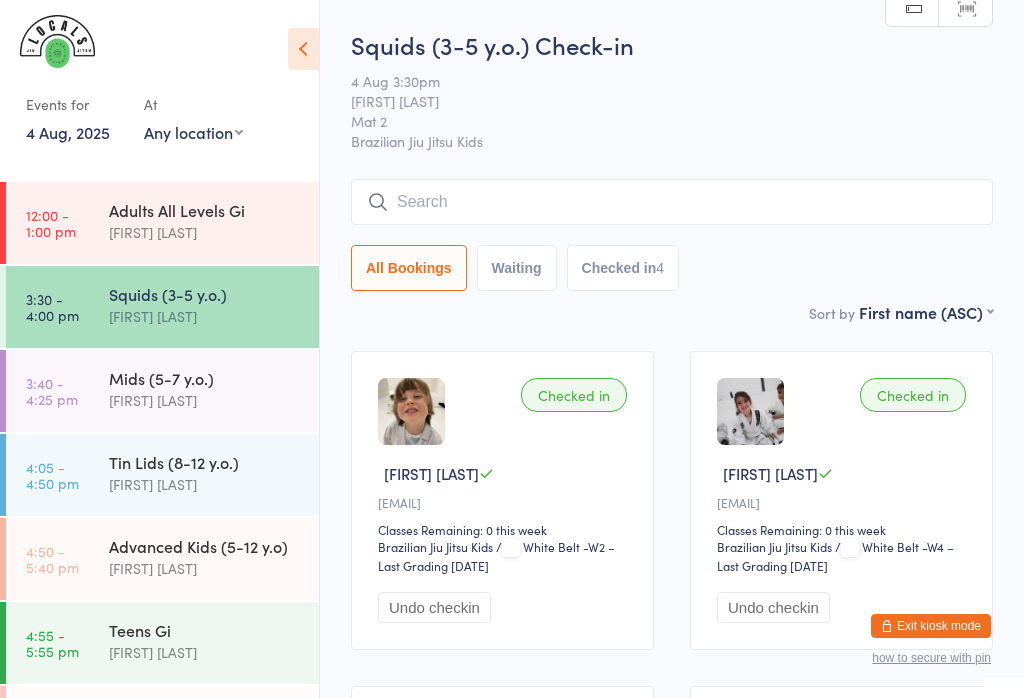 click at bounding box center [672, 202] 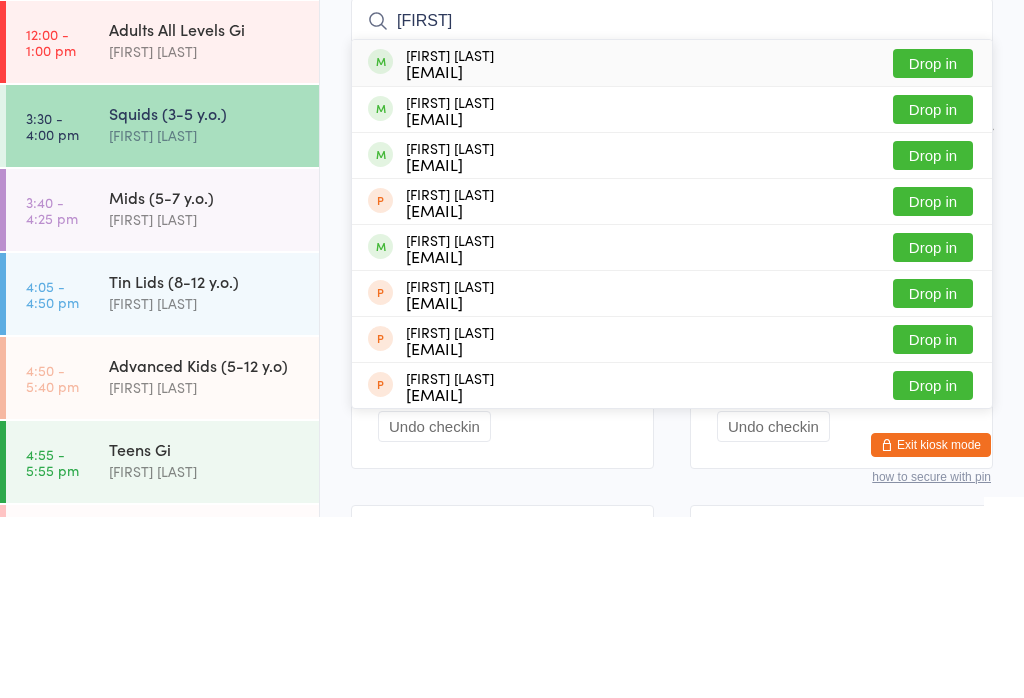 type on "[FIRST]" 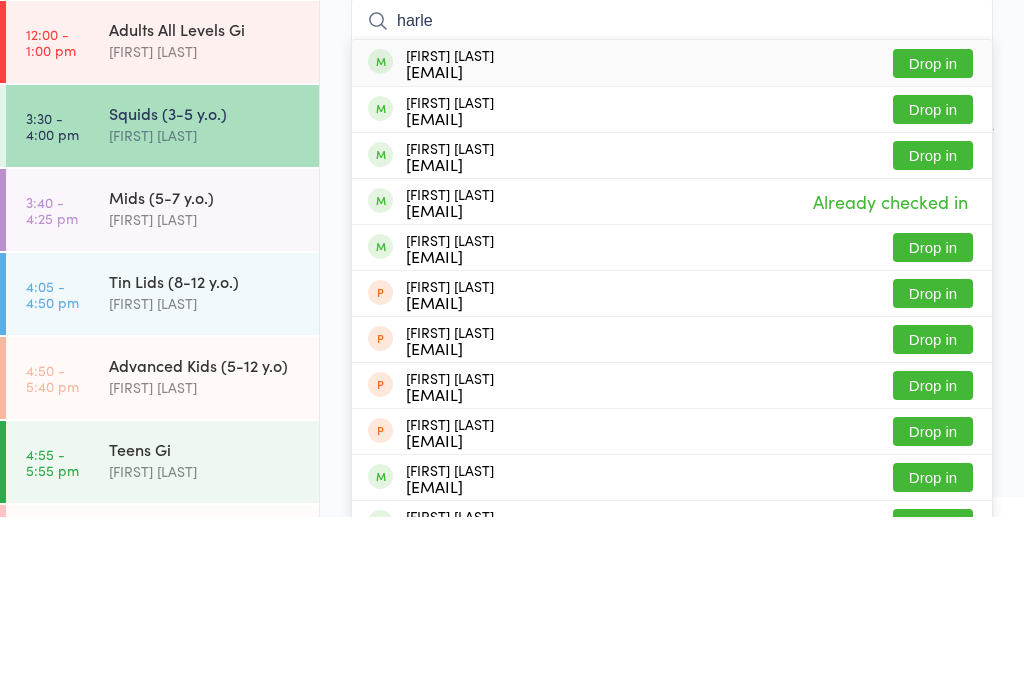 type on "harle" 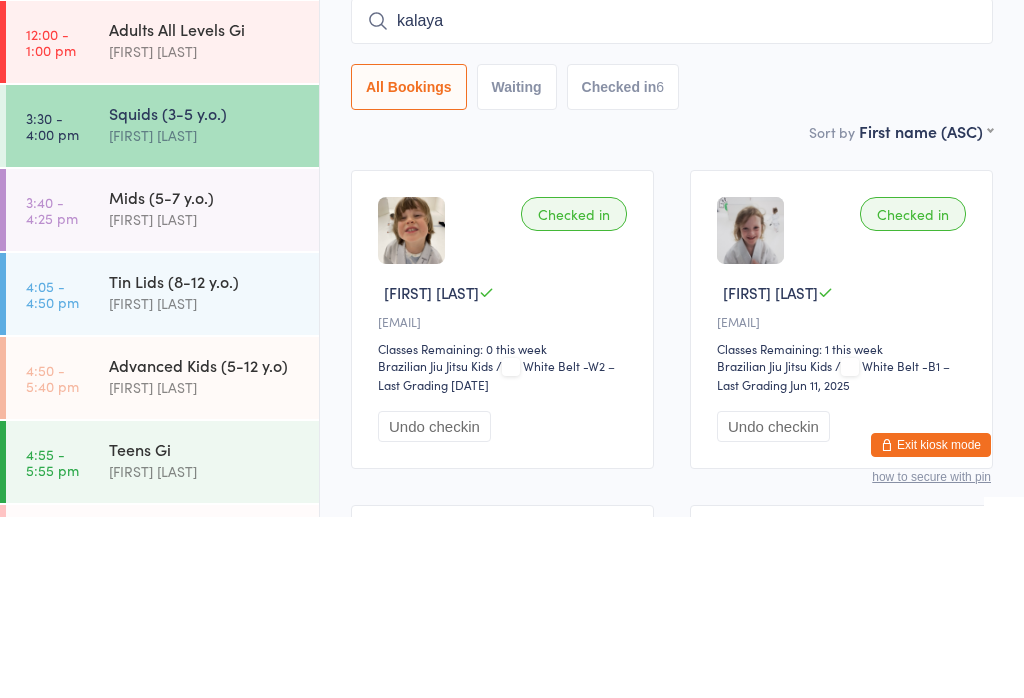 type on "kalayah" 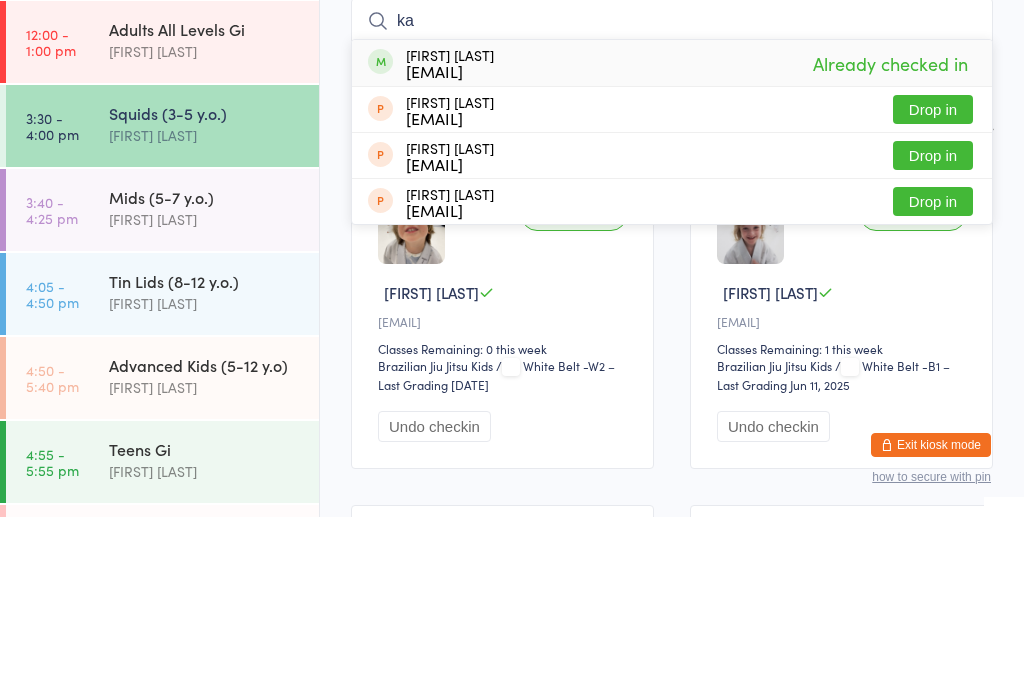 type on "k" 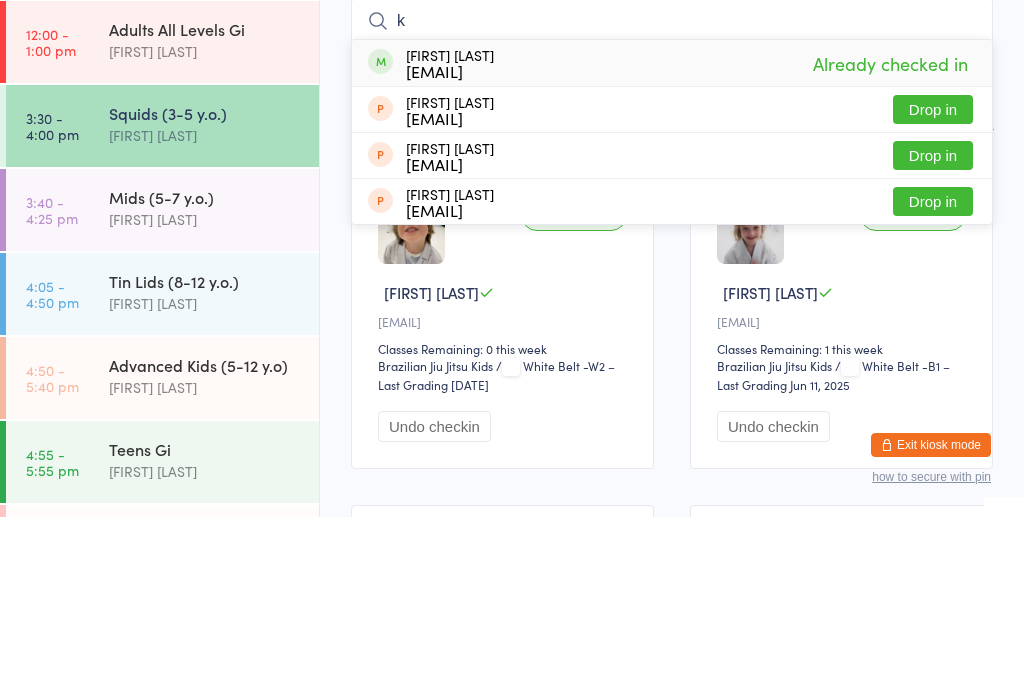 type 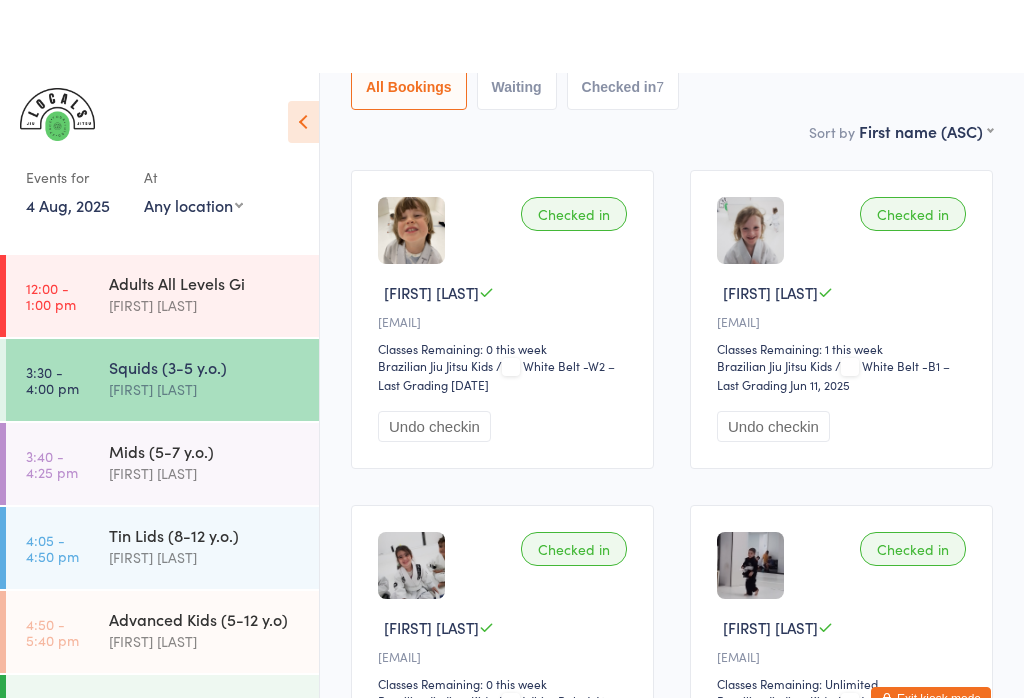 scroll, scrollTop: 307, scrollLeft: 0, axis: vertical 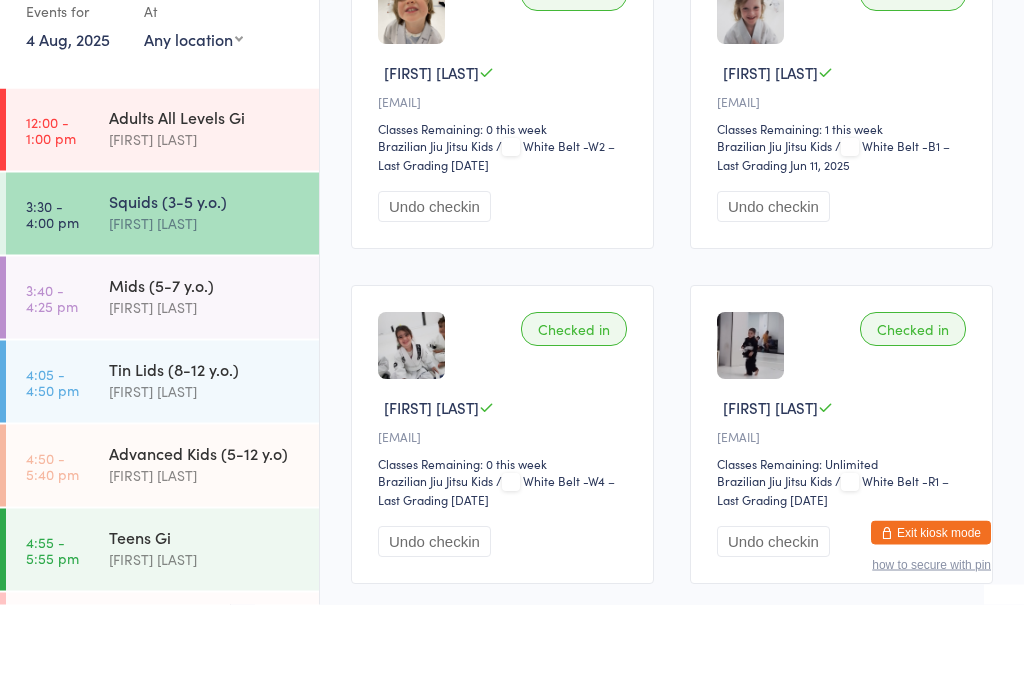 click on "Mids (5-7 y.o.)" at bounding box center (205, 378) 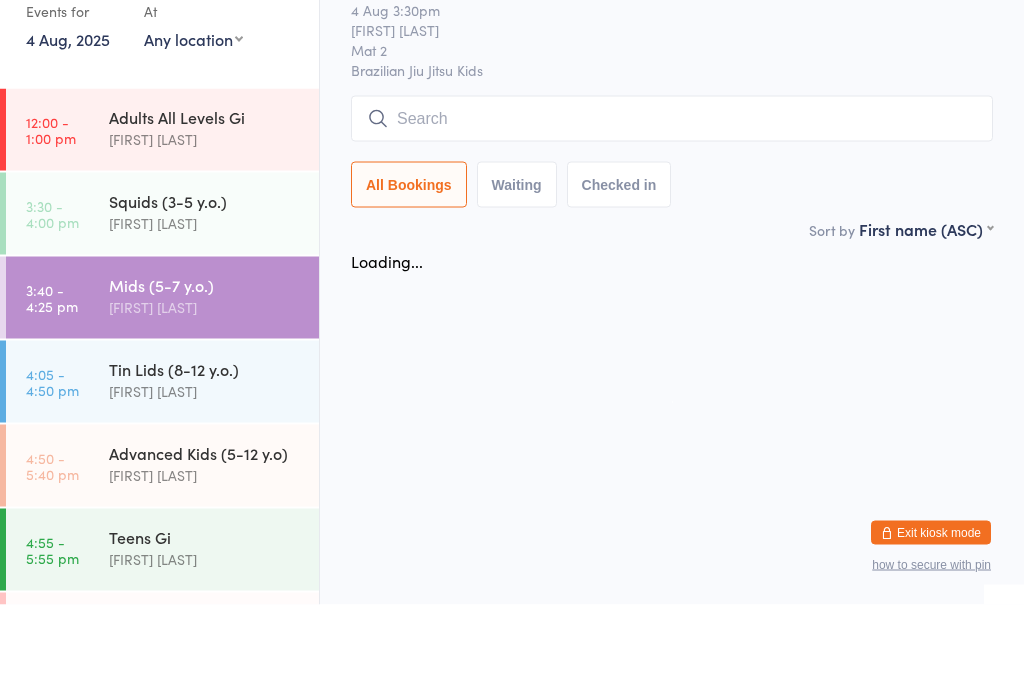 scroll, scrollTop: 0, scrollLeft: 0, axis: both 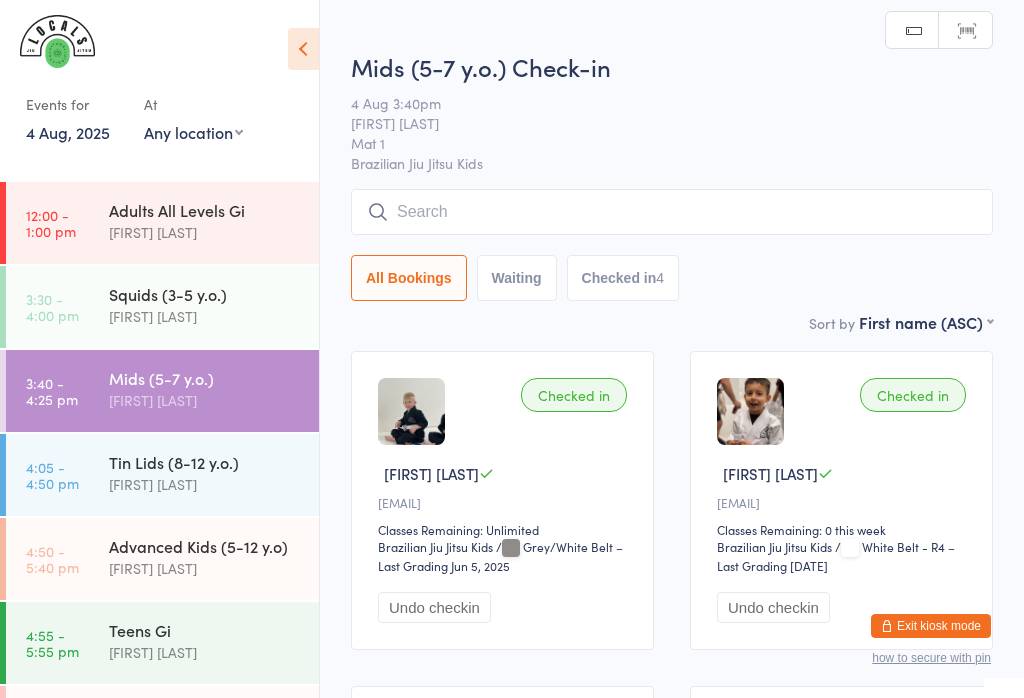 click on "Squids (3-5 y.o.)" at bounding box center (205, 294) 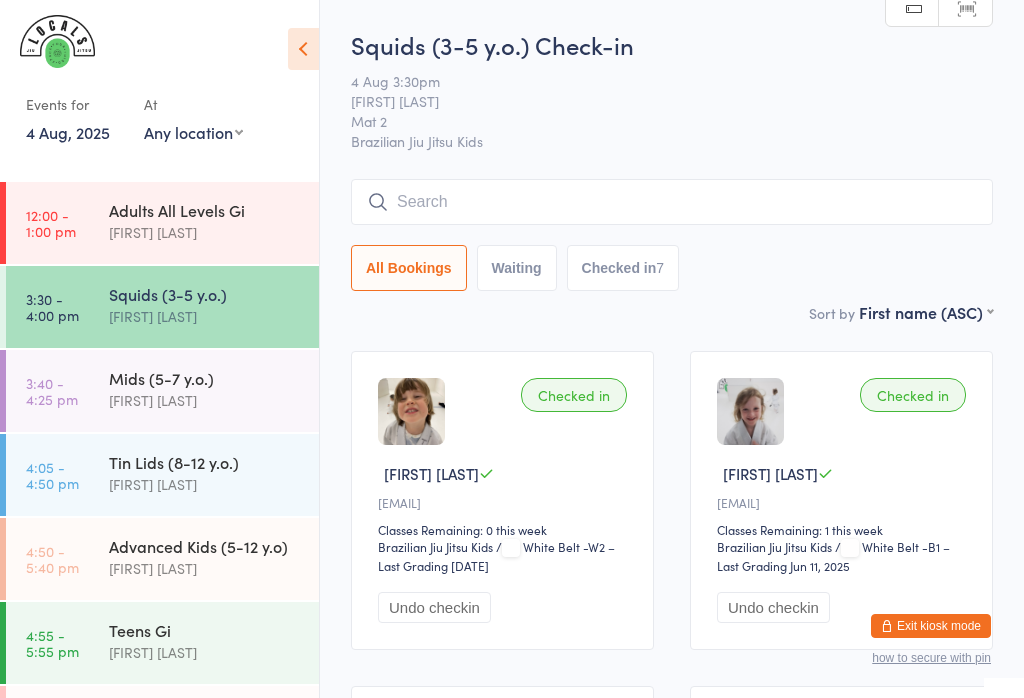 click on "[FIRST] [LAST]" at bounding box center (205, 316) 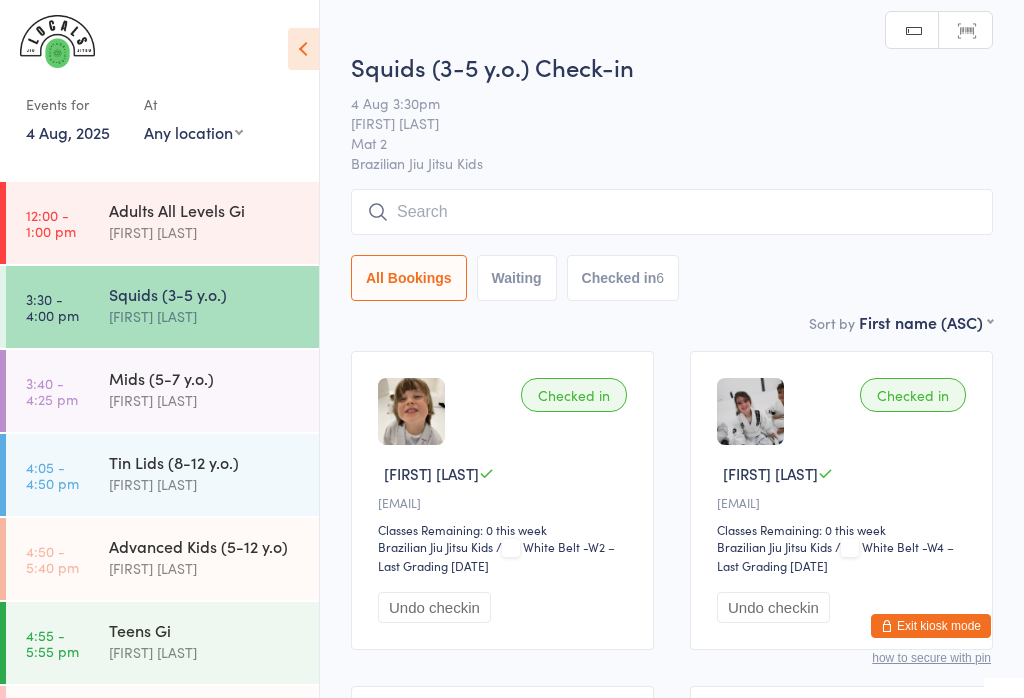 click at bounding box center [672, 212] 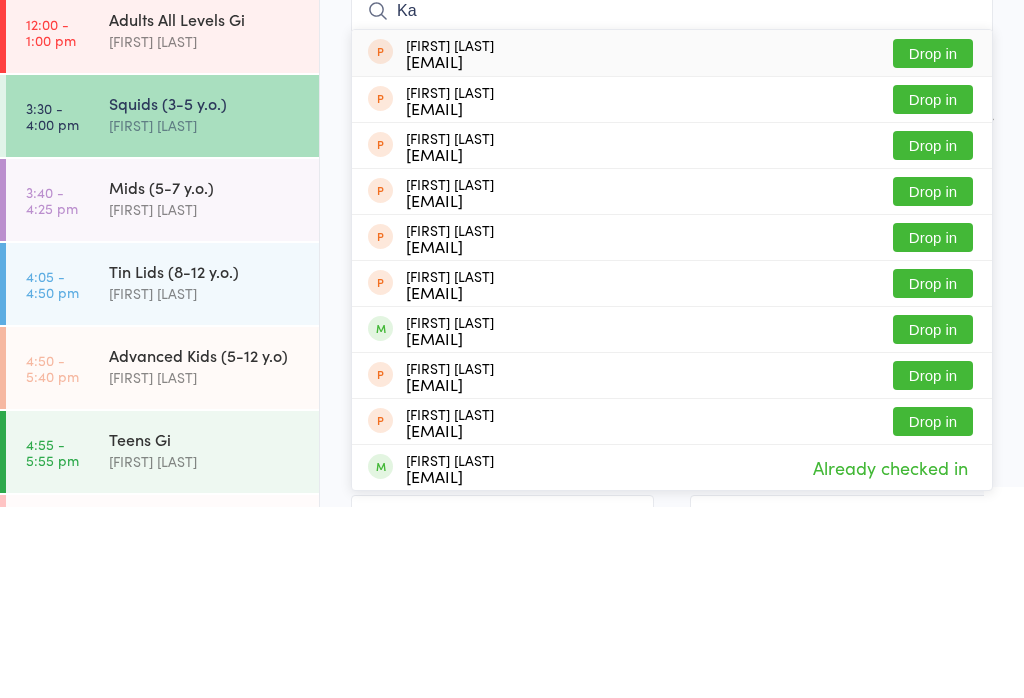 type on "K" 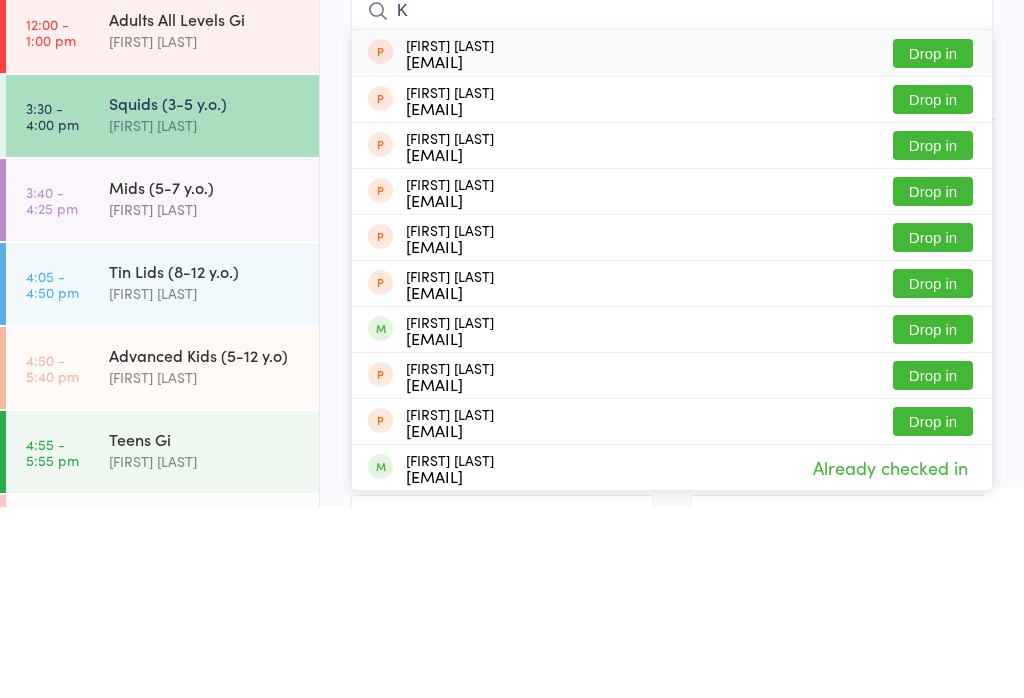 type 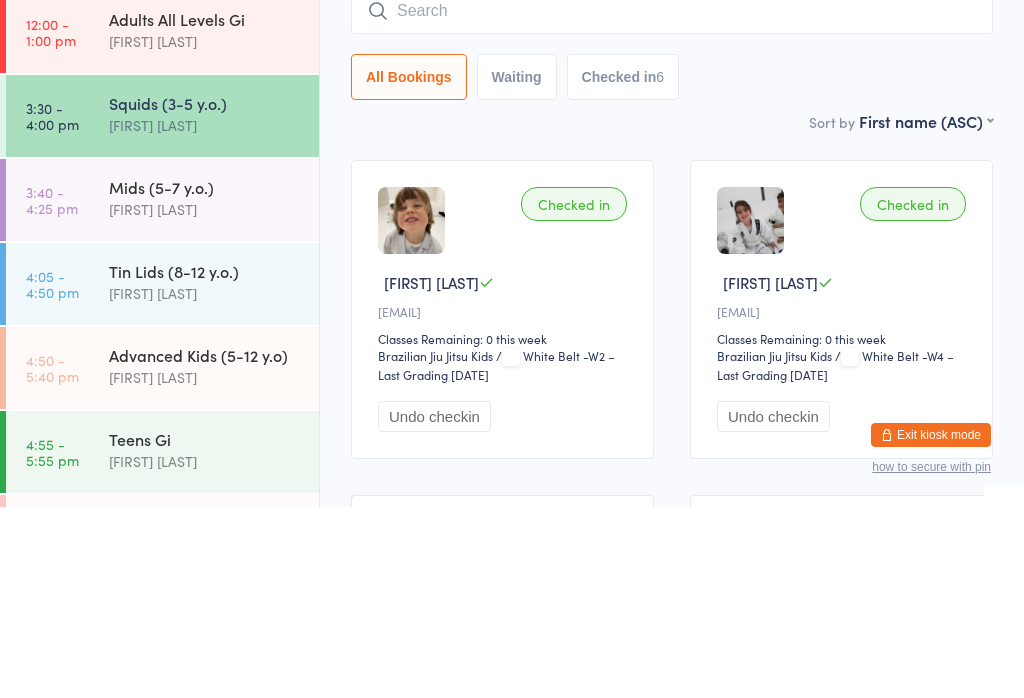 click on "Mids (5-7 y.o.) [FIRST] [LAST]" at bounding box center [214, 389] 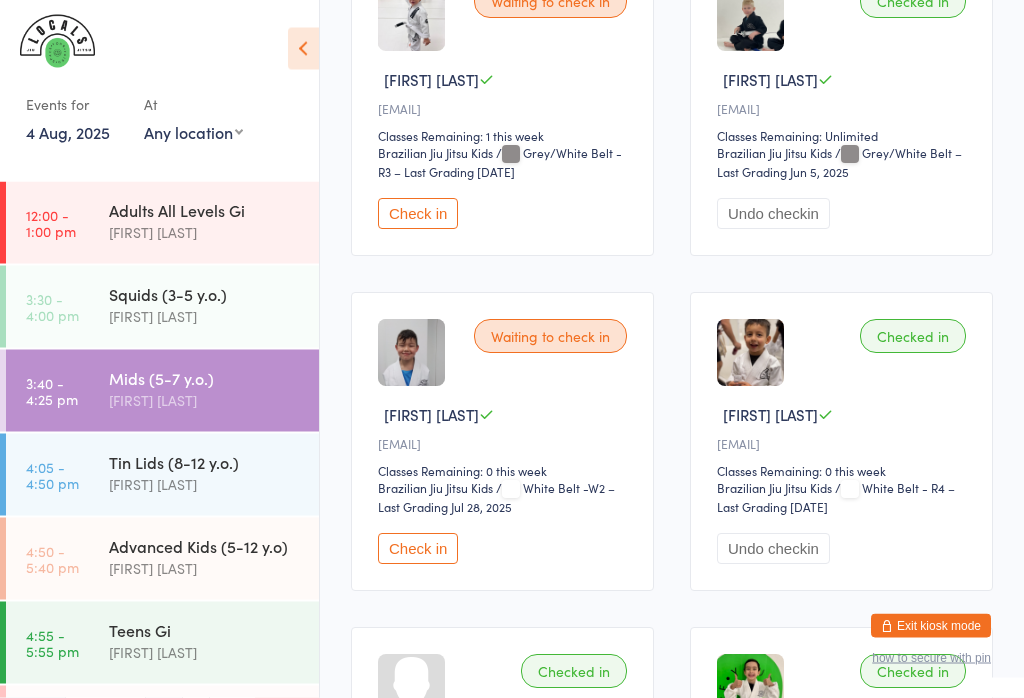scroll, scrollTop: 397, scrollLeft: 0, axis: vertical 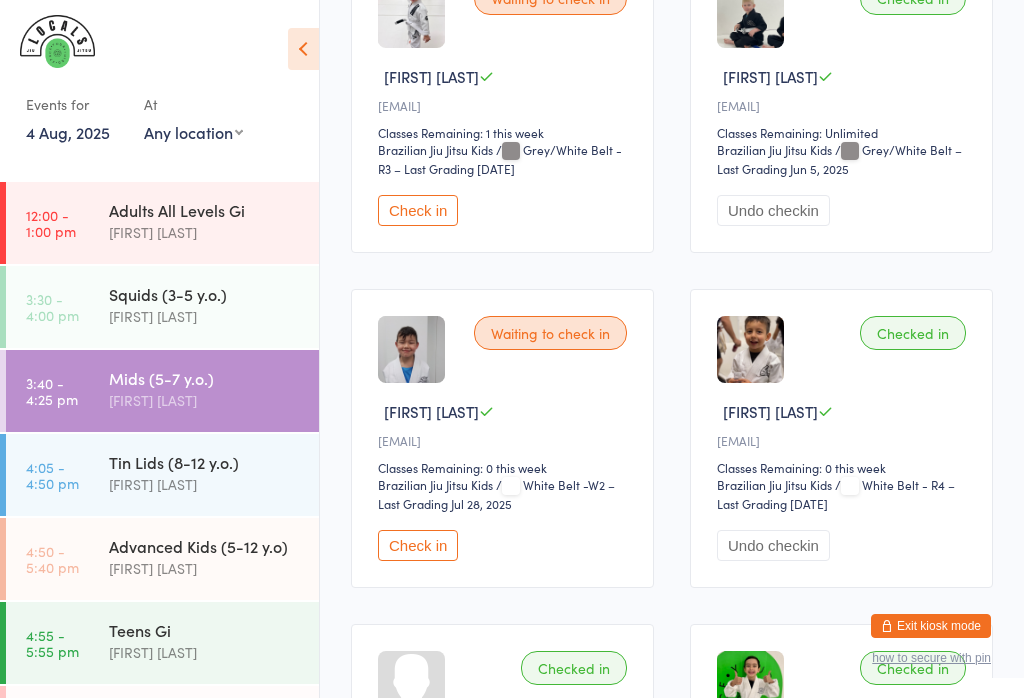 click on "Waiting to check in [FIRST] [LAST] [EMAIL] Classes Remaining: 0 this week Brazilian Jiu Jitsu Kids  Brazilian Jiu Jitsu Kids   /  White Belt -W2 – Last Grading [DATE]   Check in" at bounding box center (502, 438) 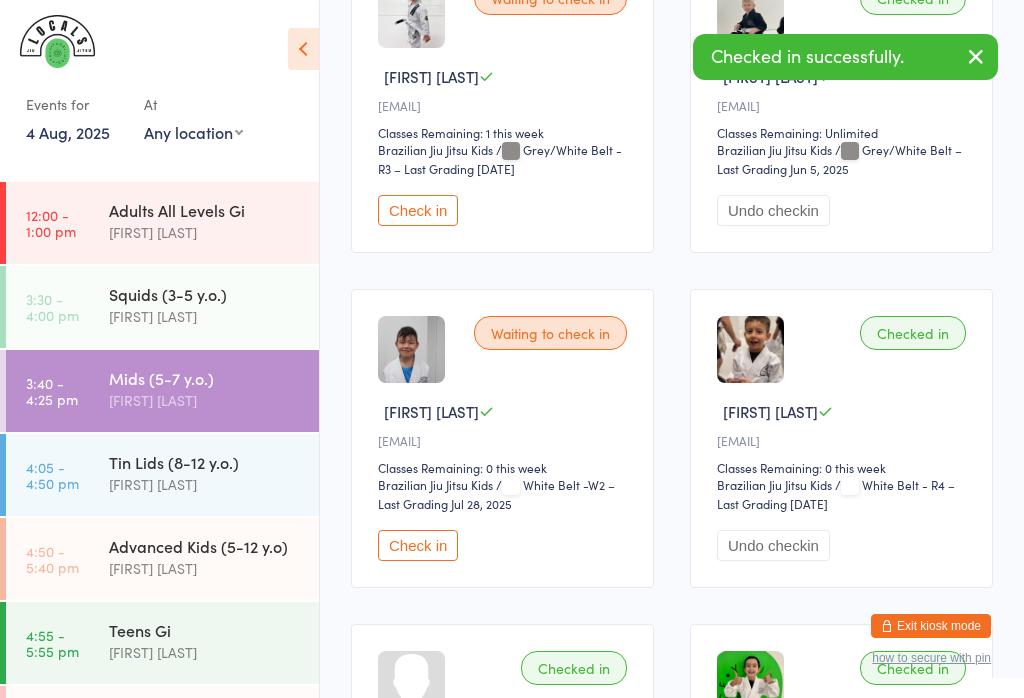 click on "Check in" at bounding box center [418, 545] 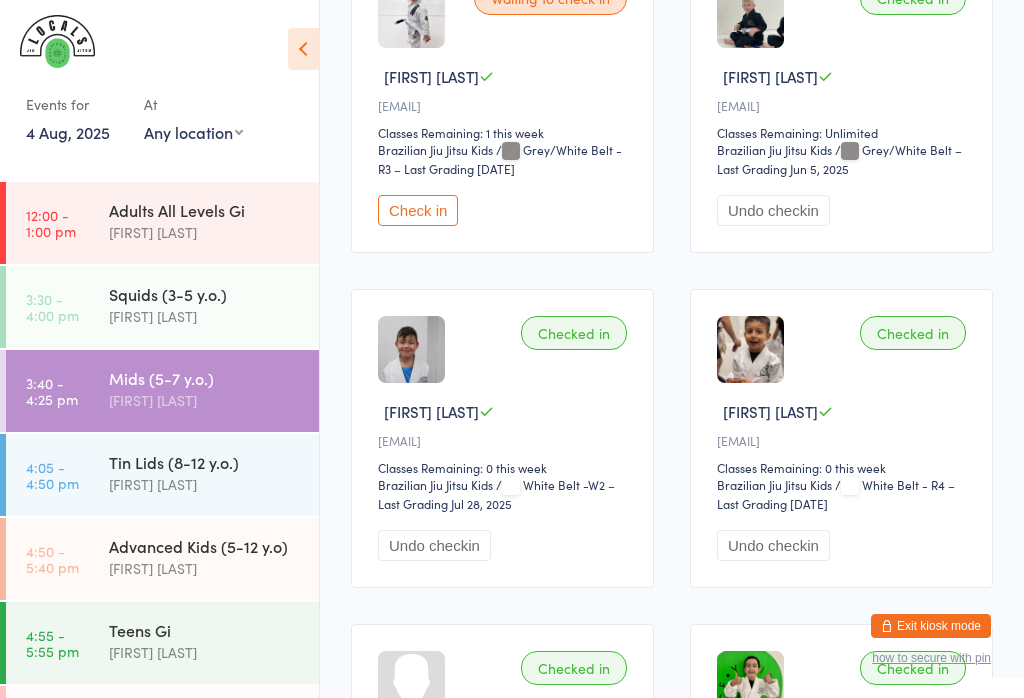 click on "Check in" at bounding box center [418, 210] 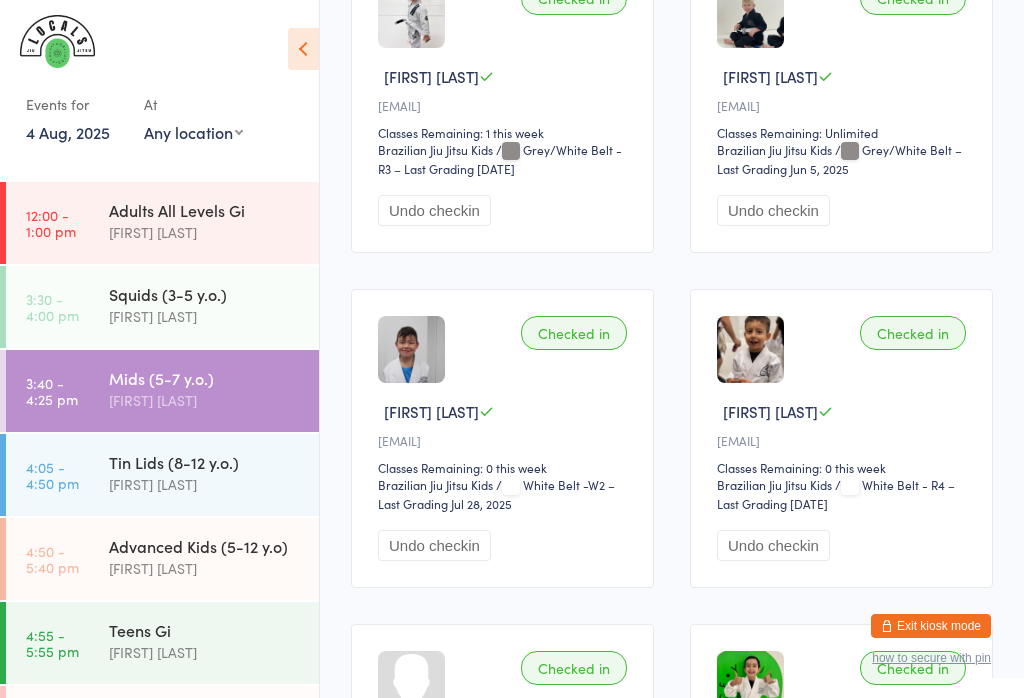 click on "[FIRST] [LAST]" at bounding box center (205, 484) 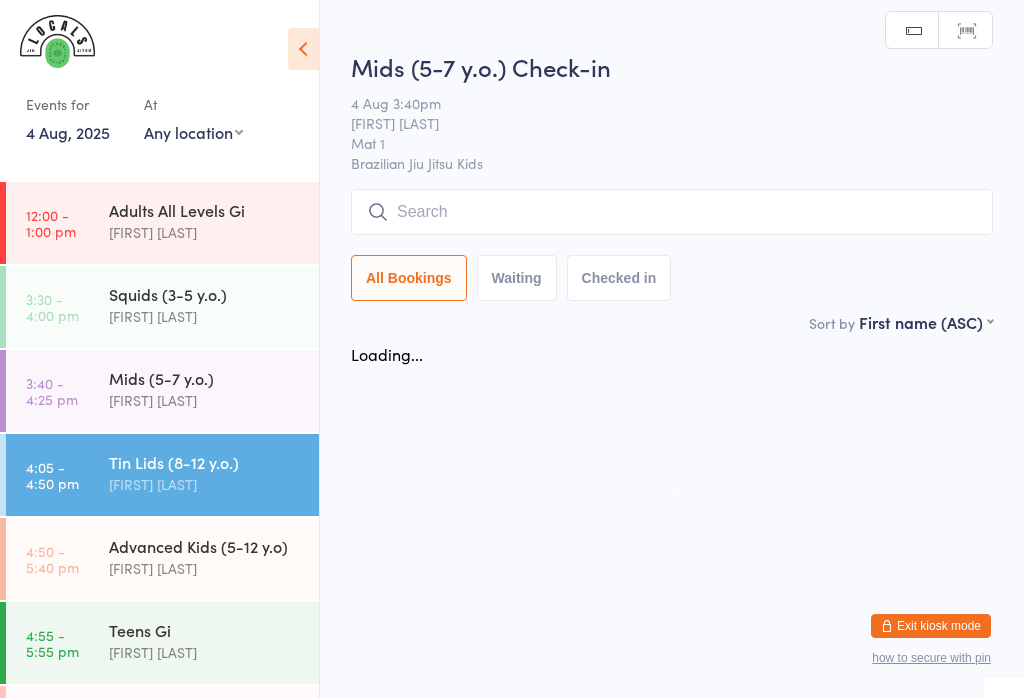 scroll, scrollTop: 0, scrollLeft: 0, axis: both 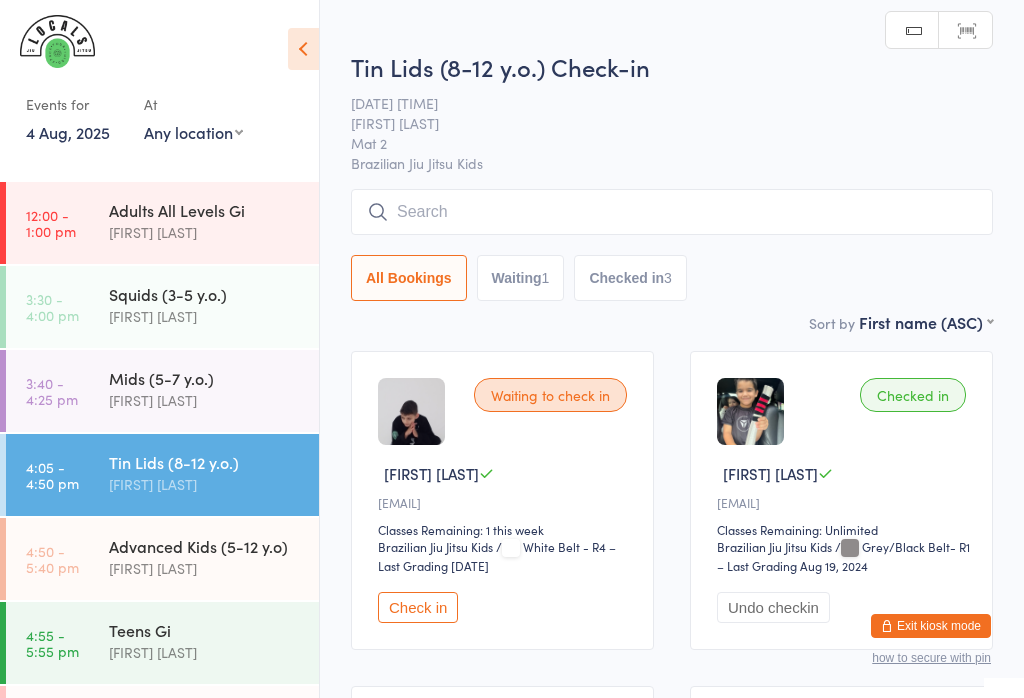 click at bounding box center [672, 212] 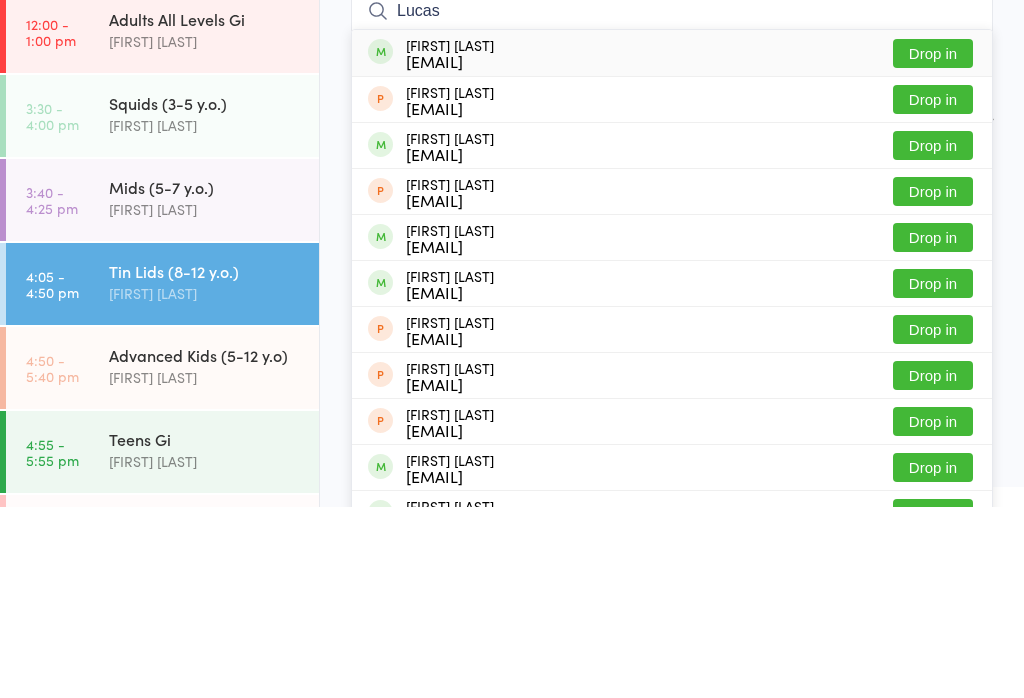 type on "Lucas" 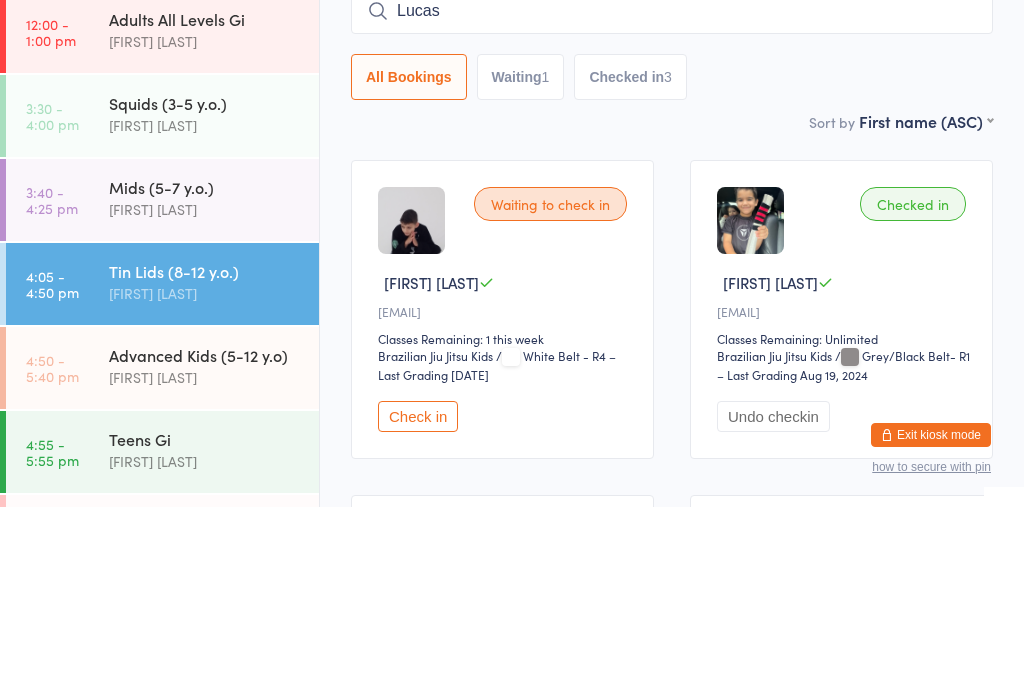 type 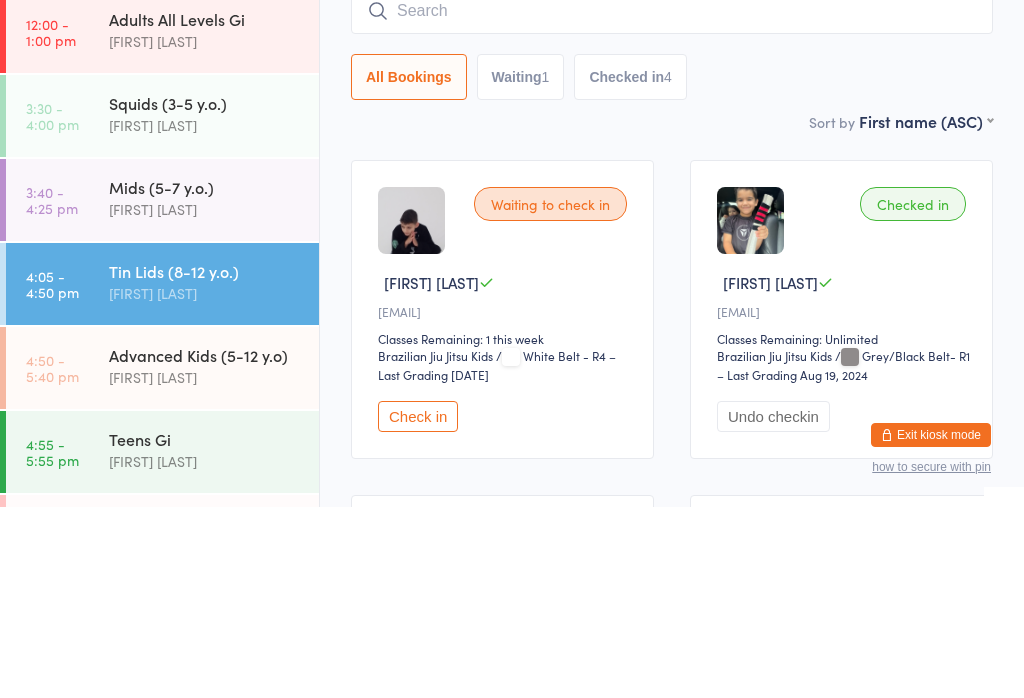 click on "Mids (5-7 y.o.) [FIRST] [LAST]" at bounding box center [214, 389] 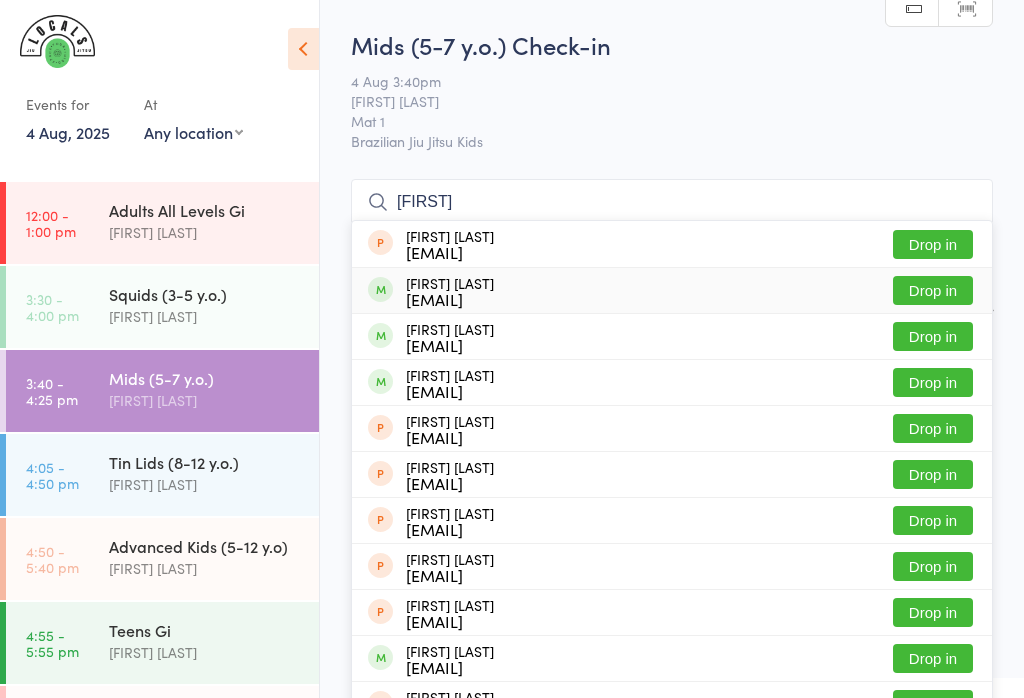type on "[FIRST]" 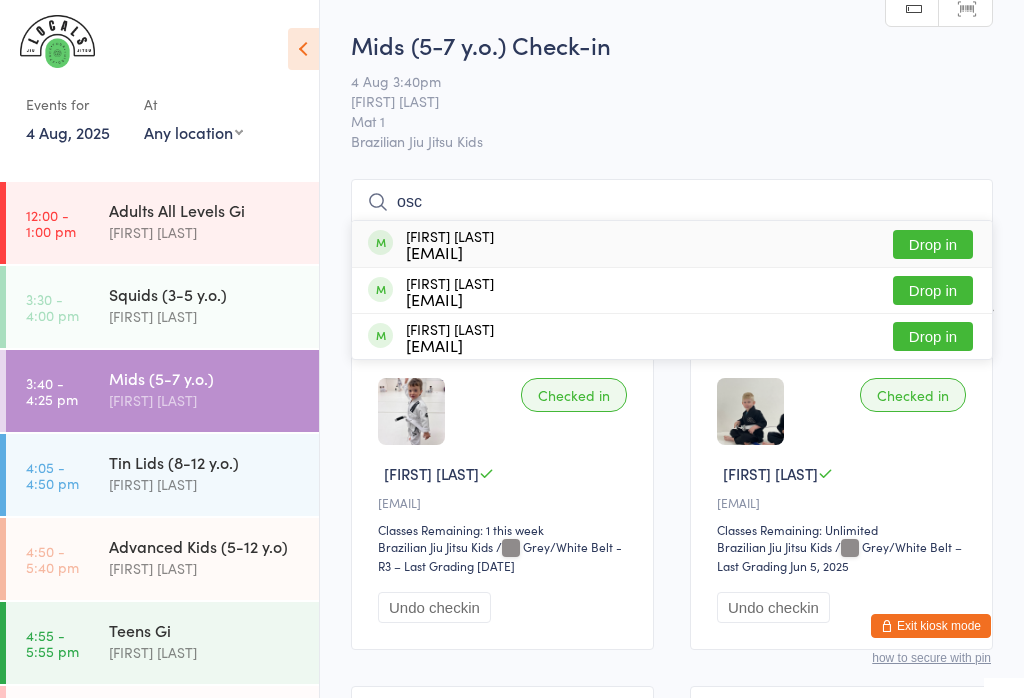 type on "osc" 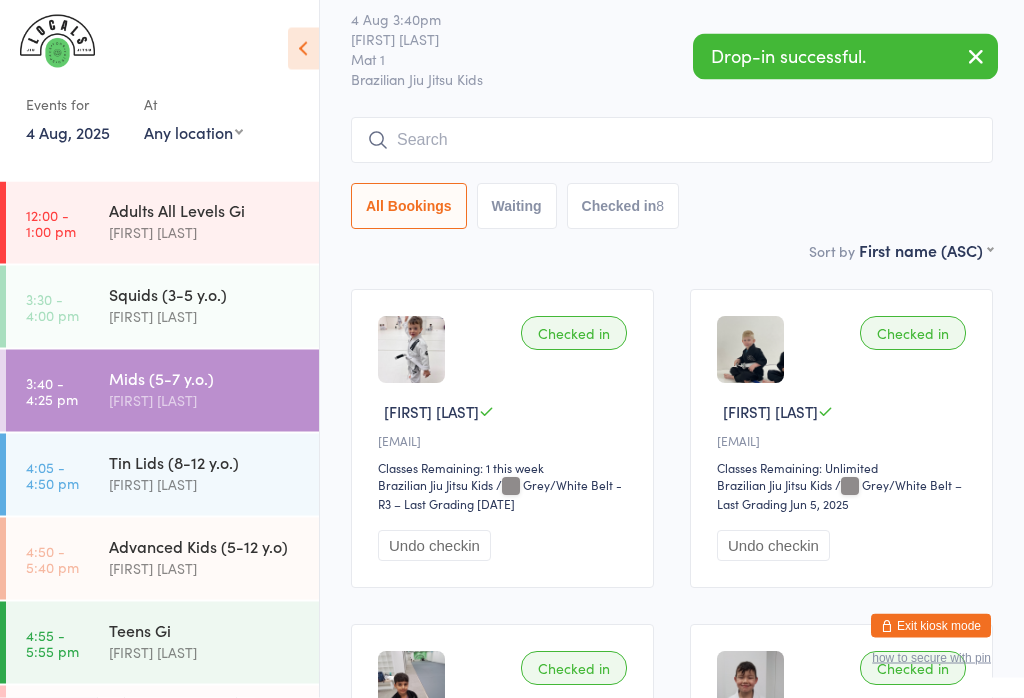 scroll, scrollTop: 0, scrollLeft: 0, axis: both 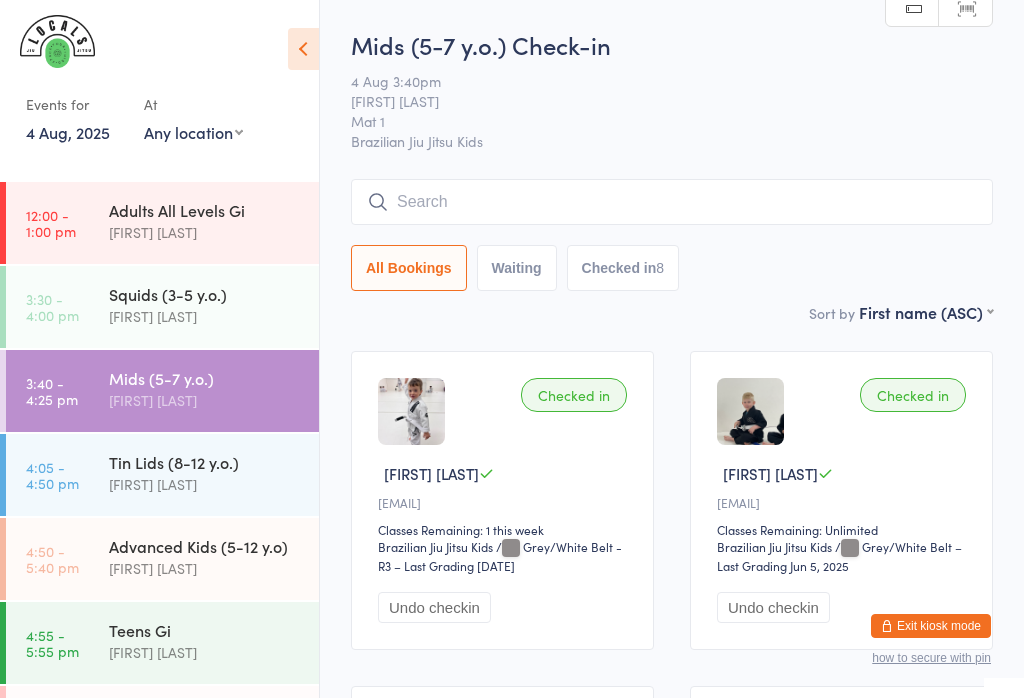 click at bounding box center (672, 202) 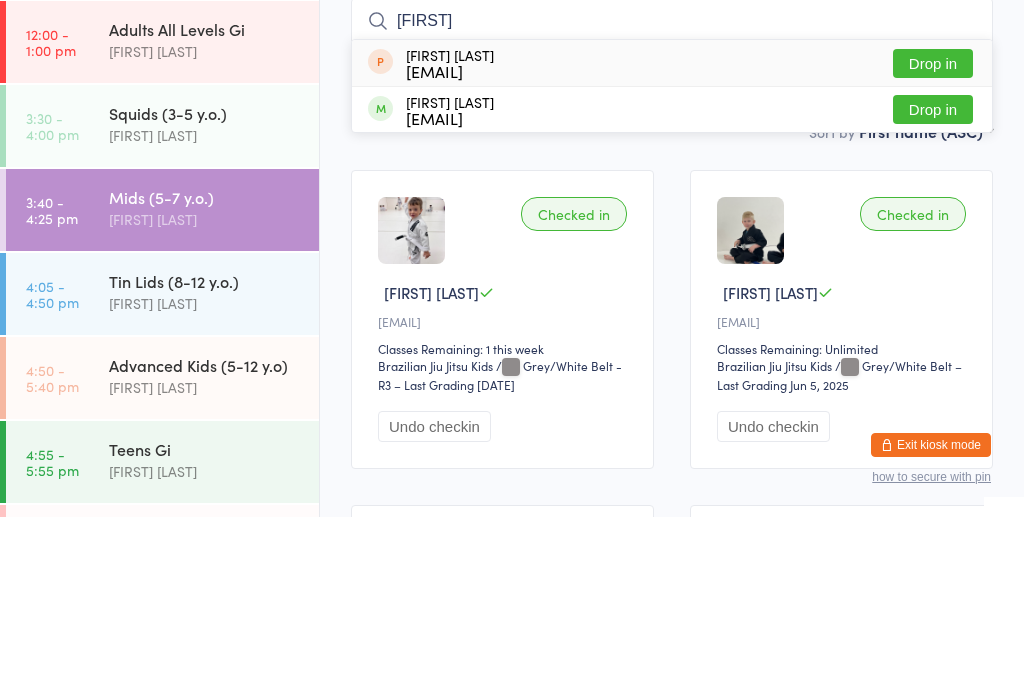 type on "[FIRST]" 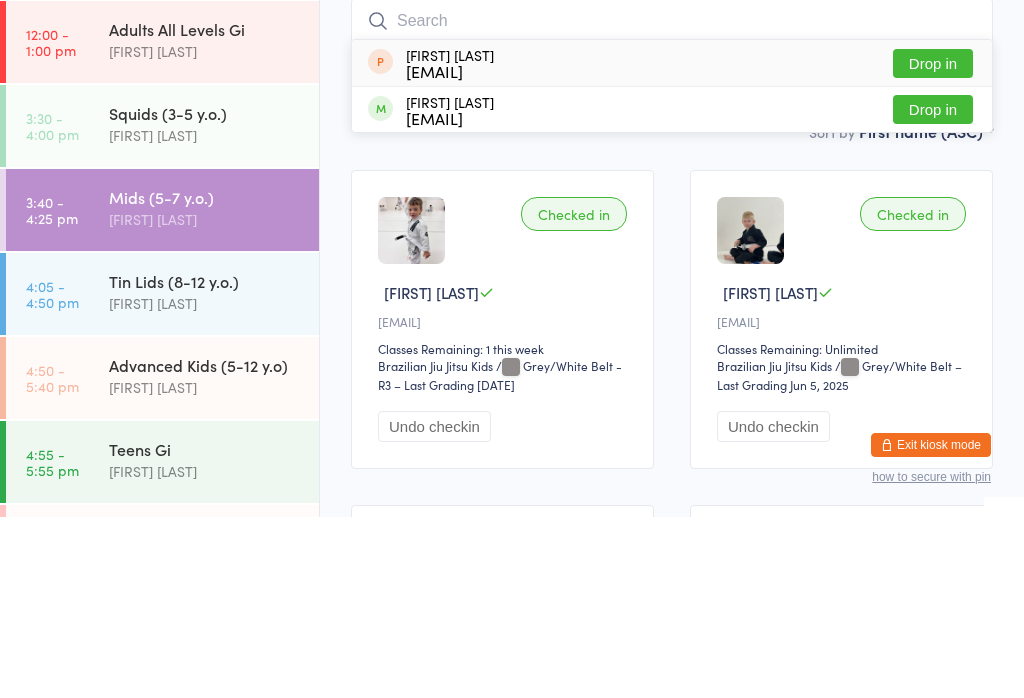 scroll, scrollTop: 181, scrollLeft: 0, axis: vertical 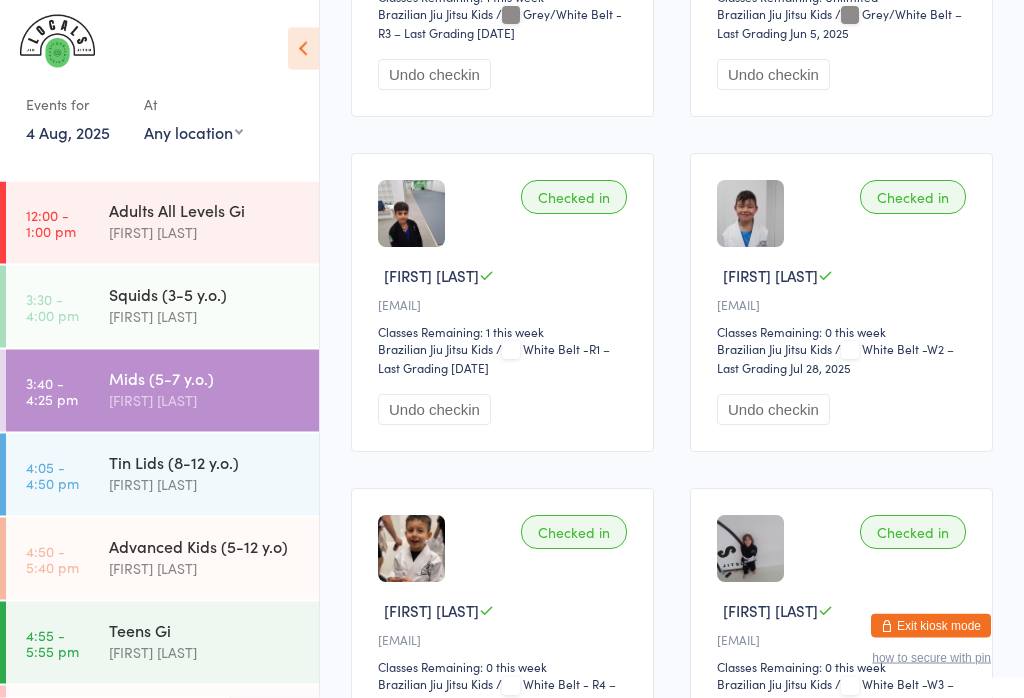 click on "Mids (5-7 y.o.) Check-in 4 Aug 3:40pm  [FIRST] [LAST]  Mat 1  Brazilian Jiu Jitsu Kids  Manual search Scanner input All Bookings Waiting  Checked in  9 Sort by   First name (ASC) First name (ASC) First name (DESC) Last name (ASC) Last name (DESC) Check in time (ASC) Check in time (DESC) Rank (ASC) Rank (DESC) Checked in Ari M  [EMAIL] Classes Remaining: 1 this week Brazilian Jiu Jitsu Kids  Brazilian Jiu Jitsu Kids   /  Grey/White Belt - R3 – Last Grading Jun 22, 2025   Undo checkin Checked in Cooper O  [EMAIL] Classes Remaining: Unlimited Brazilian Jiu Jitsu Kids  Brazilian Jiu Jitsu Kids   /  Grey/White Belt – Last Grading Jun 5, 2025   Undo checkin Checked in Hendrix F  [EMAIL] Classes Remaining: 1 this week Brazilian Jiu Jitsu Kids  Brazilian Jiu Jitsu Kids   /  White Belt -R1 – Last Grading Jul 31, 2025   Undo checkin Checked in Hudson H  [EMAIL]   /" at bounding box center [672, 486] 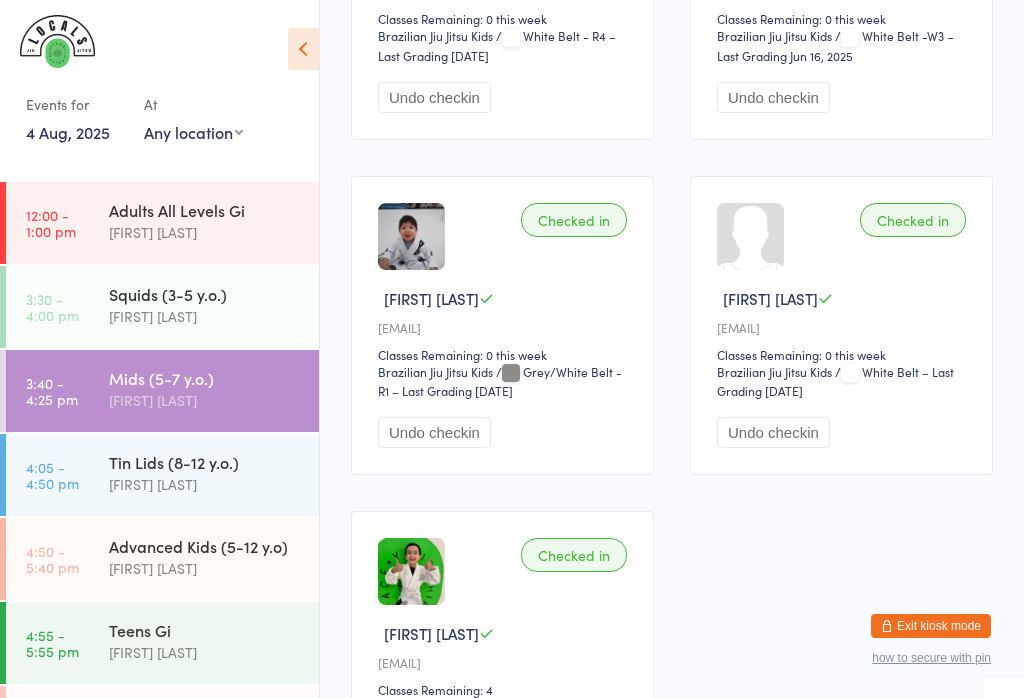 scroll, scrollTop: 1442, scrollLeft: 0, axis: vertical 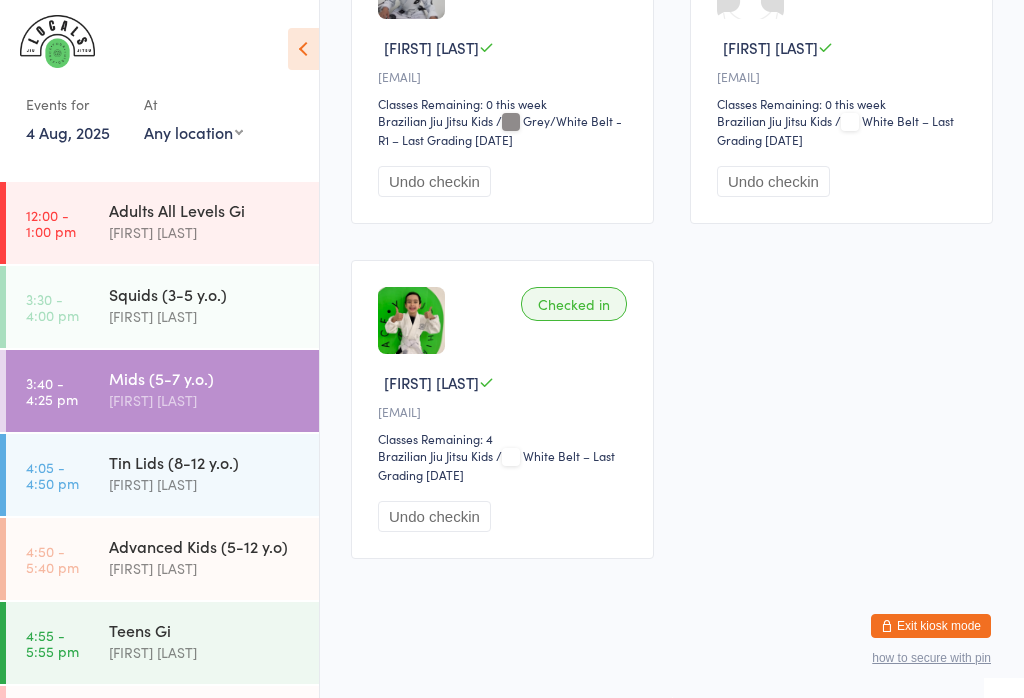 click on "Advanced Kids (5-12 y.o)" at bounding box center (205, 546) 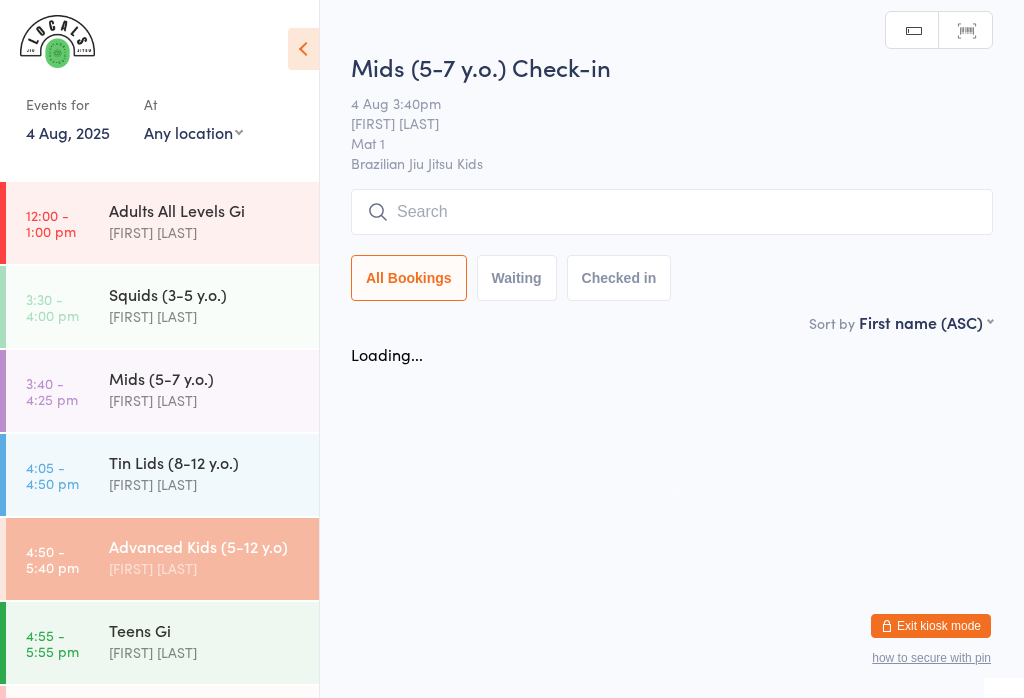 scroll, scrollTop: 0, scrollLeft: 0, axis: both 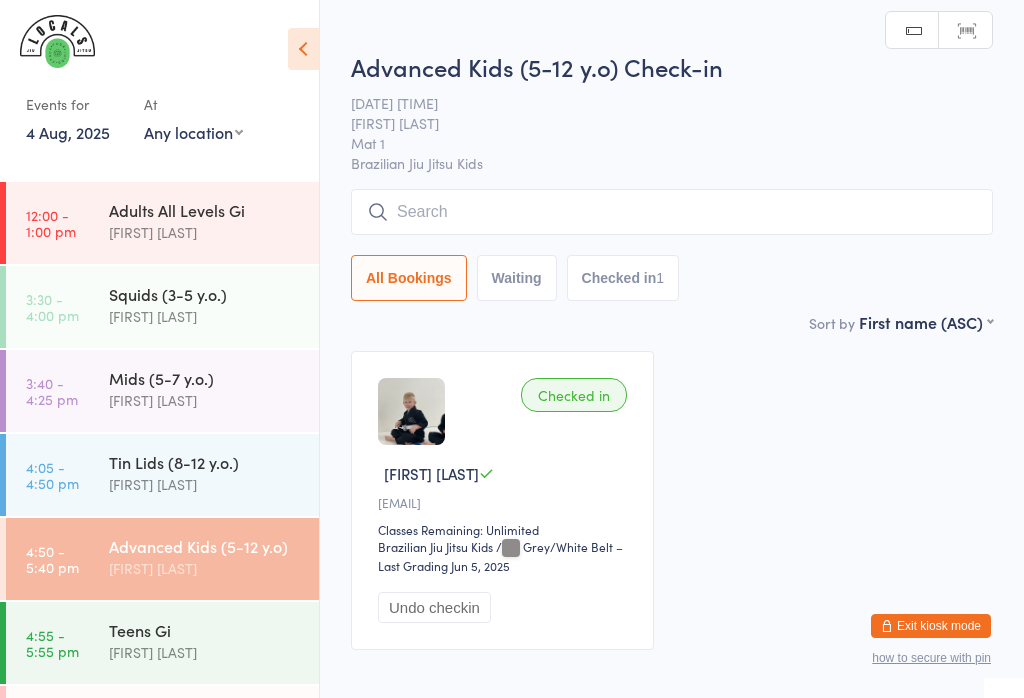 click on "Tin Lids (8-12 y.o.)" at bounding box center (205, 462) 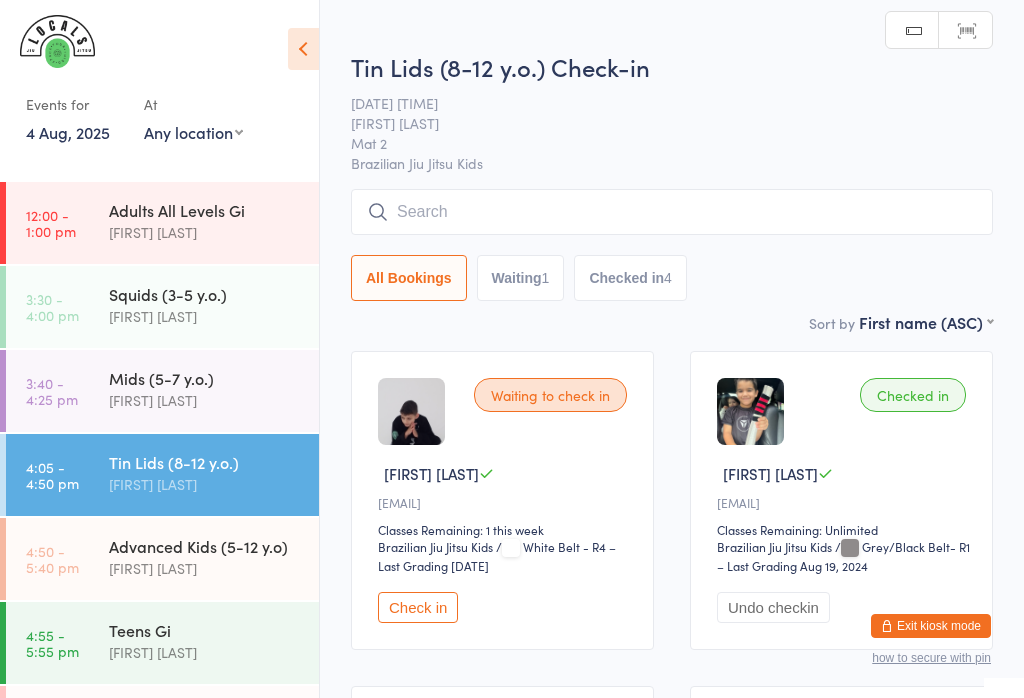 click on "Mids (5-7 y.o.)" at bounding box center [205, 378] 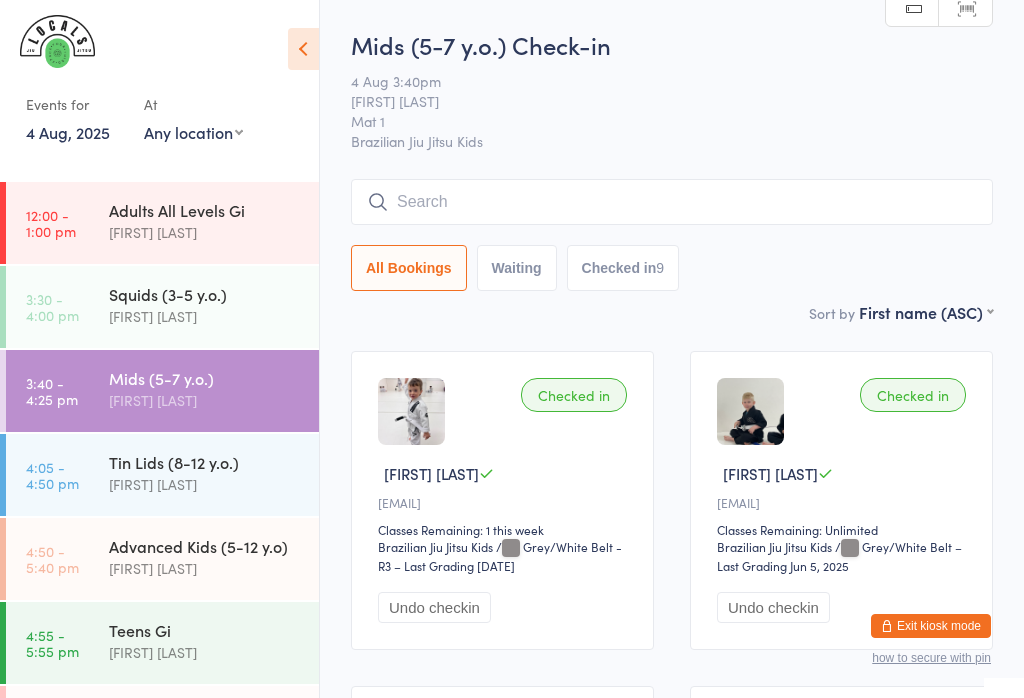 click on "4:05 - 4:50 pm Tin Lids (8-12 y.o.) [FIRST] [LAST]" at bounding box center [162, 475] 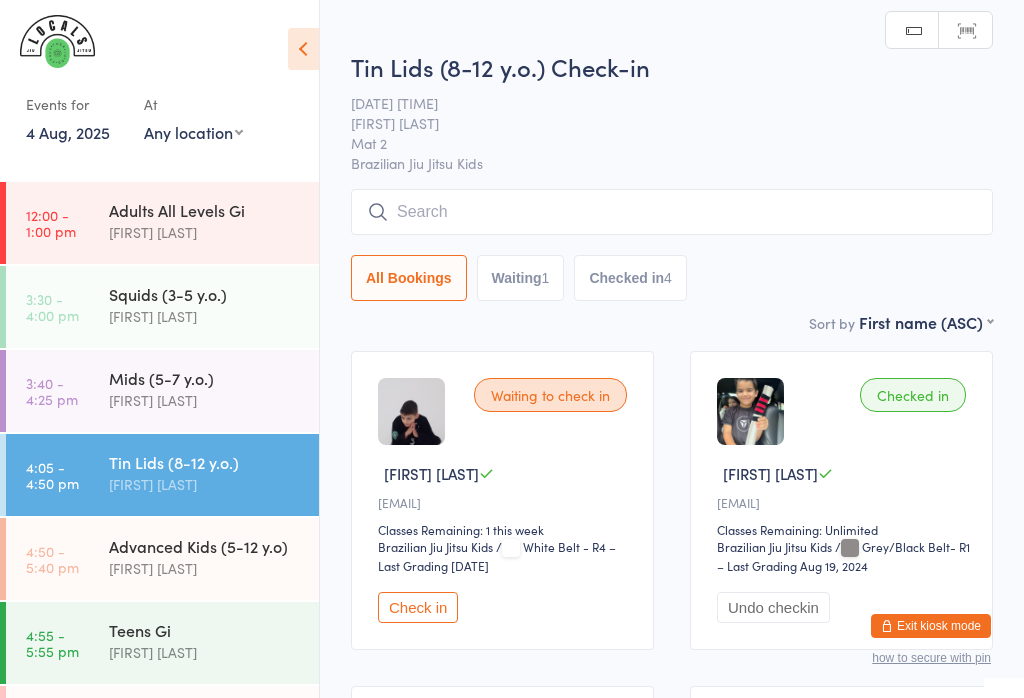 click at bounding box center (672, 212) 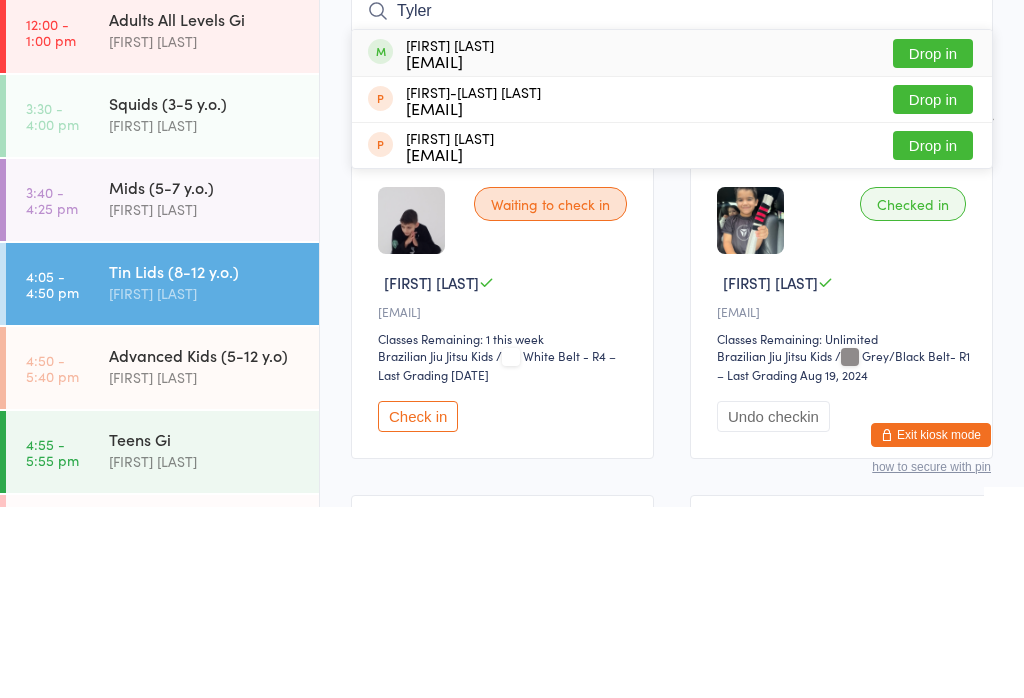 type on "Tyler" 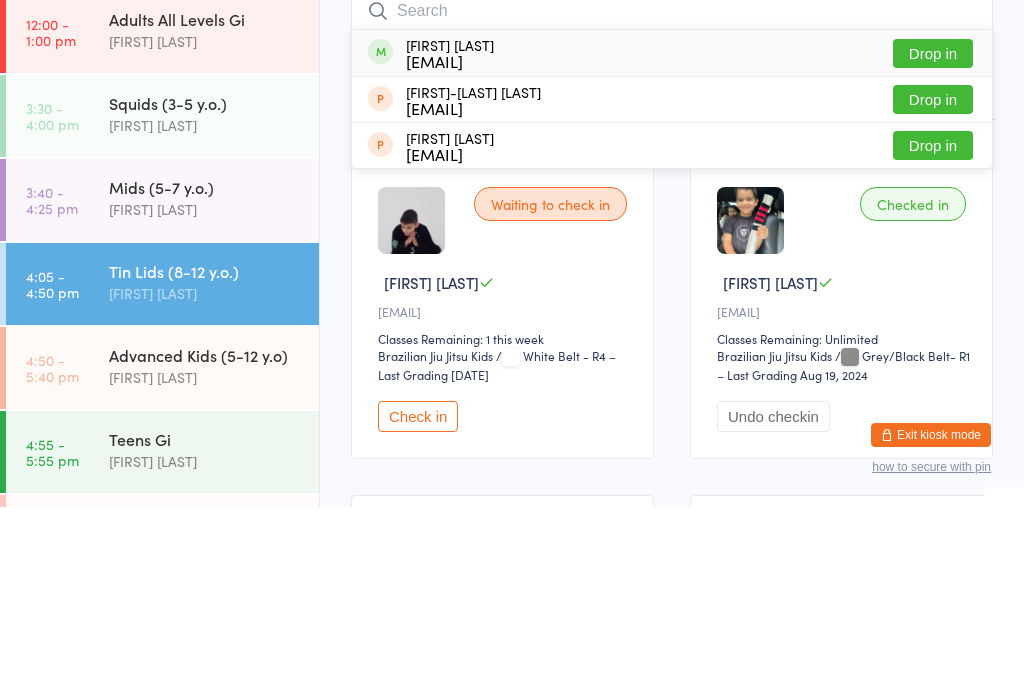 scroll, scrollTop: 191, scrollLeft: 0, axis: vertical 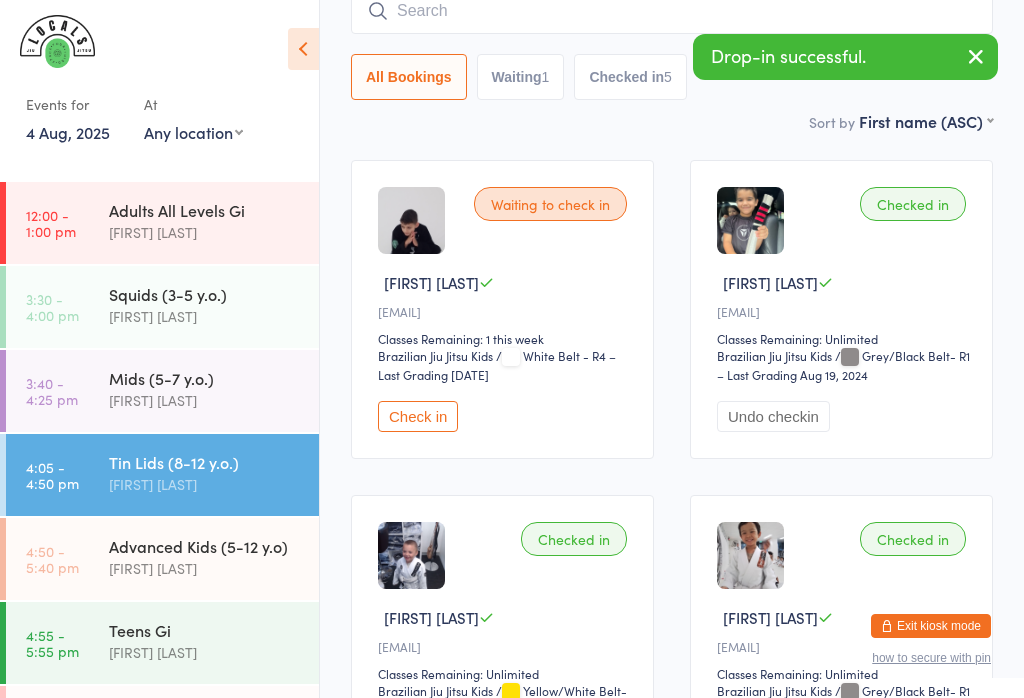 click on "[FIRST] [LAST]" at bounding box center [205, 568] 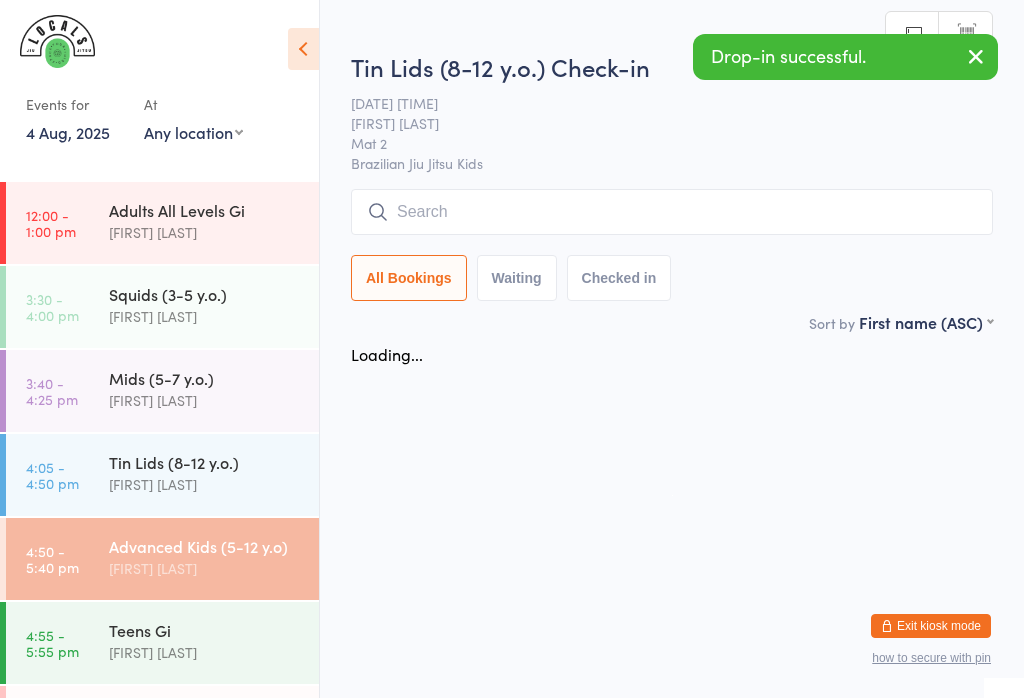 scroll, scrollTop: 0, scrollLeft: 0, axis: both 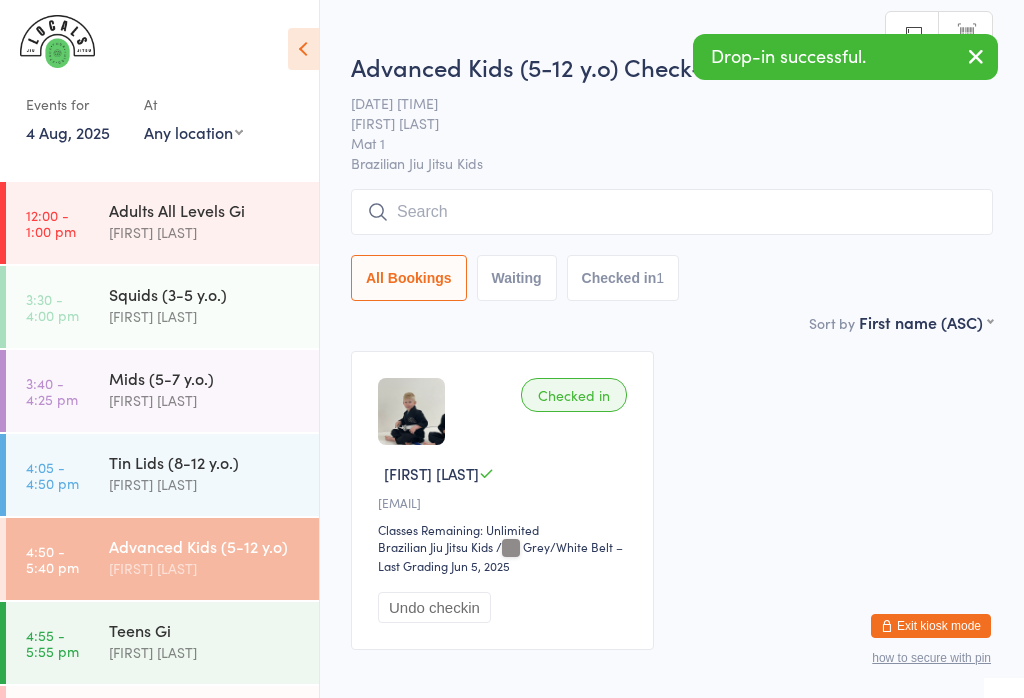 click at bounding box center [672, 212] 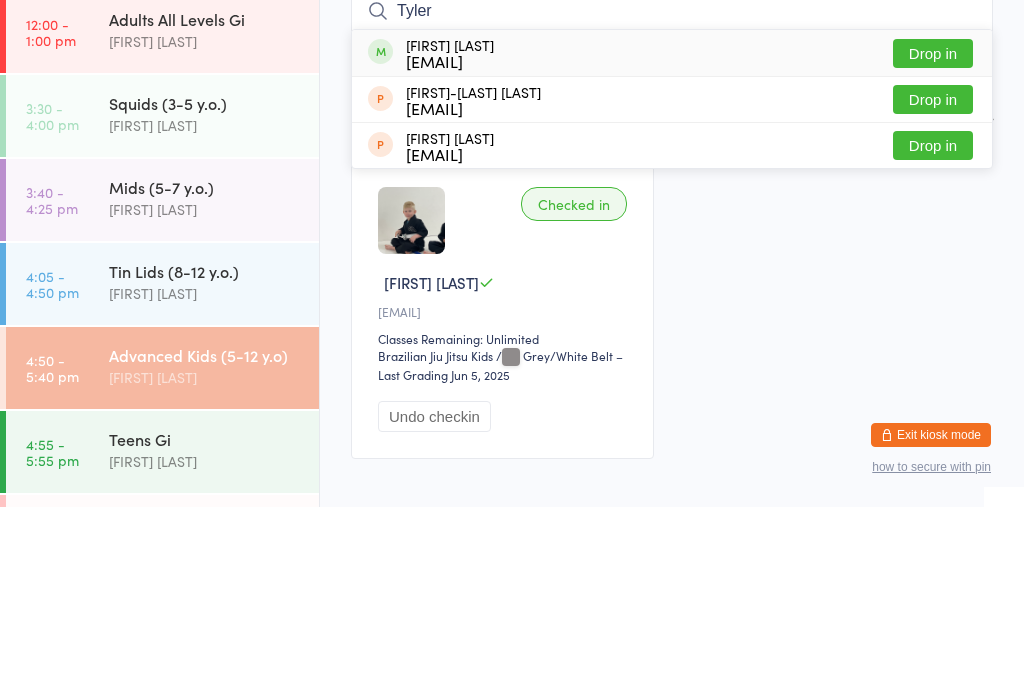 type on "Tyler" 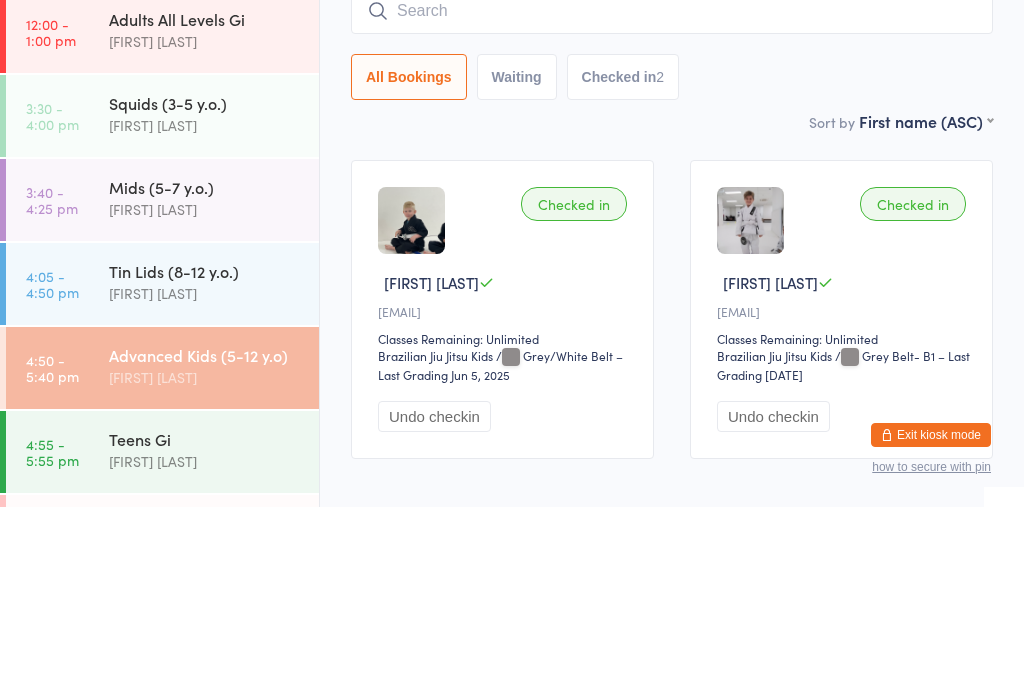 click on "4:05 - 4:50 pm Tin Lids (8-12 y.o.) [FIRST] [LAST]" at bounding box center [162, 475] 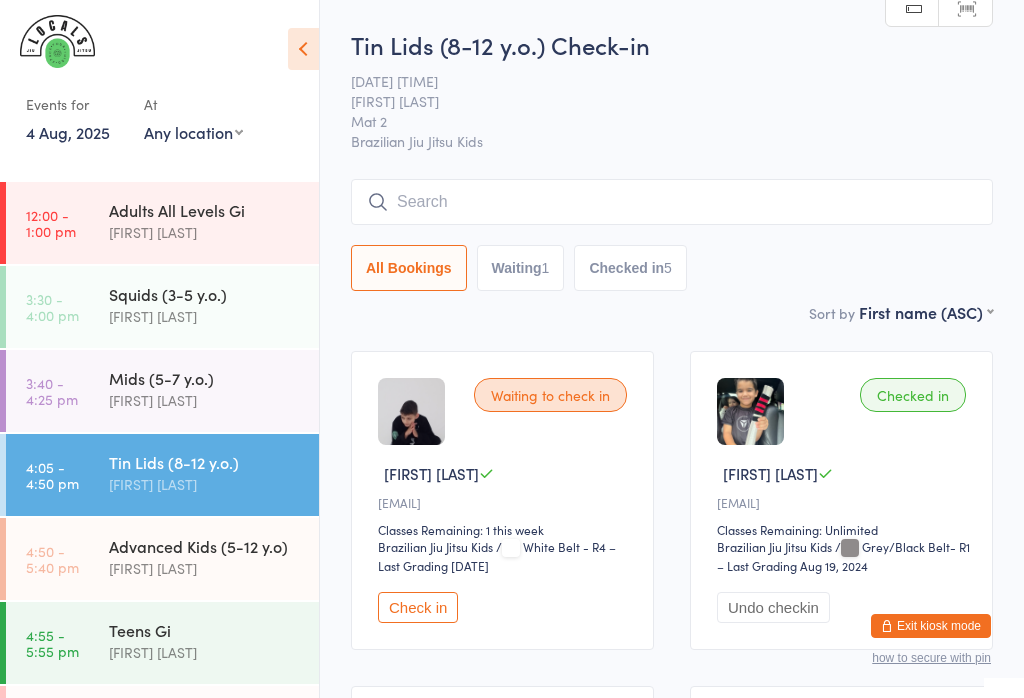 click at bounding box center (672, 202) 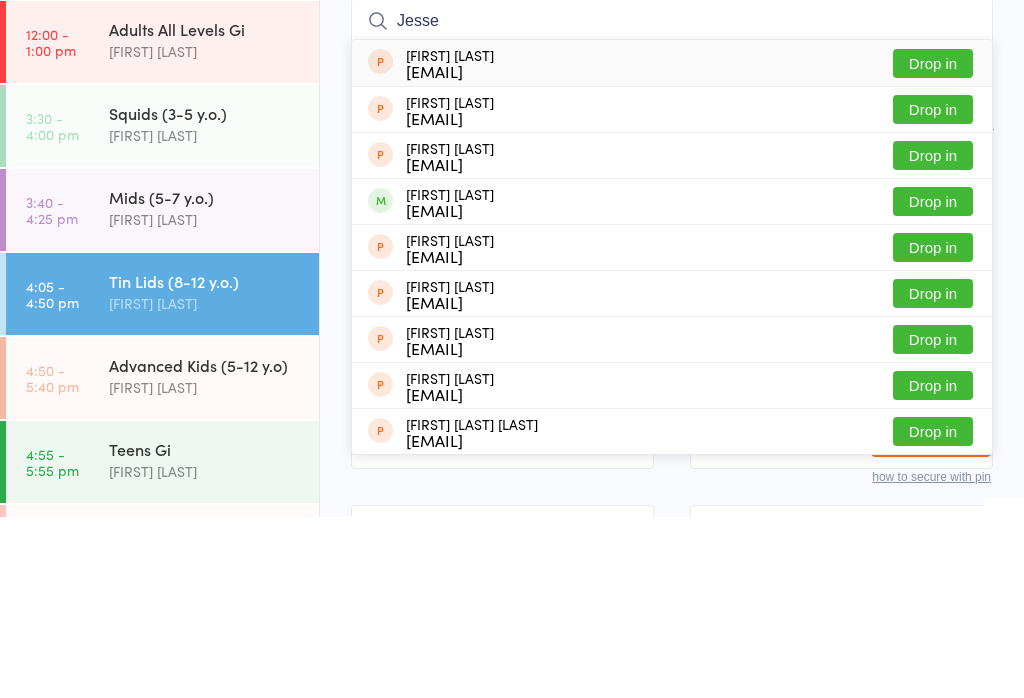 type on "Jesse" 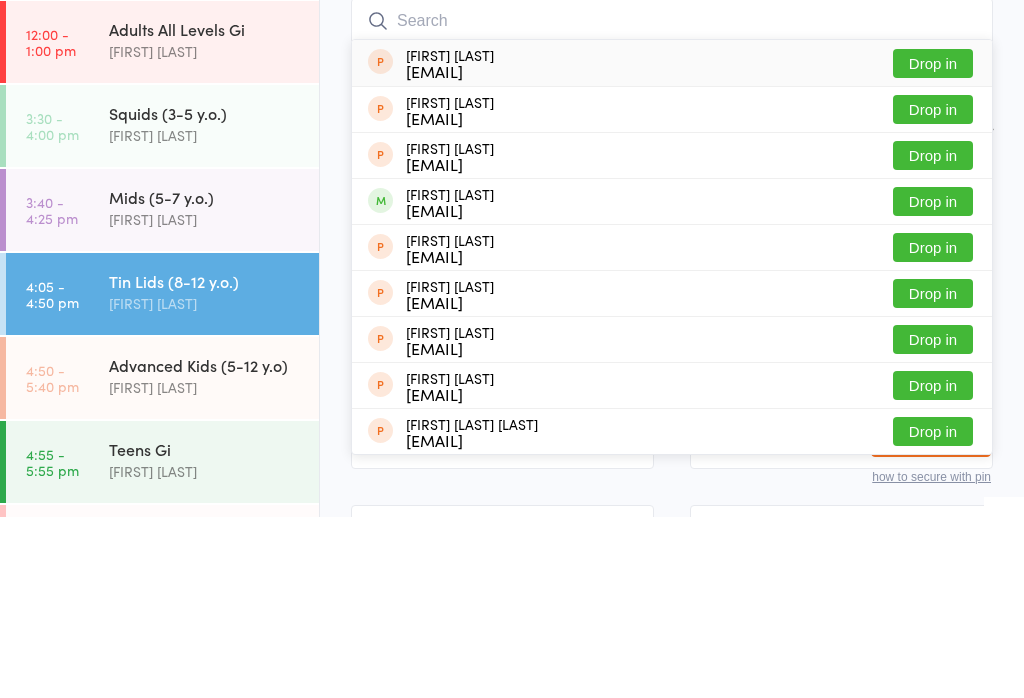 scroll, scrollTop: 181, scrollLeft: 0, axis: vertical 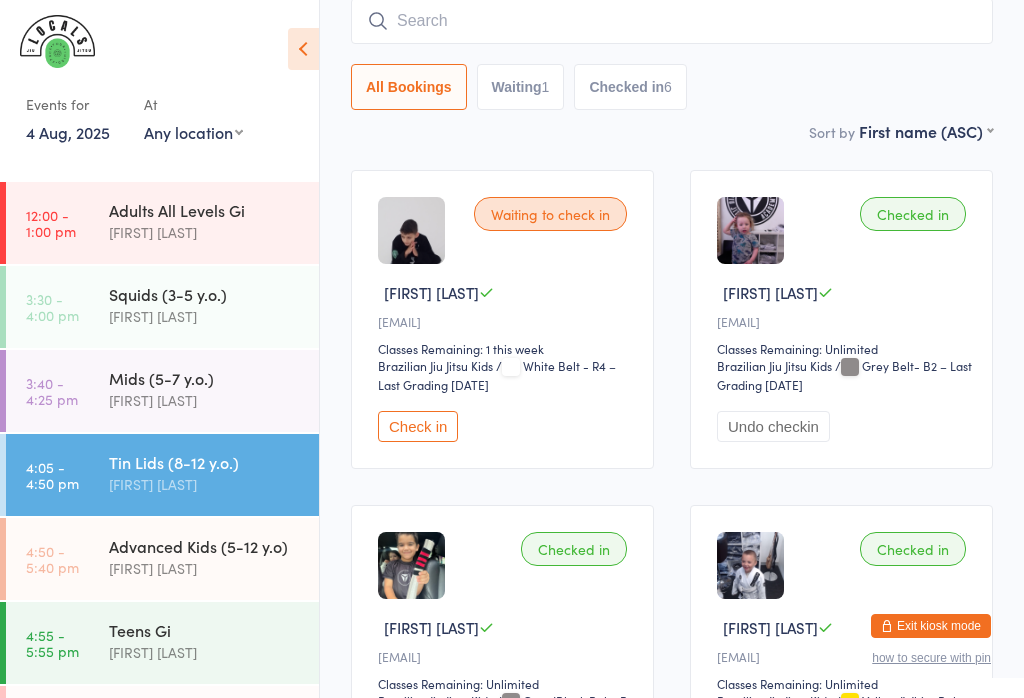 click on "Mids (5-7 y.o.)" at bounding box center [205, 378] 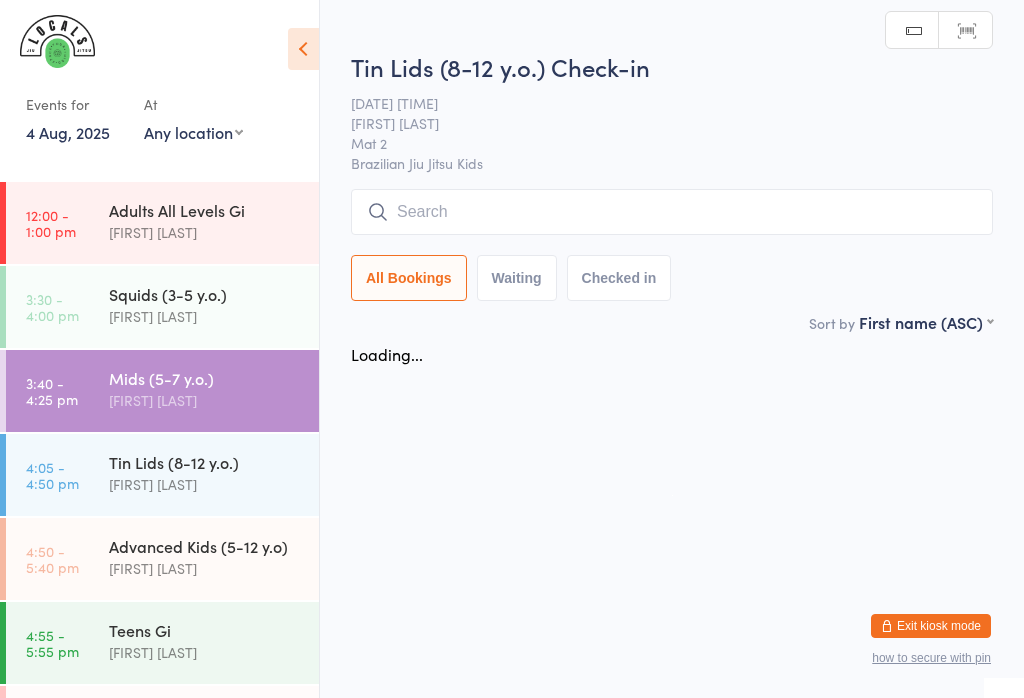 scroll, scrollTop: 0, scrollLeft: 0, axis: both 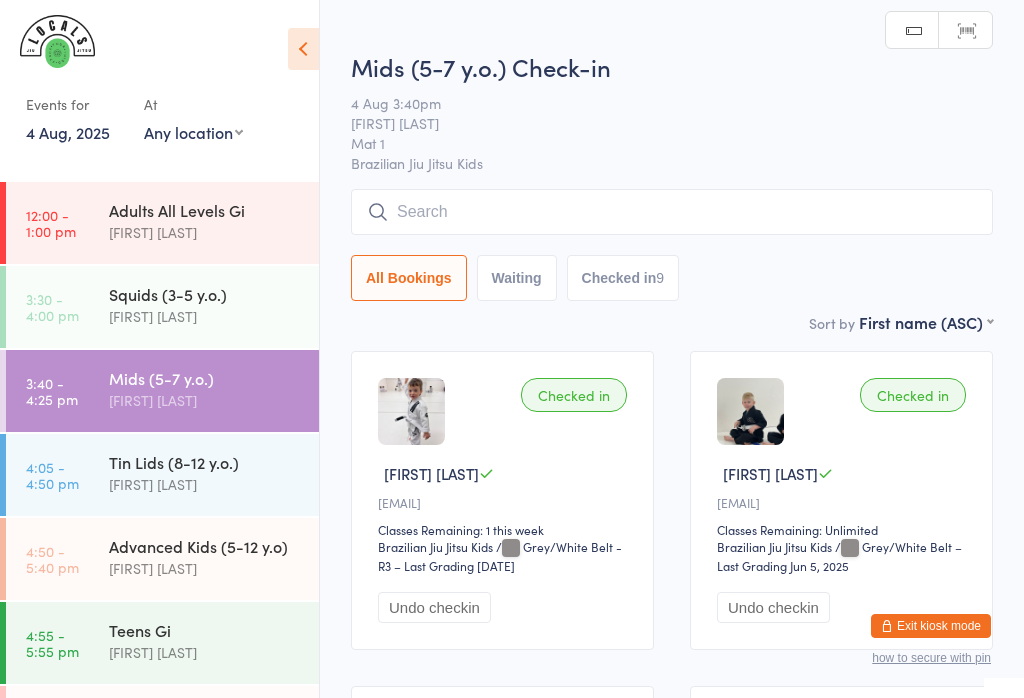 click at bounding box center [672, 212] 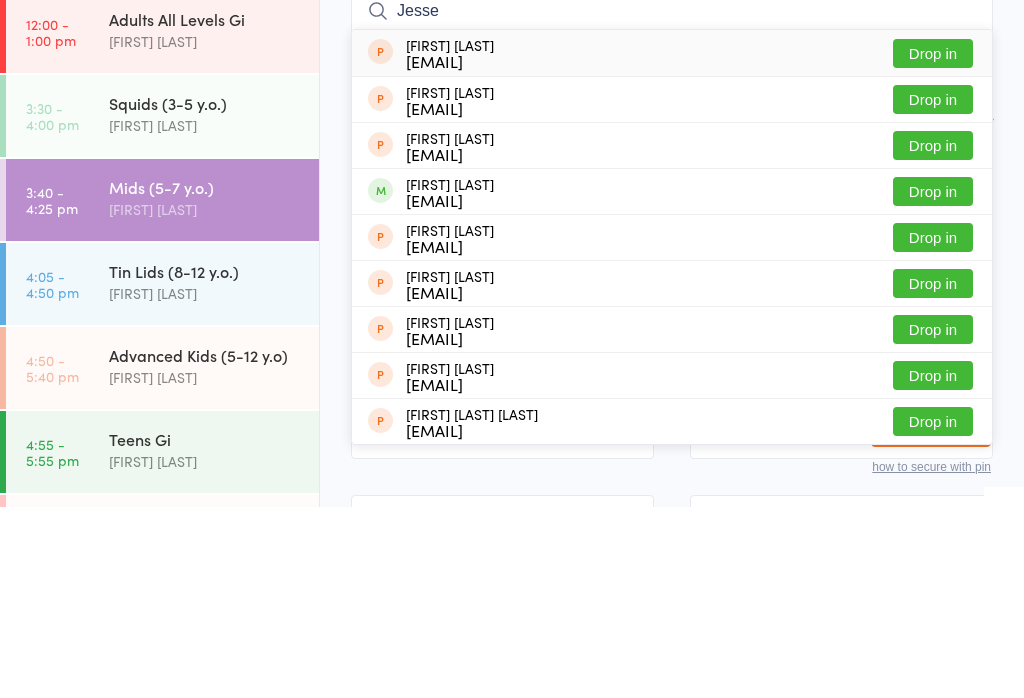 type on "Jesse" 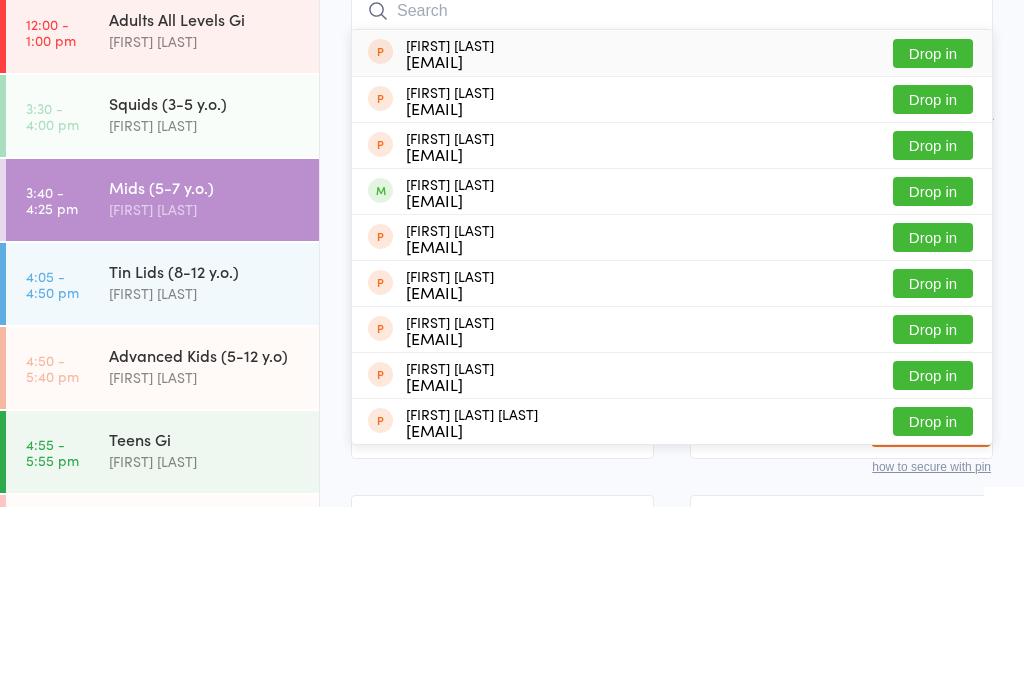 scroll, scrollTop: 191, scrollLeft: 0, axis: vertical 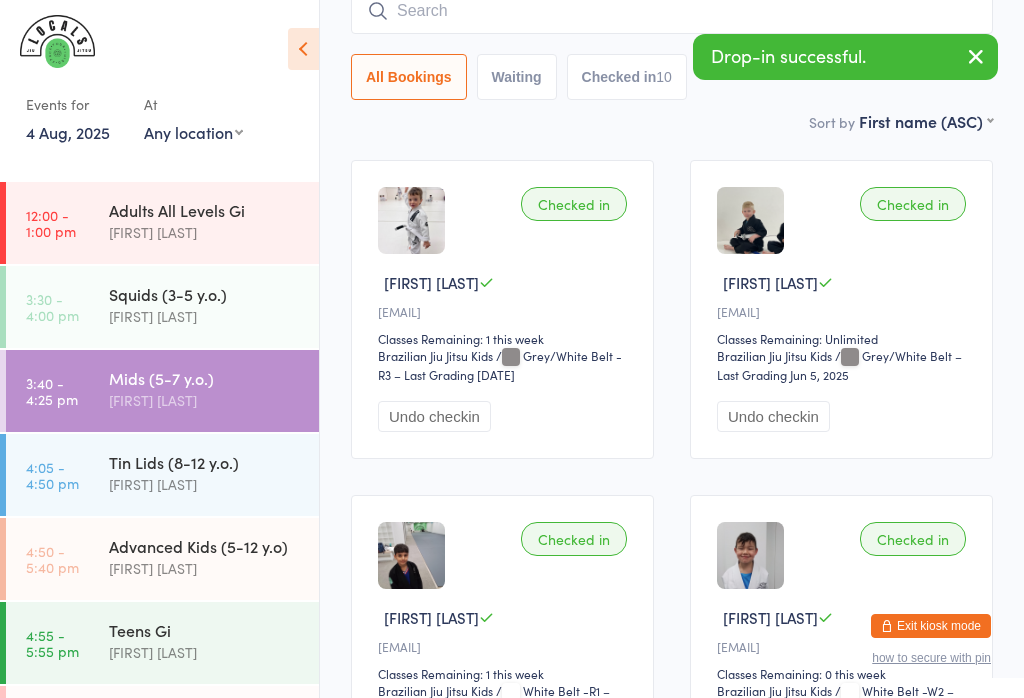 click at bounding box center (672, 11) 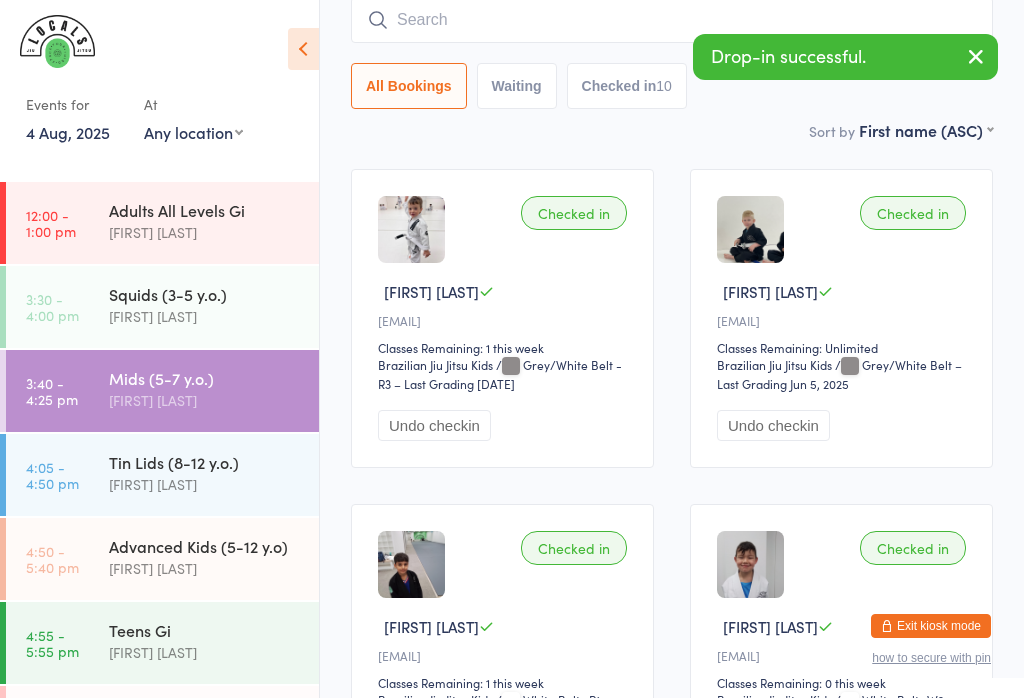 scroll, scrollTop: 181, scrollLeft: 0, axis: vertical 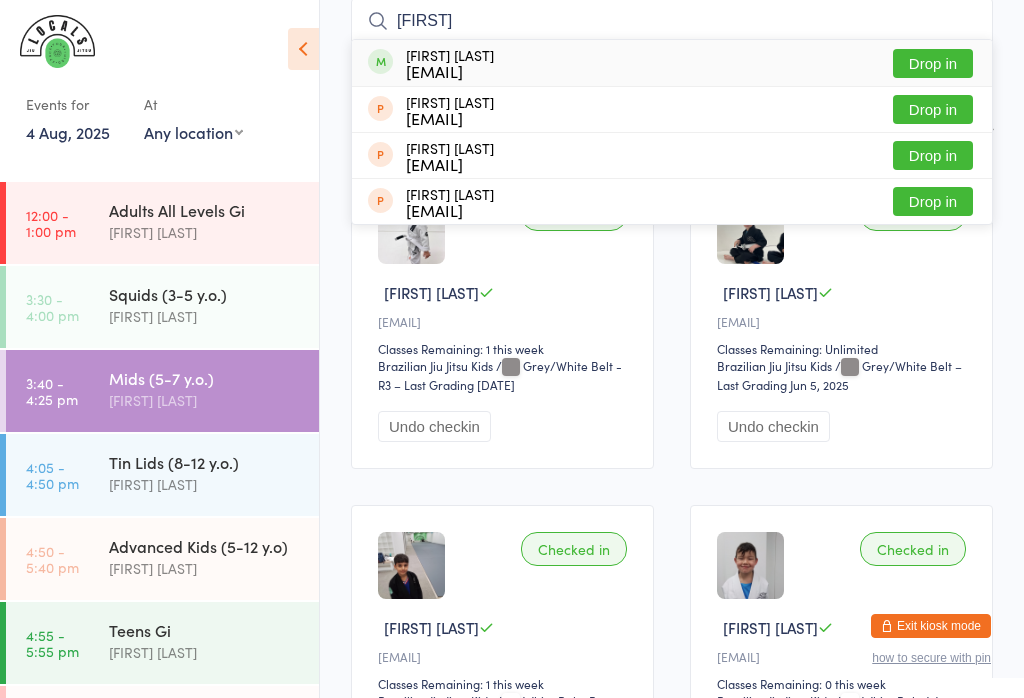 click at bounding box center [150, 47] 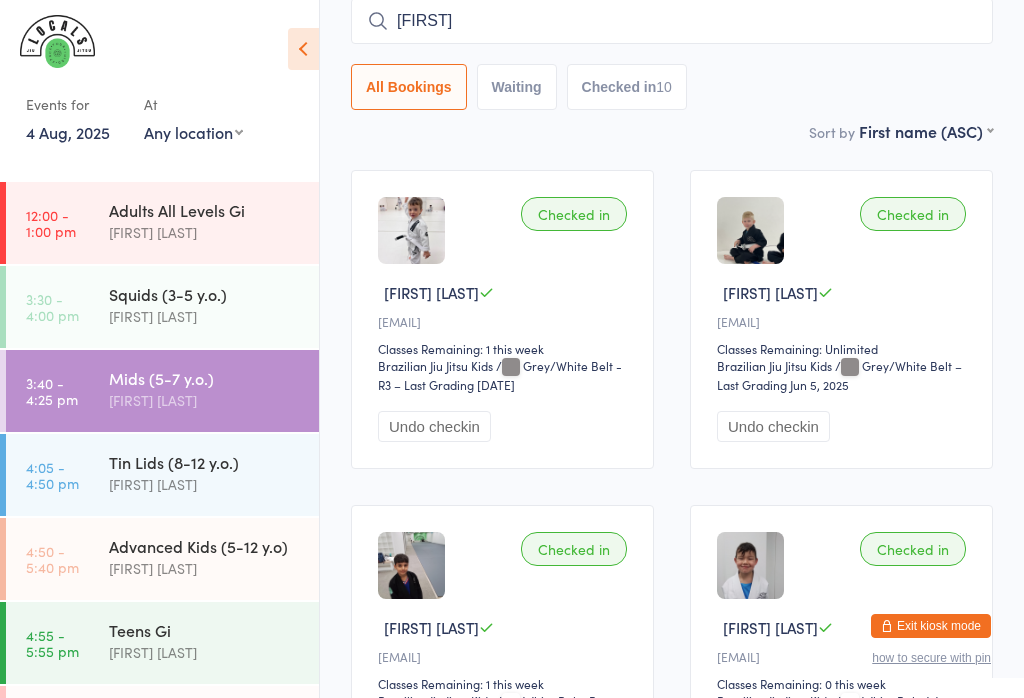 click on "[FIRST]" at bounding box center [672, 21] 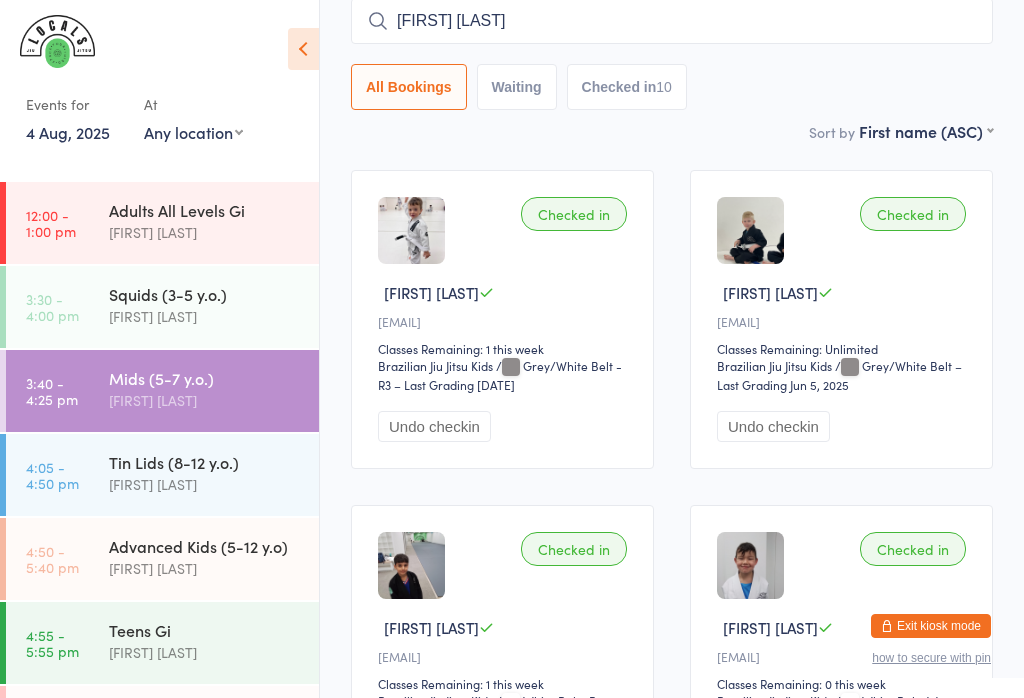 click on "[FIRST] [LAST]" at bounding box center (672, 21) 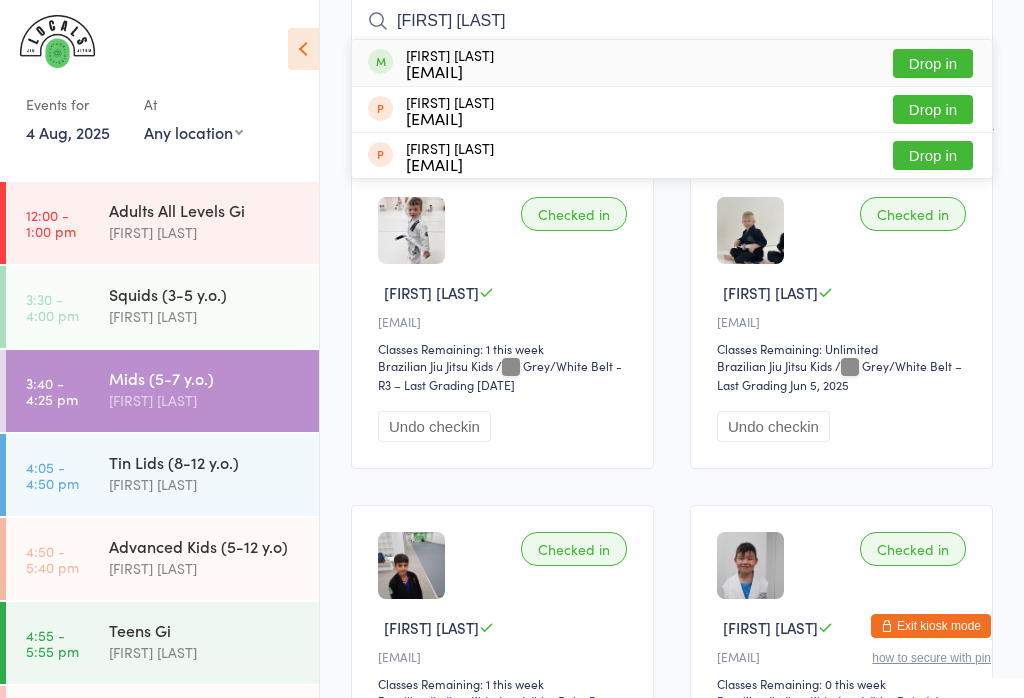 type on "[FIRST] [LAST]" 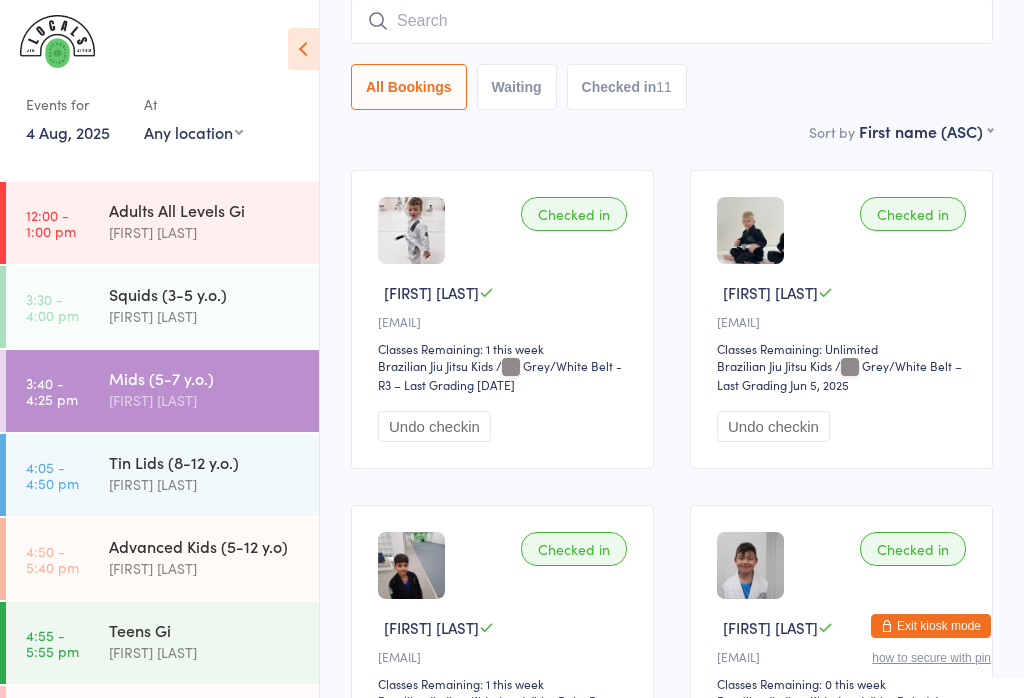 type on "h" 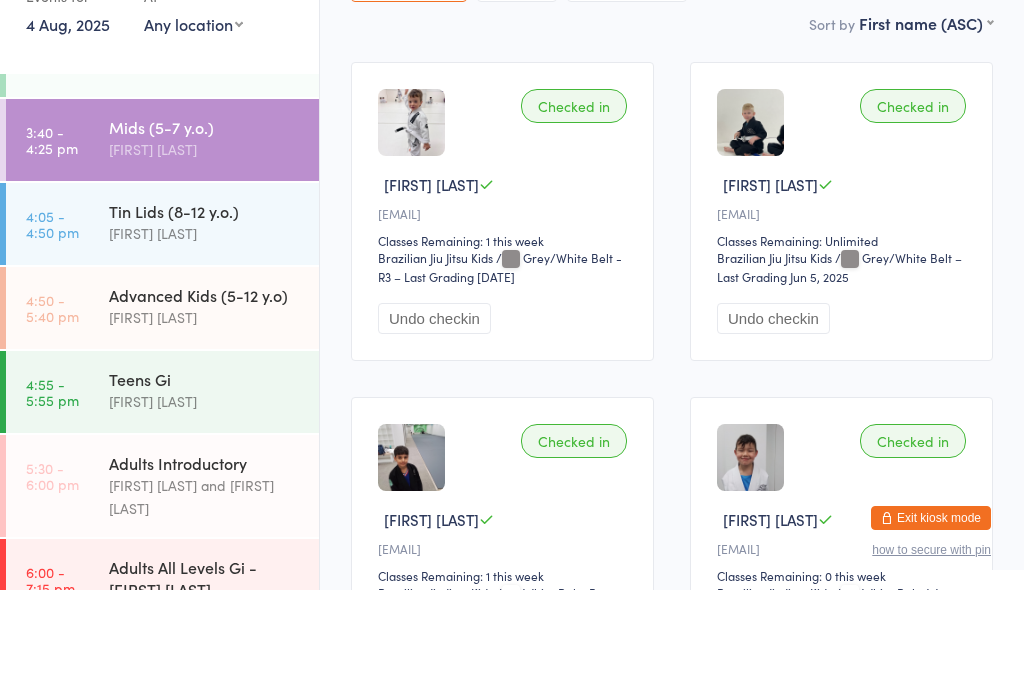 scroll, scrollTop: 150, scrollLeft: 0, axis: vertical 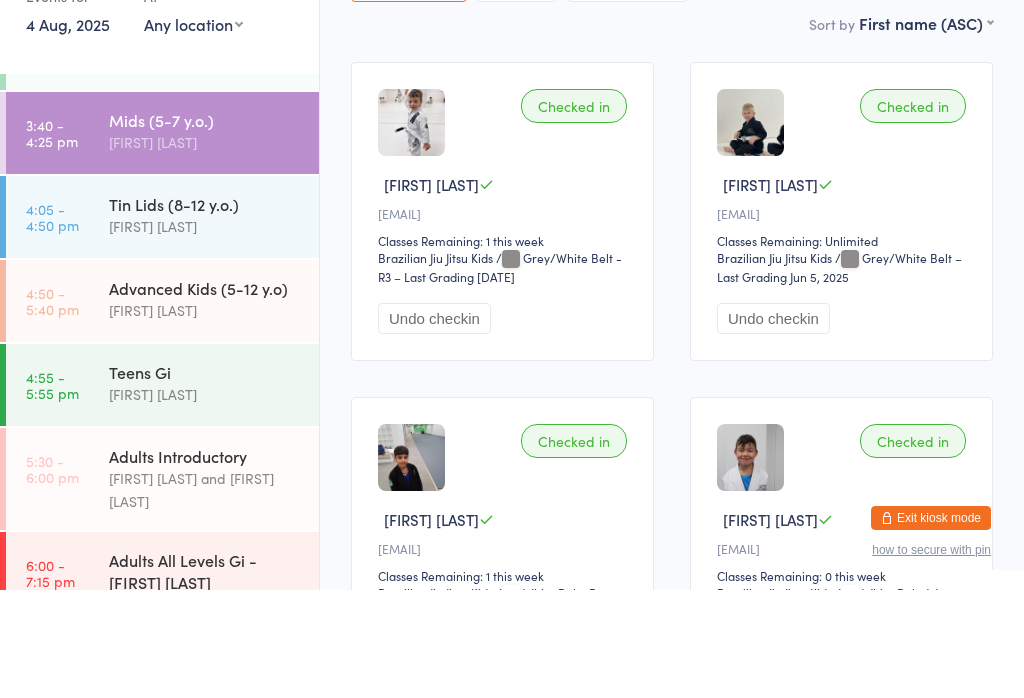 click on "Tin Lids (8-12 y.o.)" at bounding box center [205, 312] 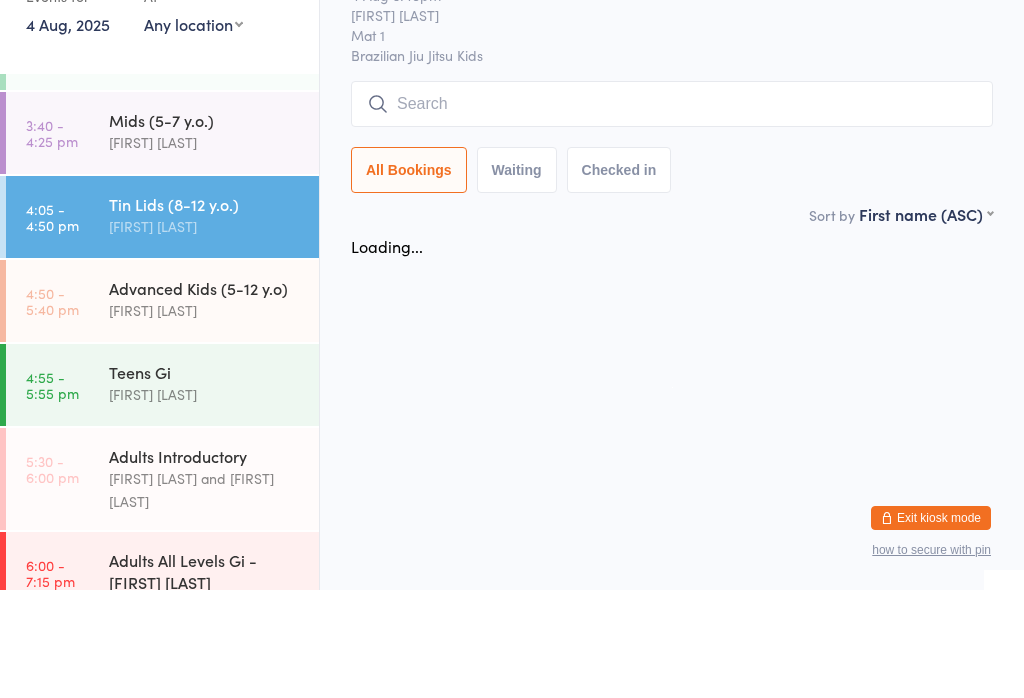 scroll, scrollTop: 0, scrollLeft: 0, axis: both 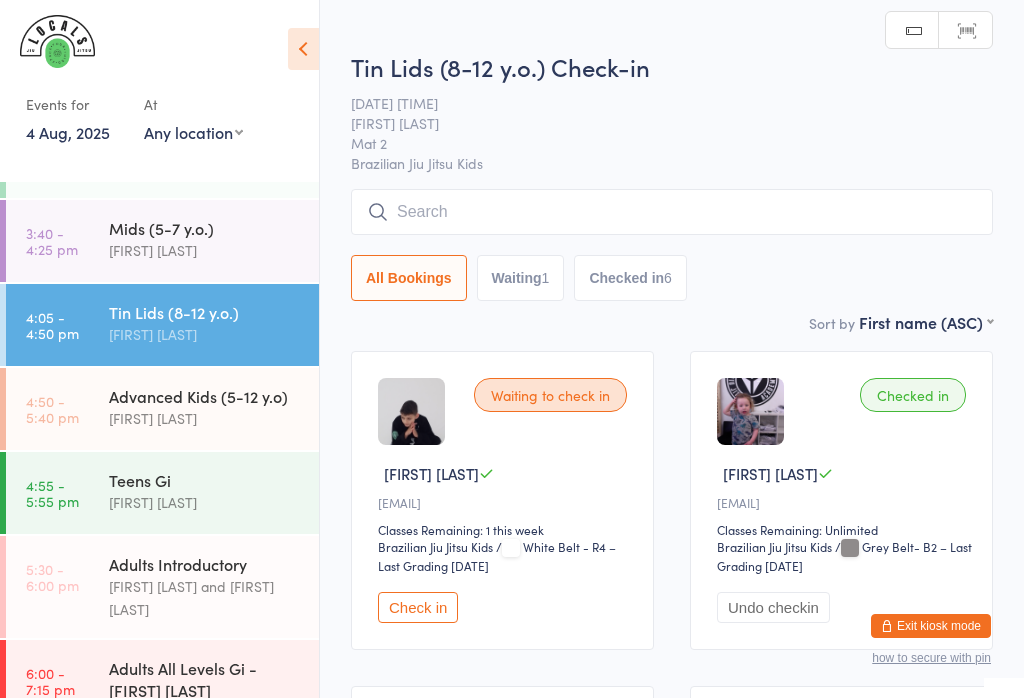 click at bounding box center (672, 212) 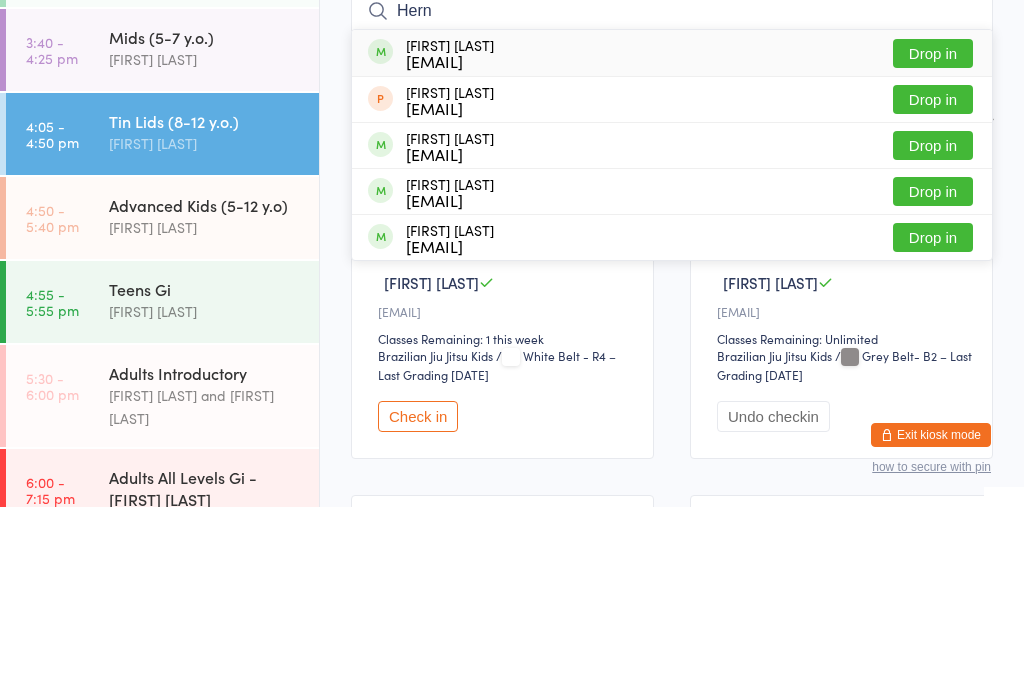 type on "Hern" 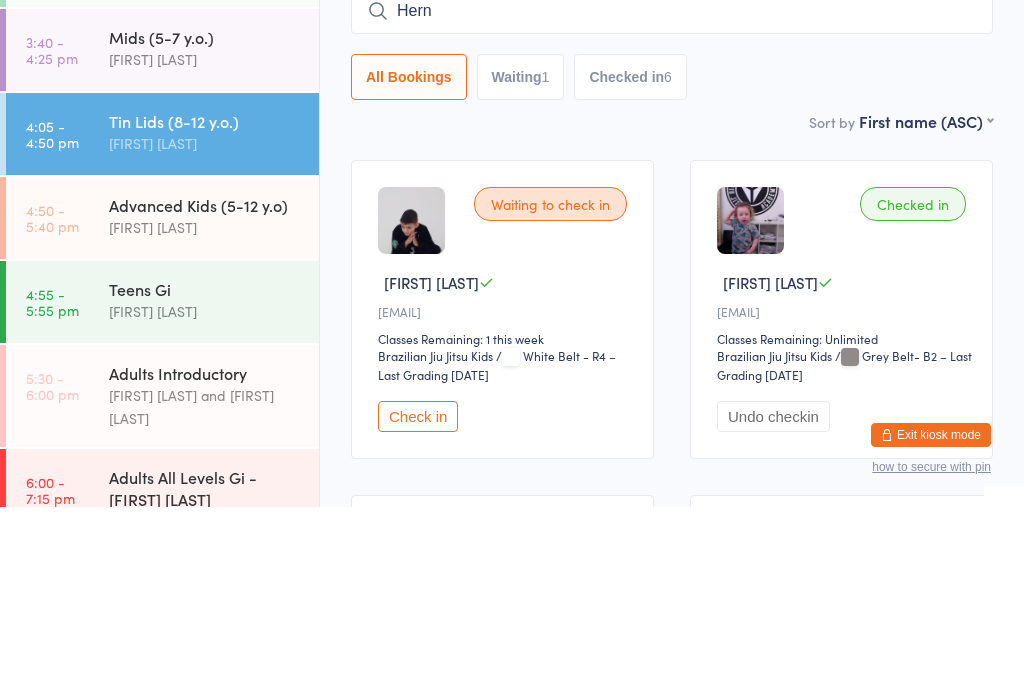 type 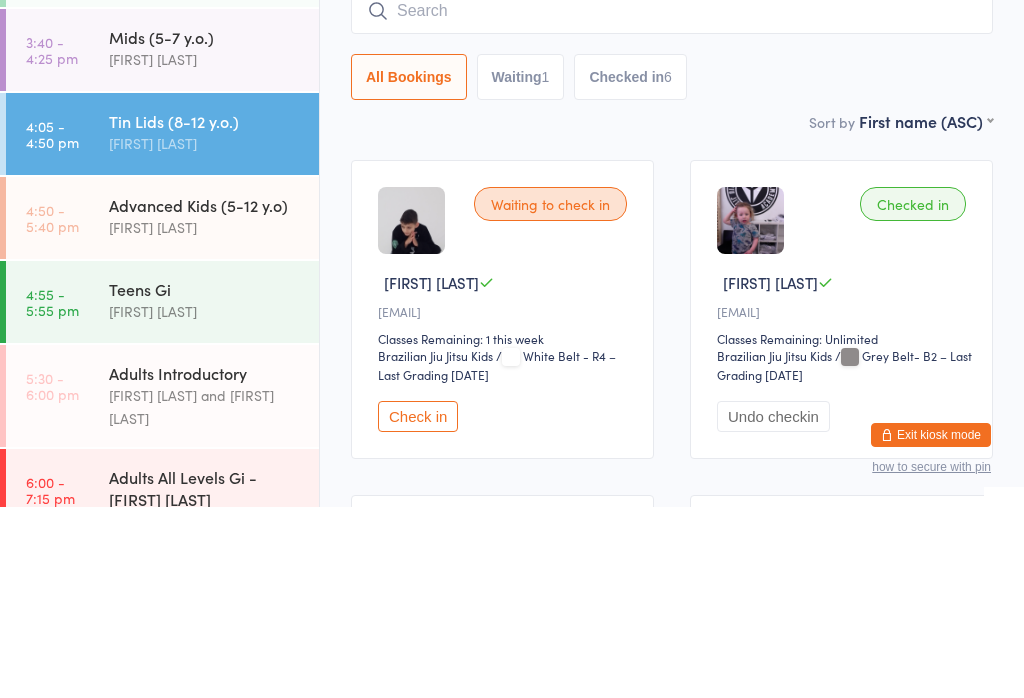scroll, scrollTop: 191, scrollLeft: 0, axis: vertical 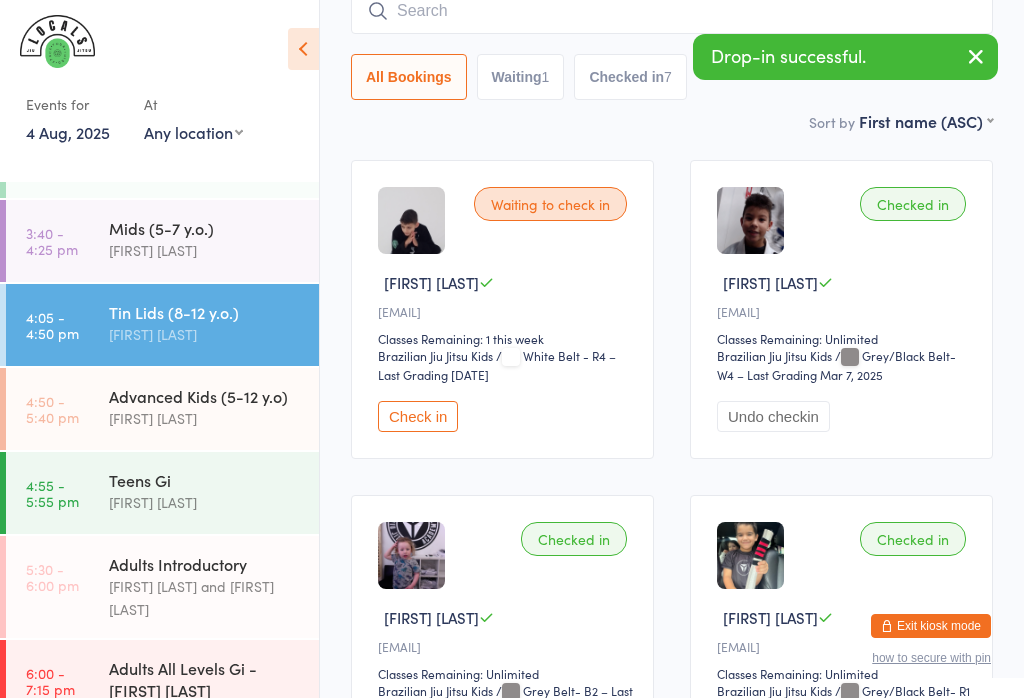 click on "[FIRST] [LAST]" at bounding box center [205, 418] 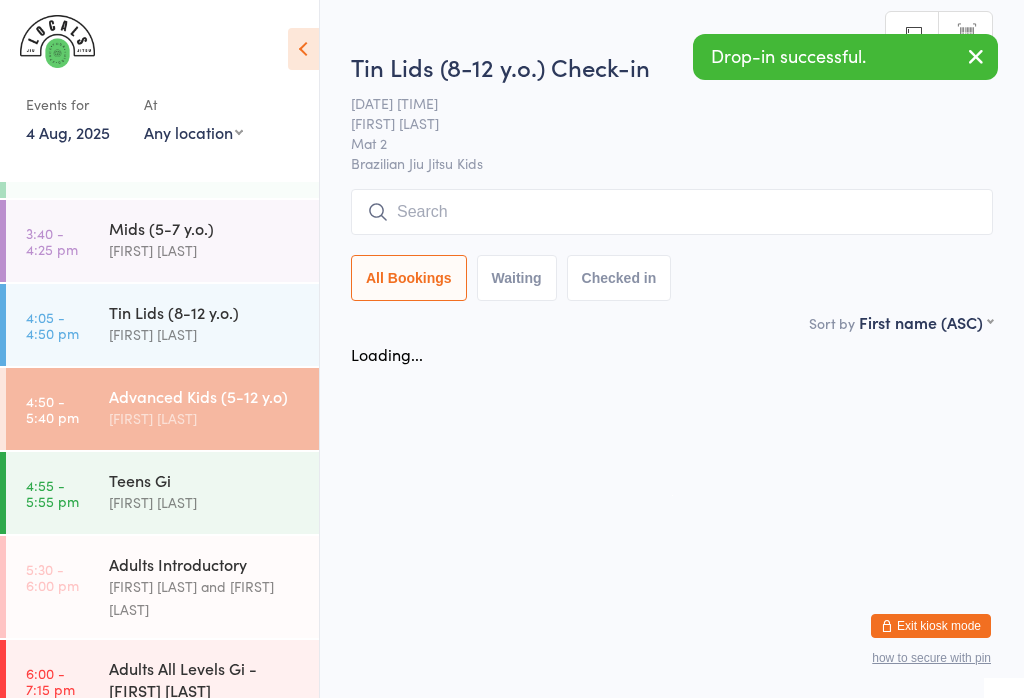 scroll, scrollTop: 0, scrollLeft: 0, axis: both 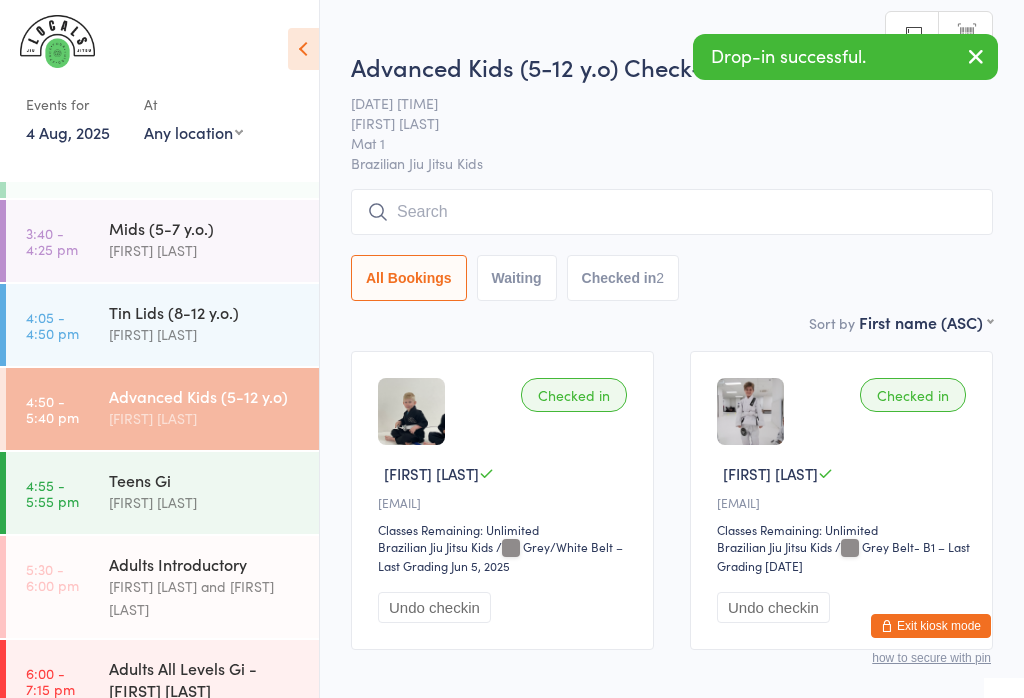 click at bounding box center (672, 212) 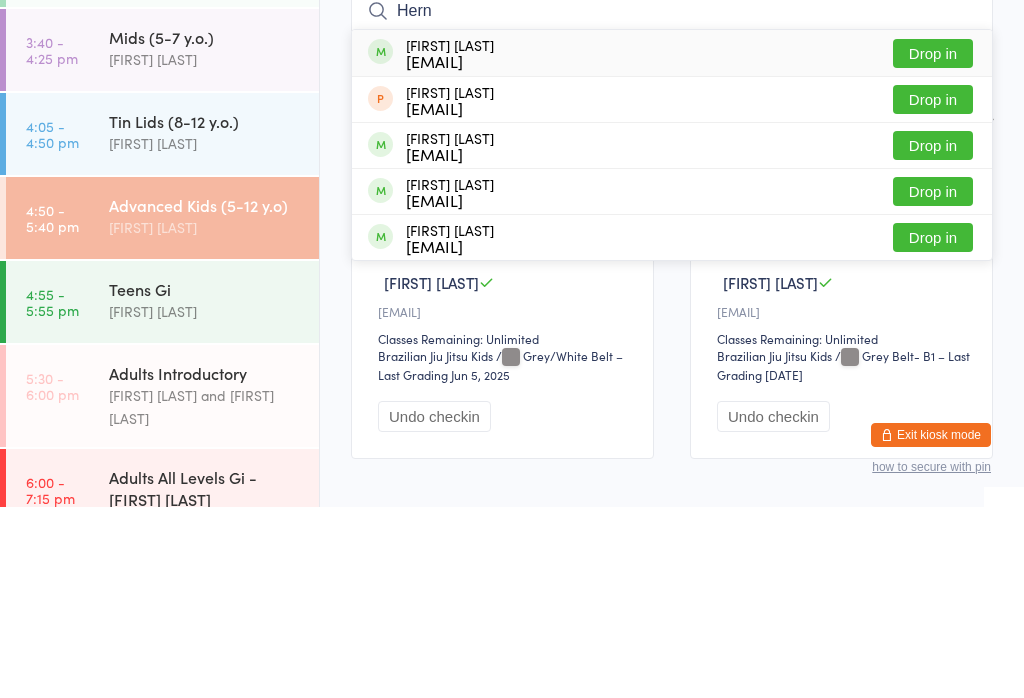 type on "Hern" 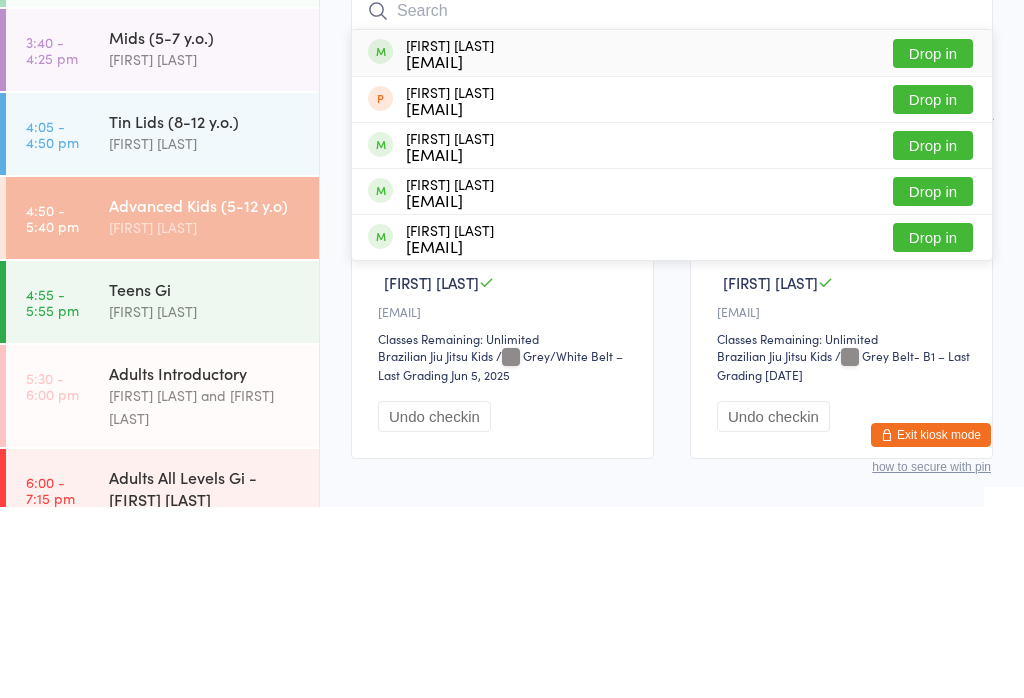 scroll, scrollTop: 104, scrollLeft: 0, axis: vertical 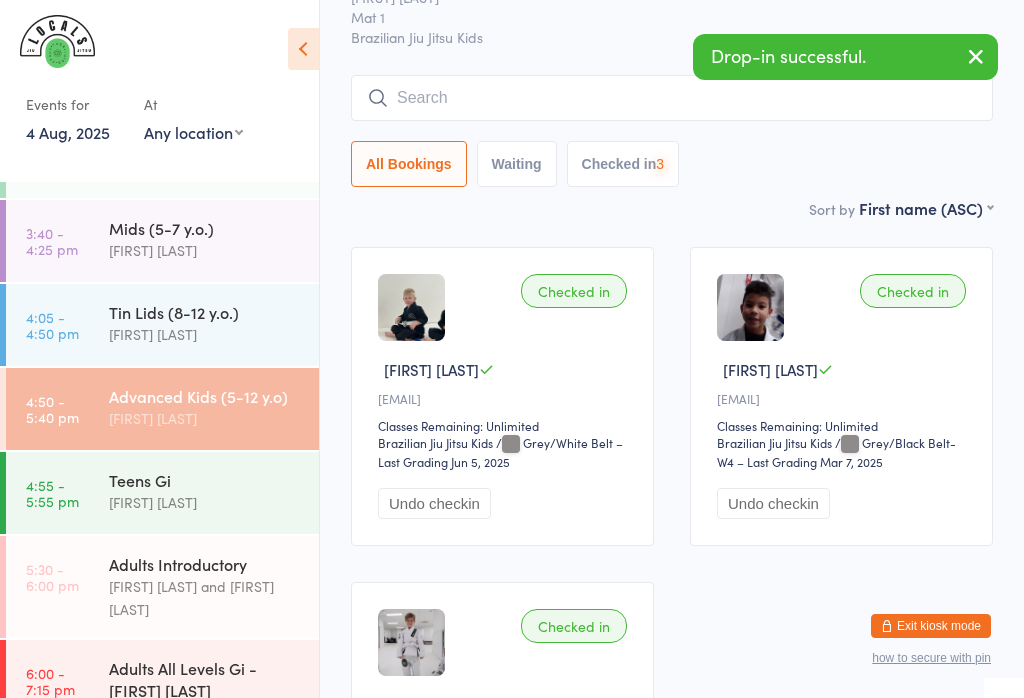 click on "Mids (5-7 y.o.)" at bounding box center [205, 228] 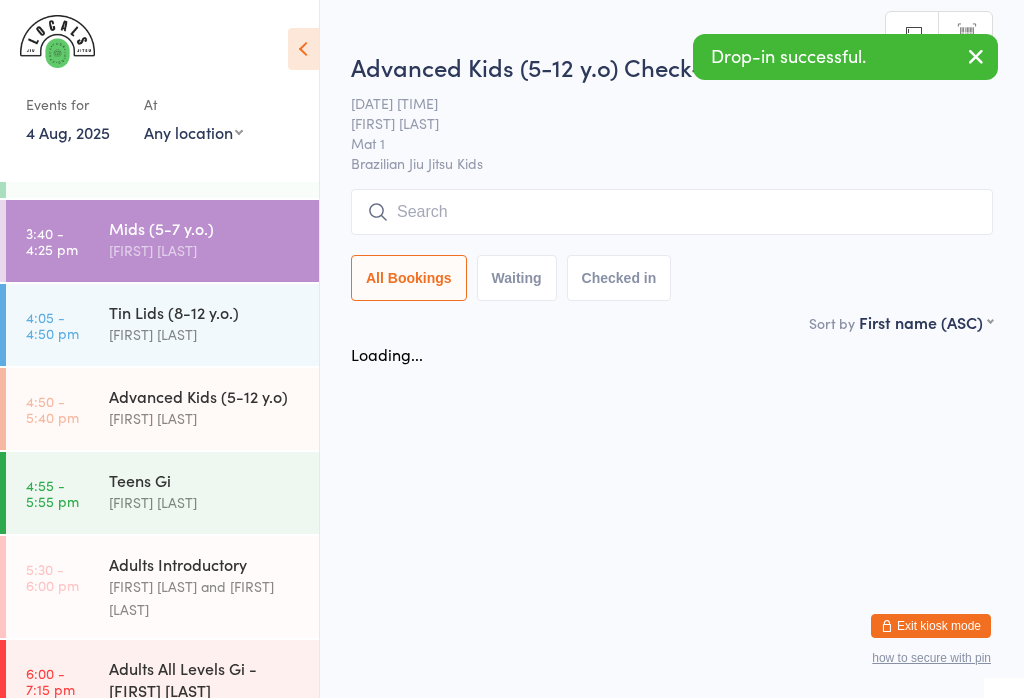 scroll, scrollTop: 0, scrollLeft: 0, axis: both 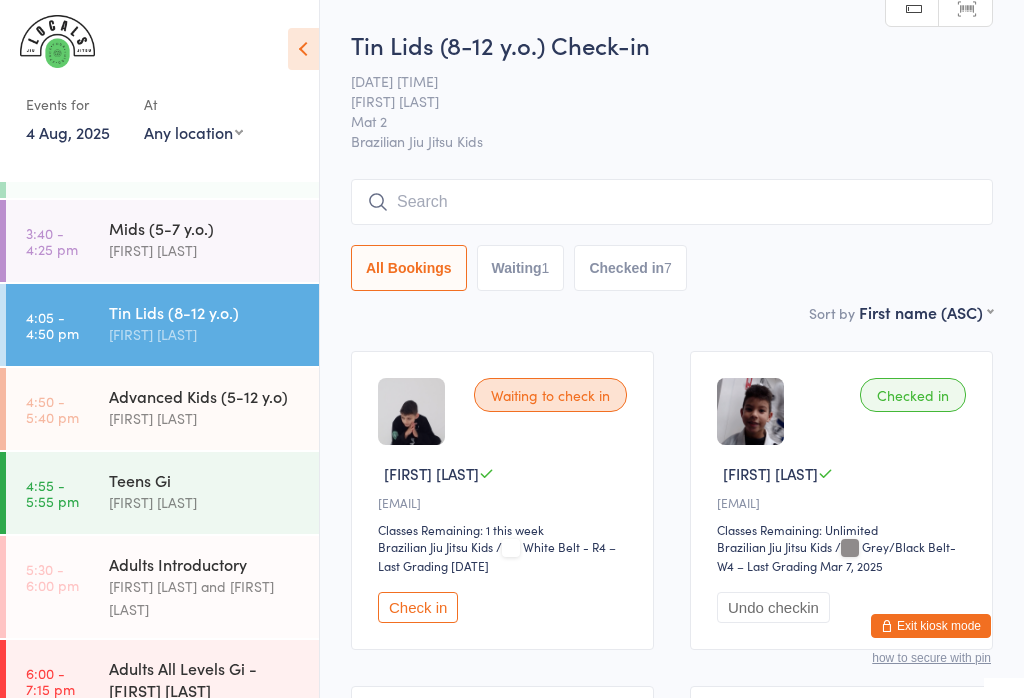 click at bounding box center (672, 202) 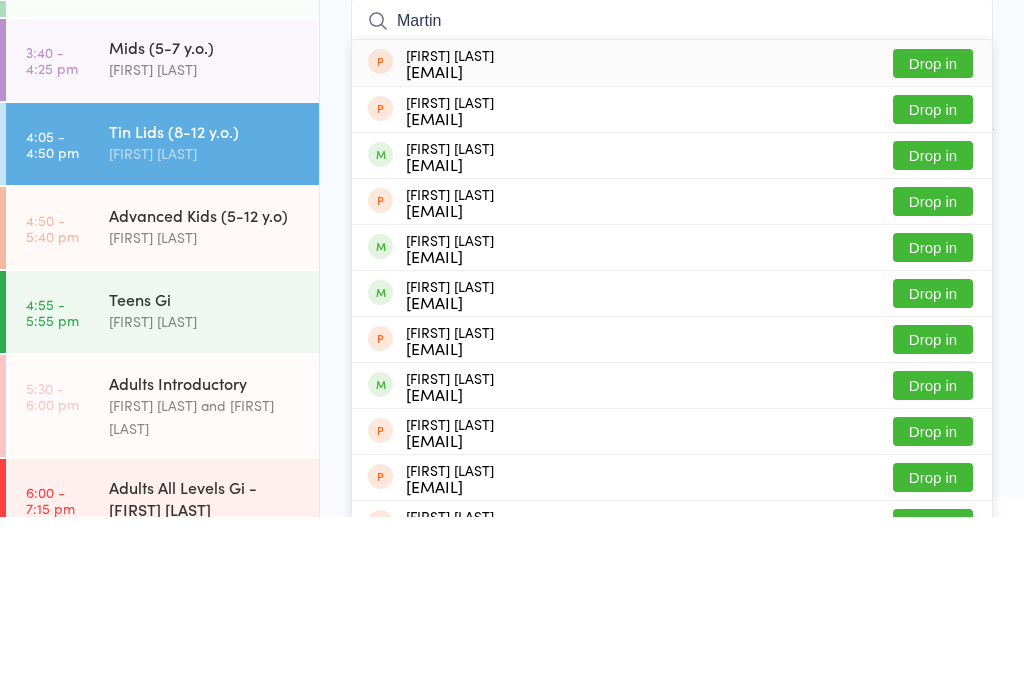 type on "Martin" 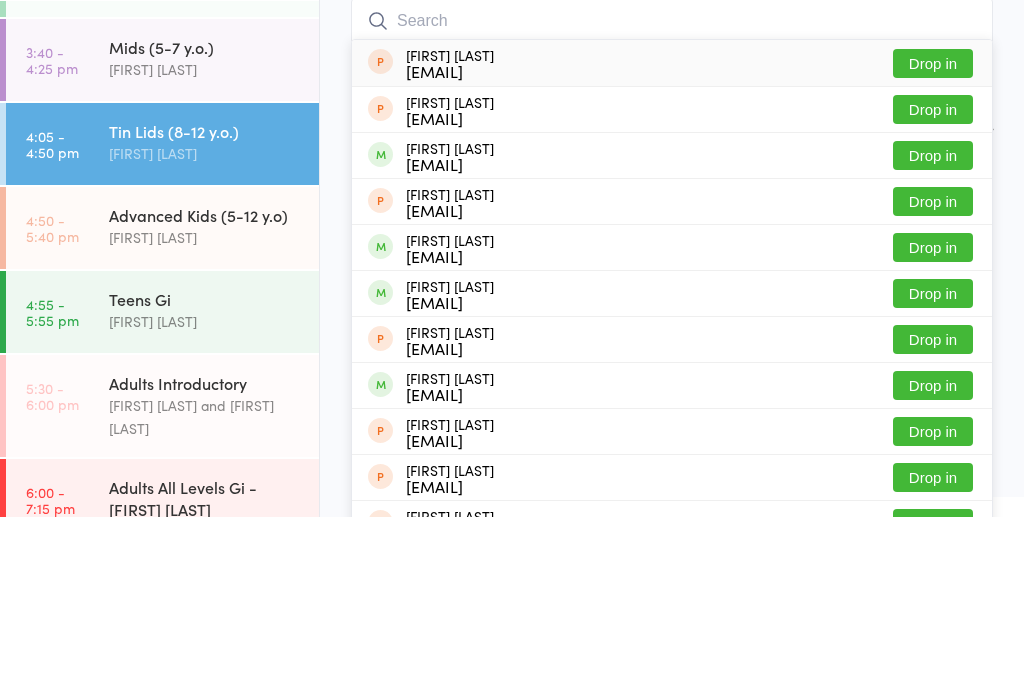 scroll, scrollTop: 181, scrollLeft: 0, axis: vertical 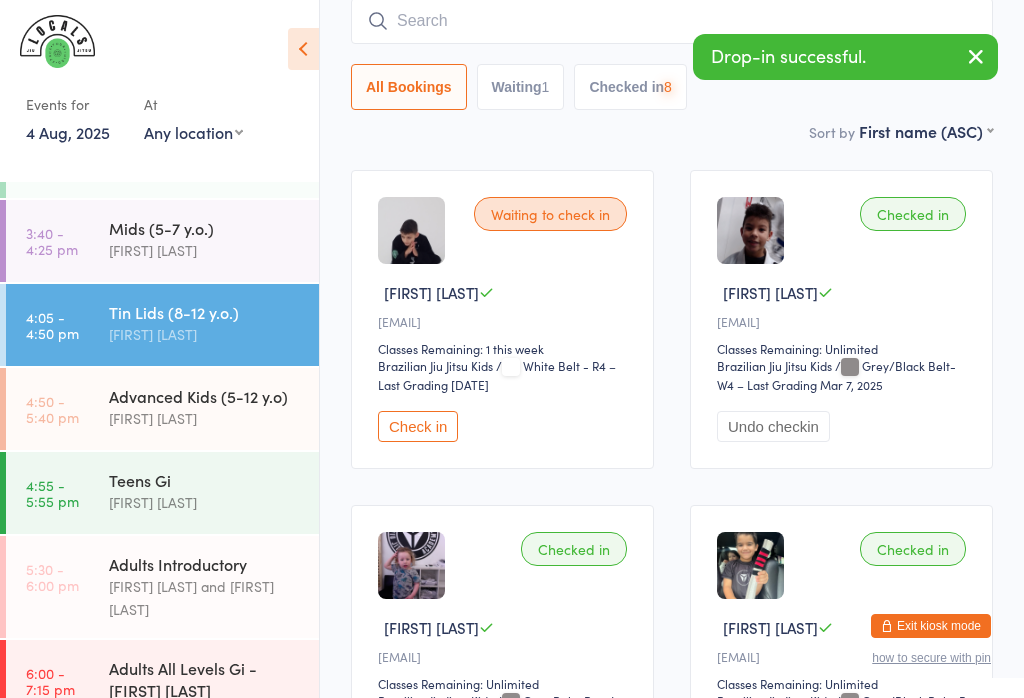 click on "Advanced Kids (5-12 y.o)" at bounding box center (205, 396) 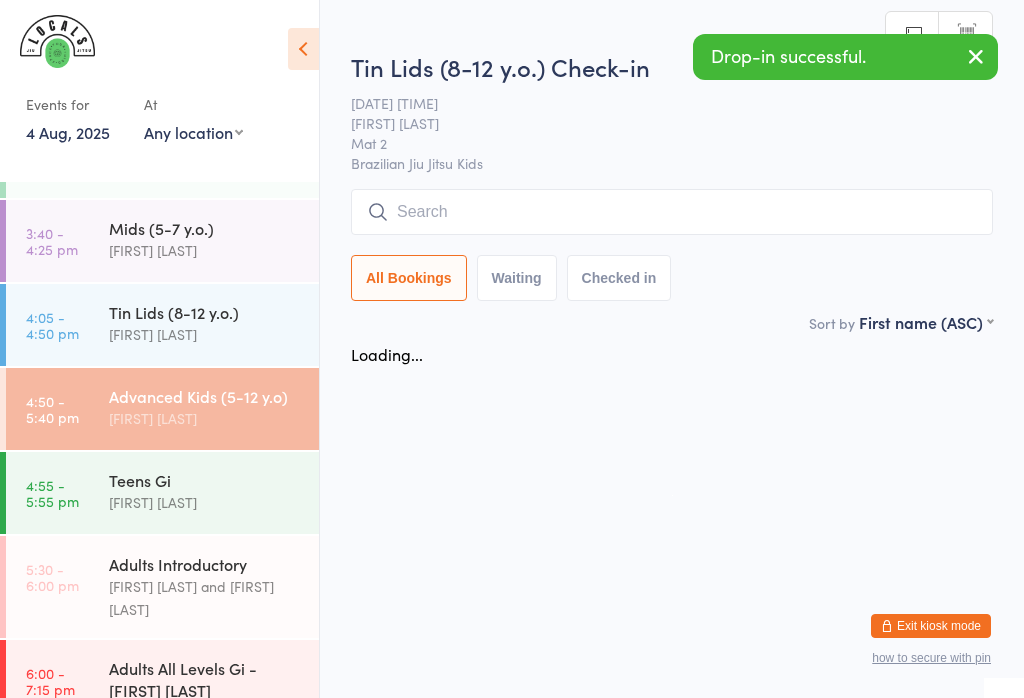 scroll, scrollTop: 0, scrollLeft: 0, axis: both 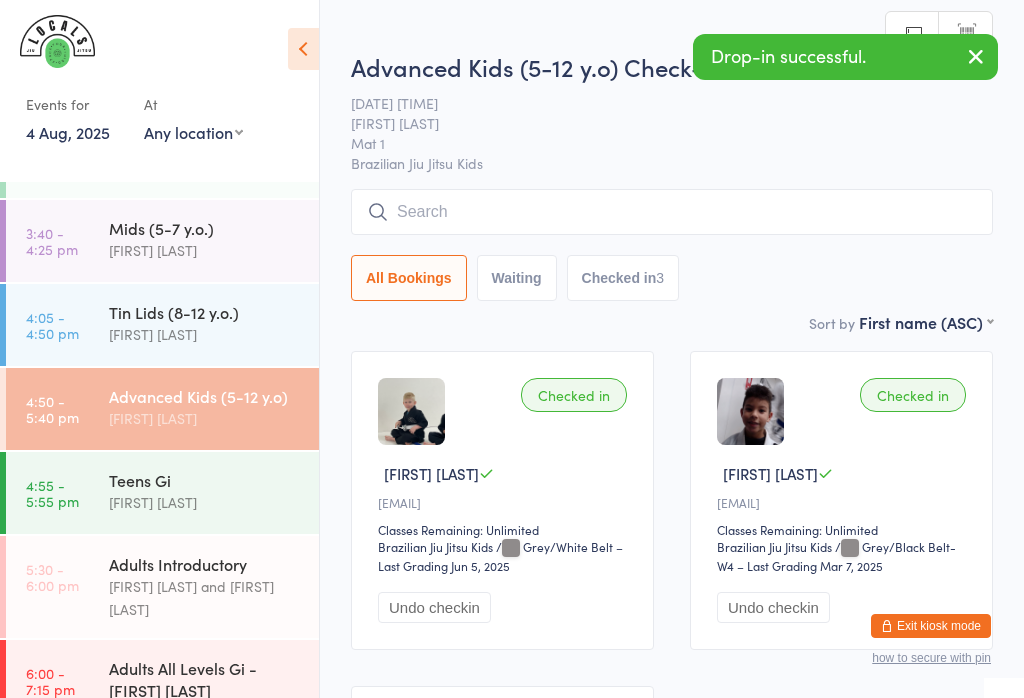 click on "All Bookings Waiting Checked in 3" at bounding box center (672, 245) 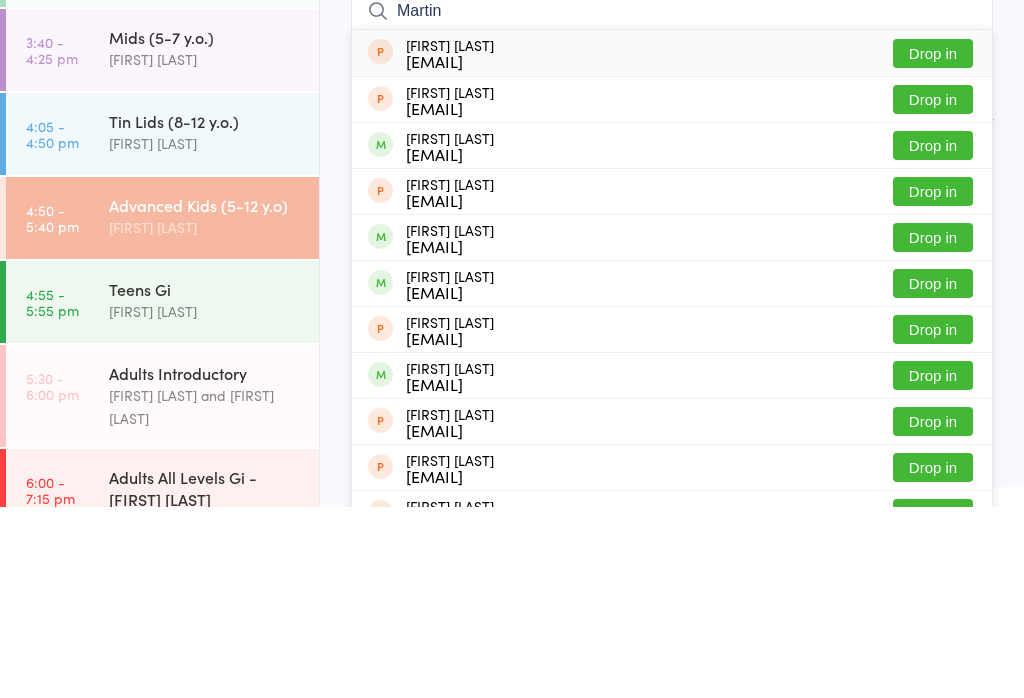 type on "Martin" 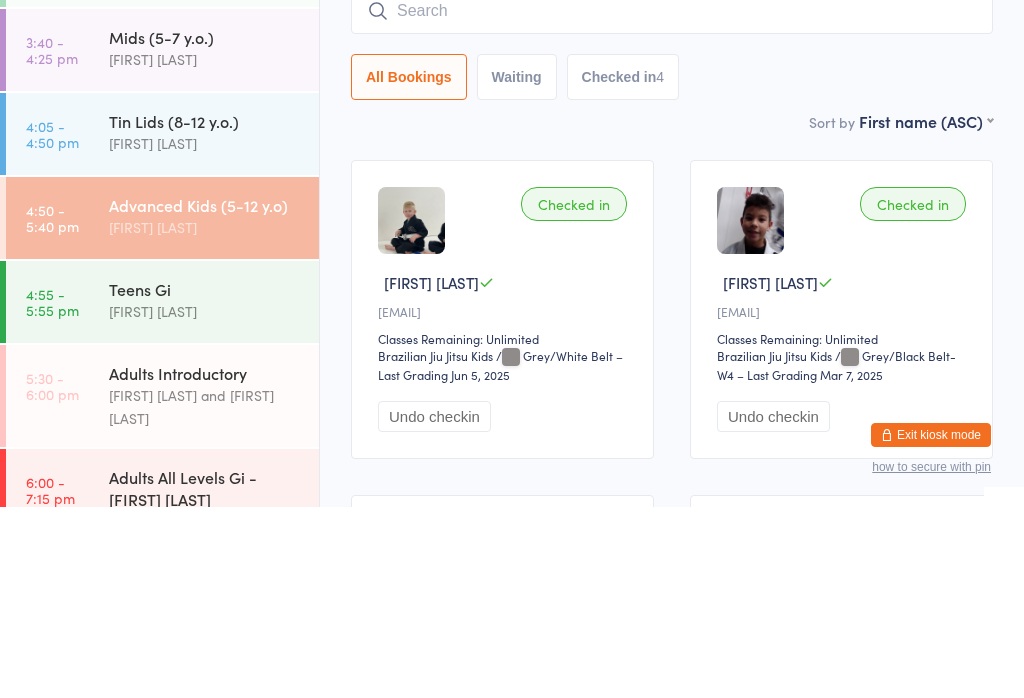 click on "4:05 - 4:50 pm Tin Lids (8-12 y.o.) [FIRST] [LAST]" at bounding box center (162, 325) 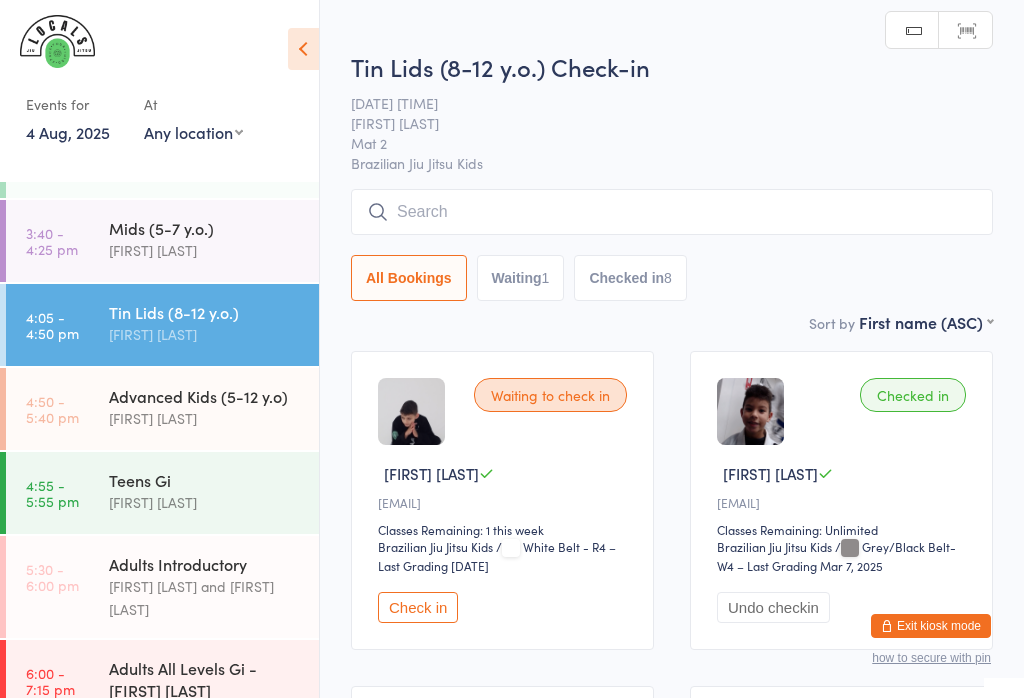 click at bounding box center [672, 212] 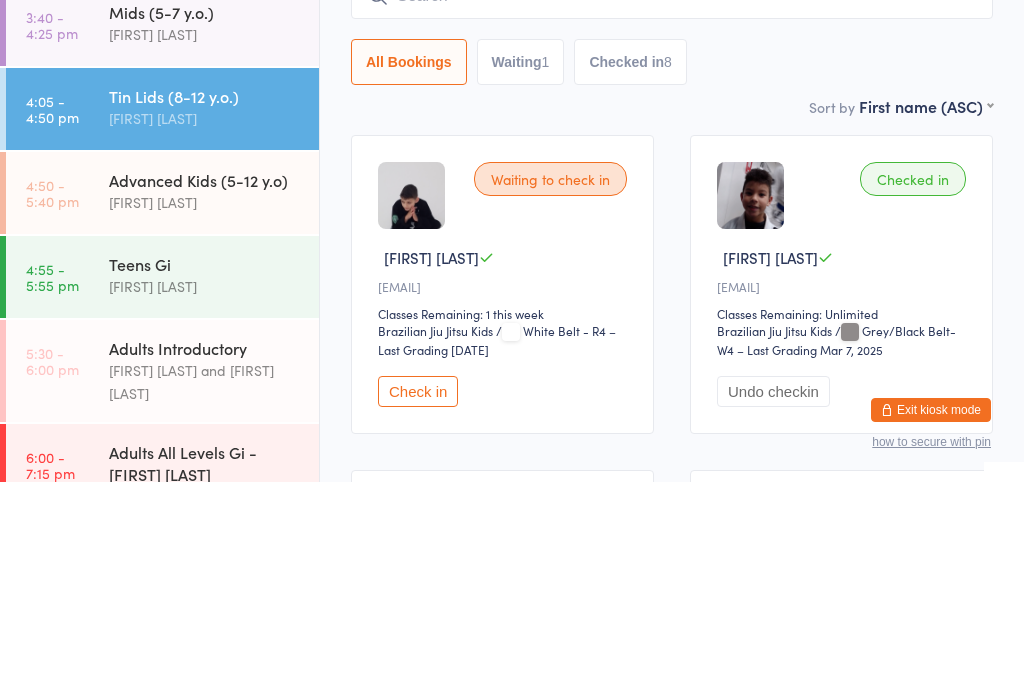 click on "Waiting to check in [FIRST] [LAST] [EMAIL] Classes Remaining: 1 this week Brazilian Jiu Jitsu Kids  Brazilian Jiu Jitsu Kids   /  White Belt - R4 – Last Grading [DATE]   Check in" at bounding box center [502, 500] 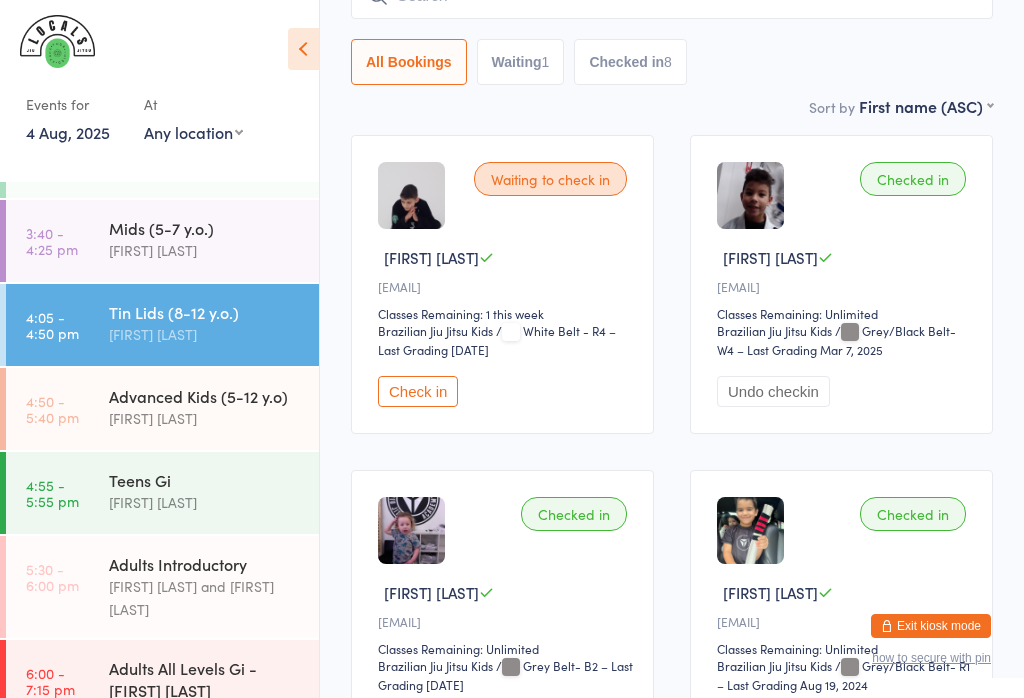 click on "Waiting to check in" at bounding box center (550, 179) 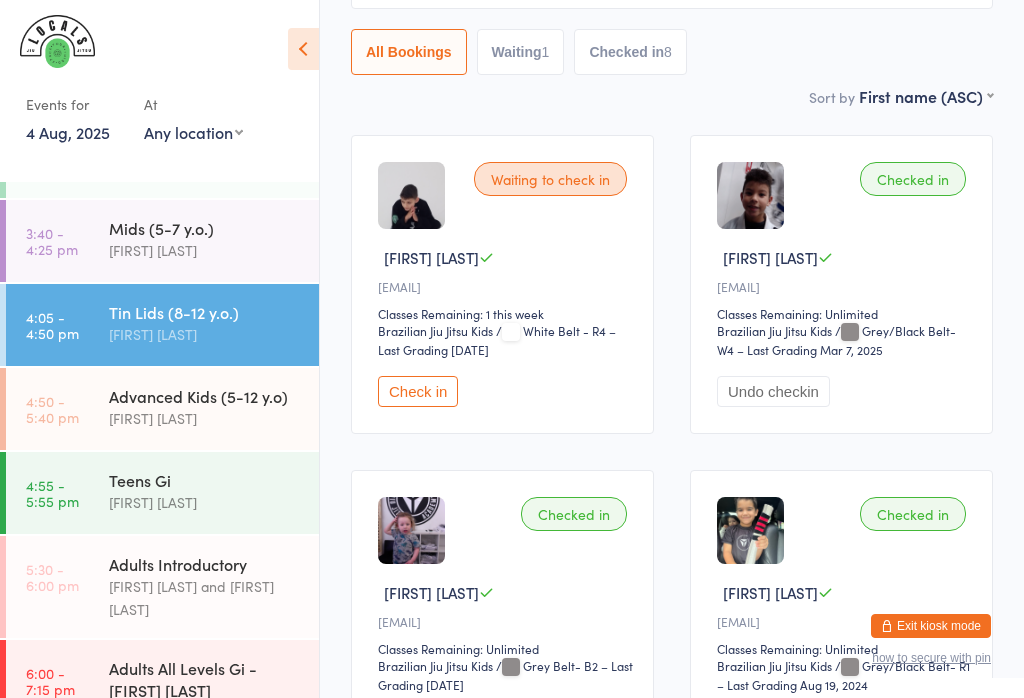 click on "Check in" at bounding box center (418, 391) 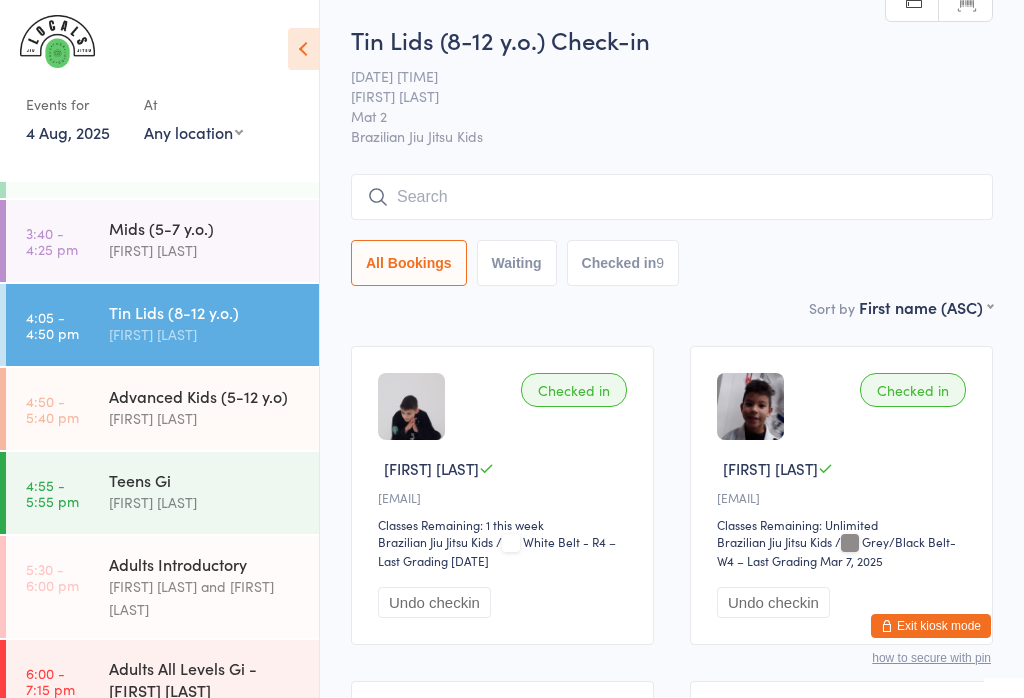 scroll, scrollTop: 0, scrollLeft: 0, axis: both 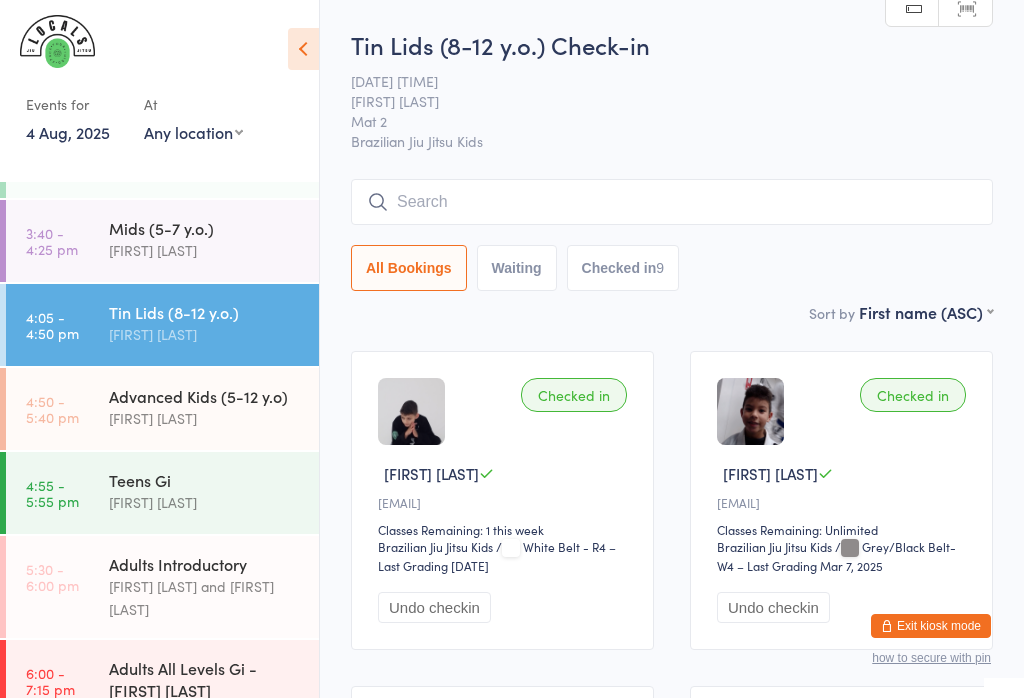 click at bounding box center [672, 202] 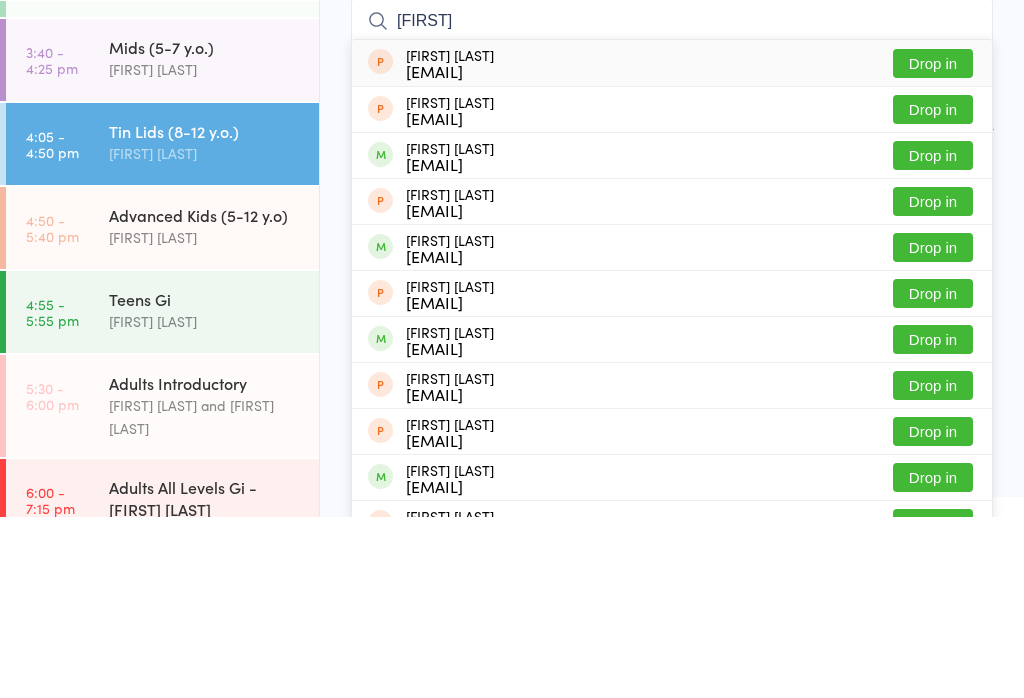 type on "[FIRST]" 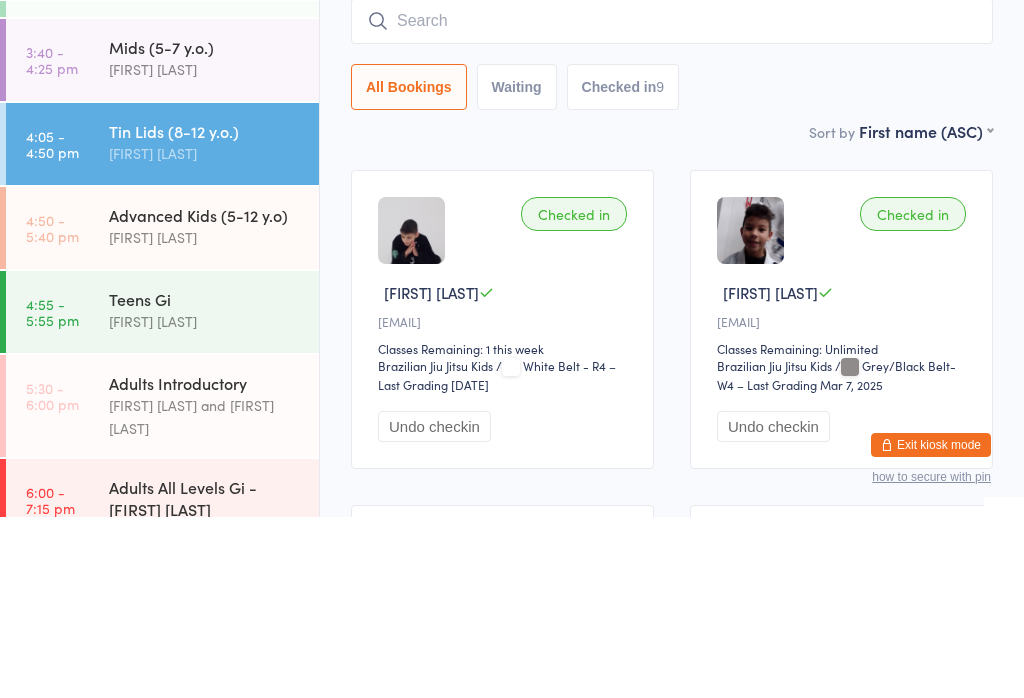 scroll, scrollTop: 181, scrollLeft: 0, axis: vertical 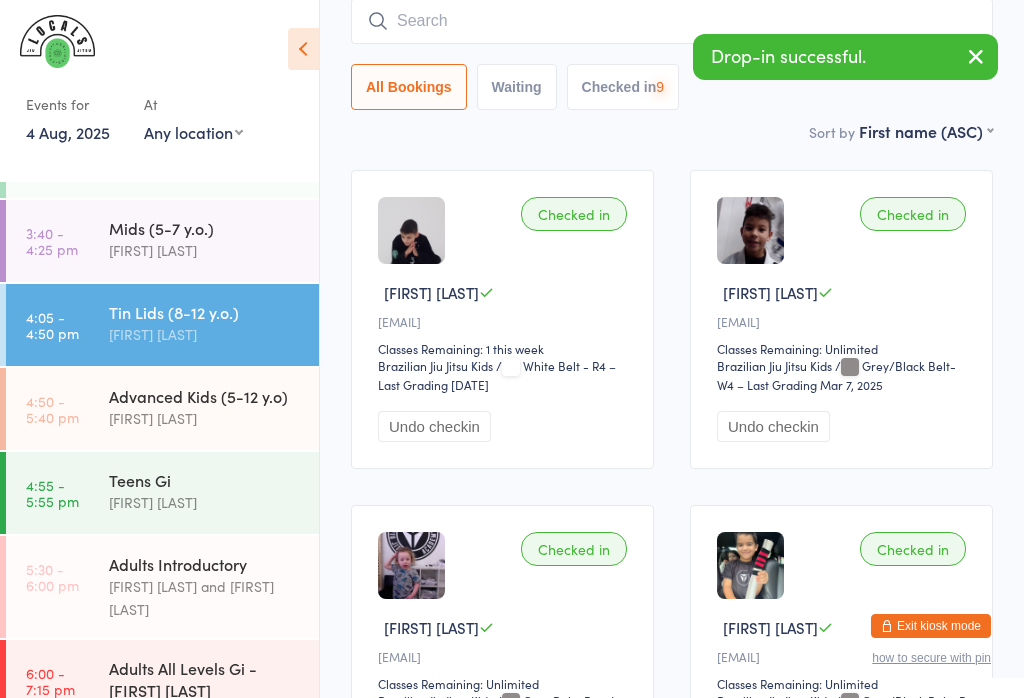click at bounding box center (672, 21) 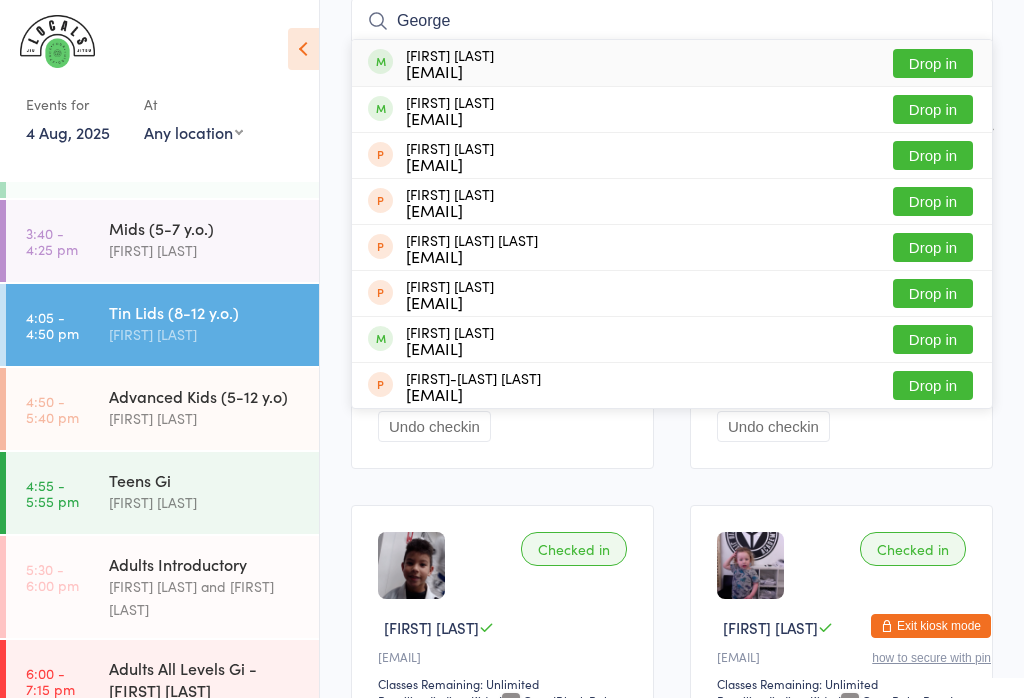 type on "George" 